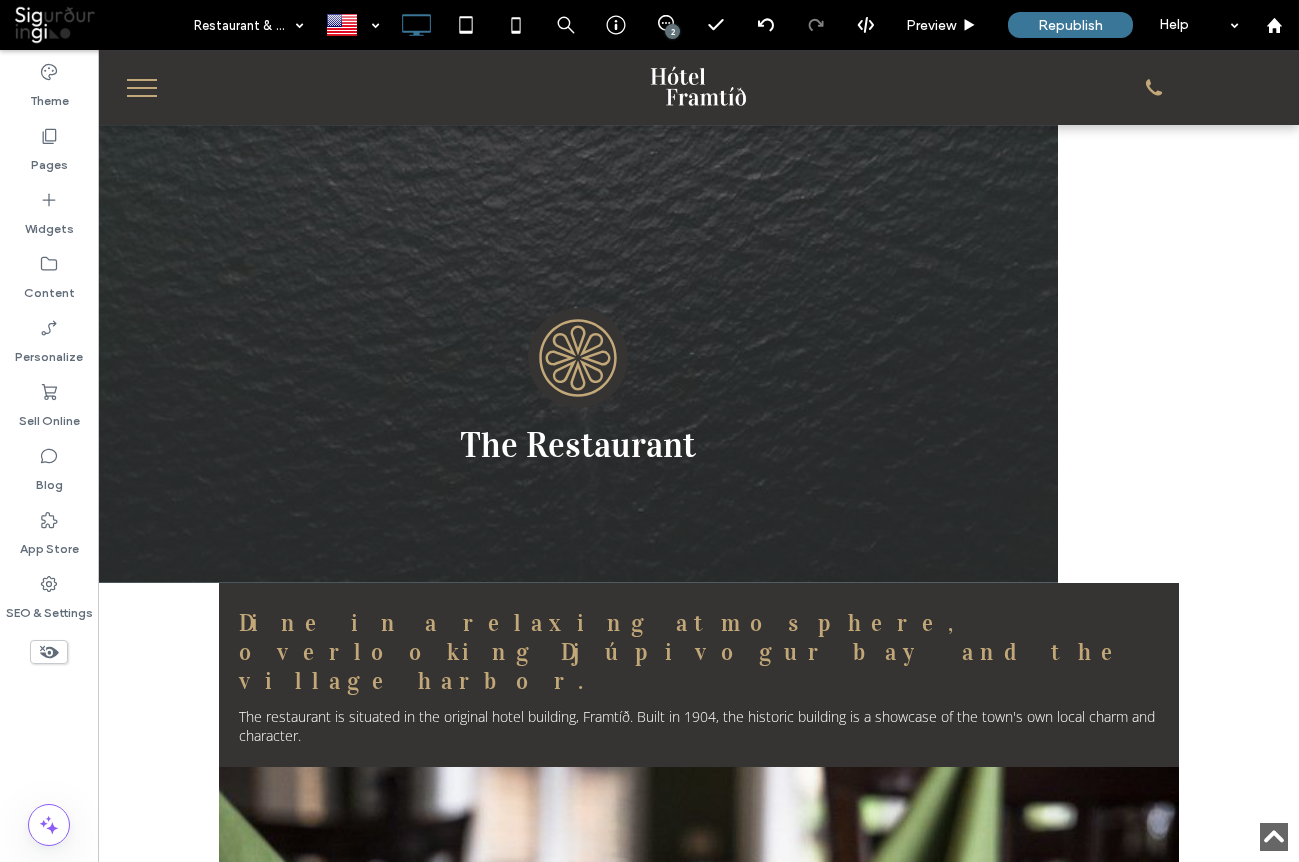 scroll, scrollTop: 4801, scrollLeft: 0, axis: vertical 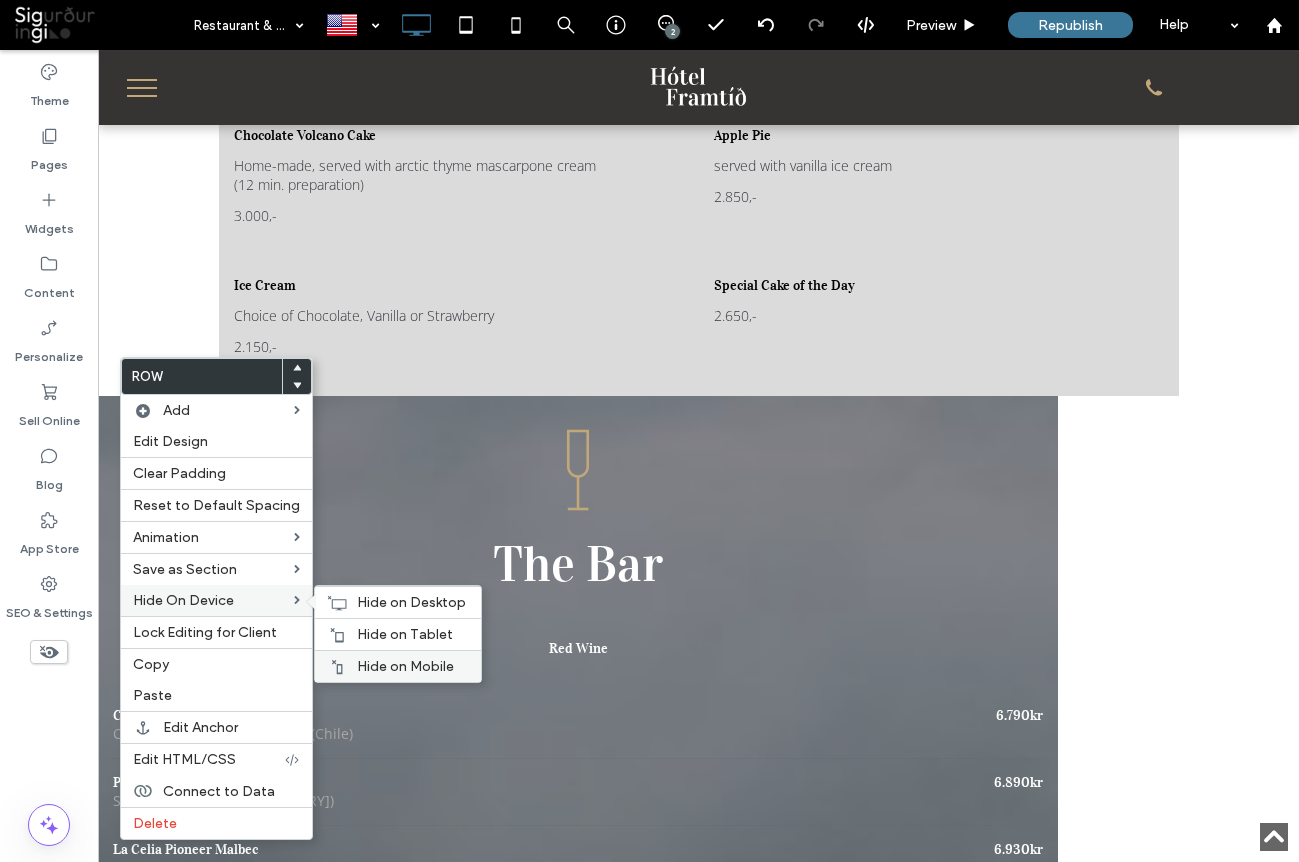 click on "Hide on Mobile" at bounding box center (405, 666) 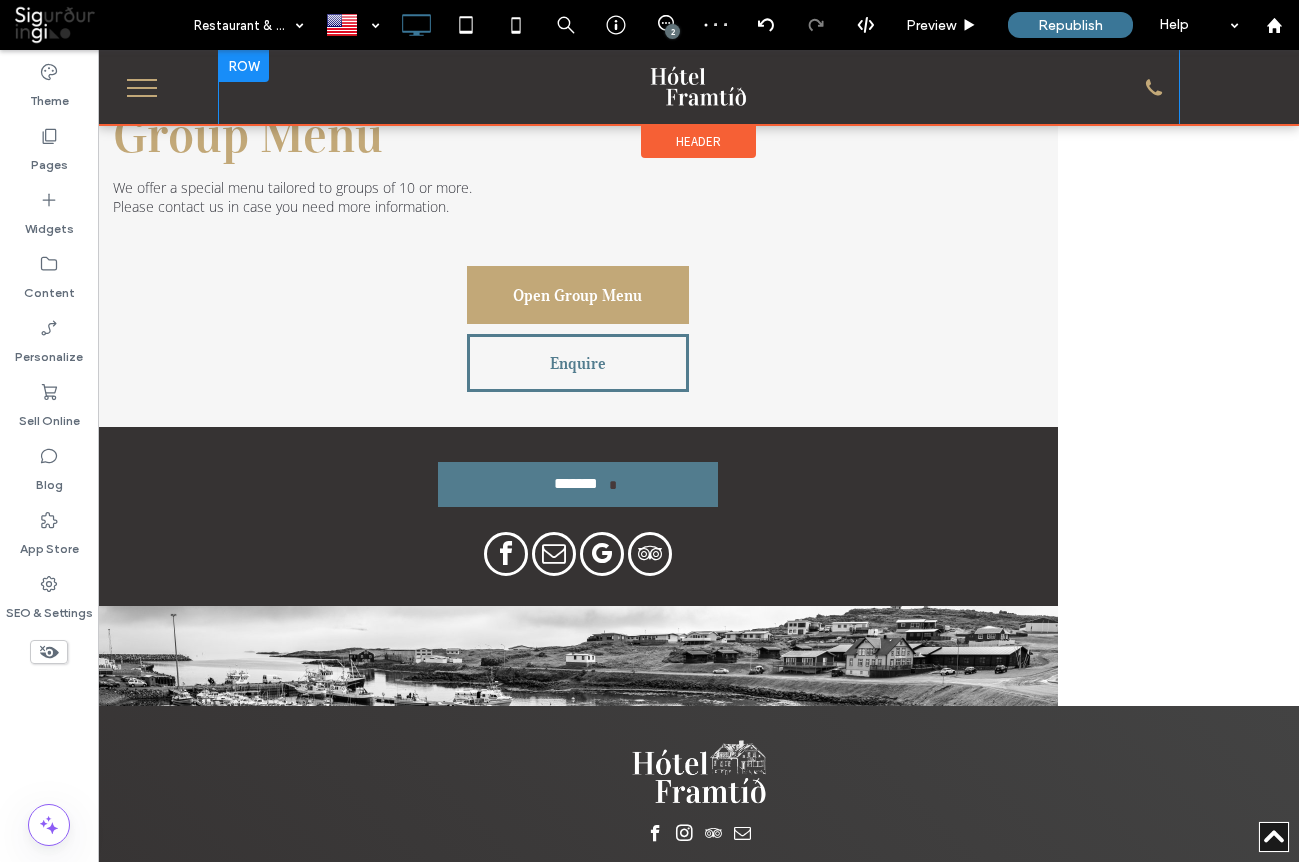 scroll, scrollTop: 5835, scrollLeft: 0, axis: vertical 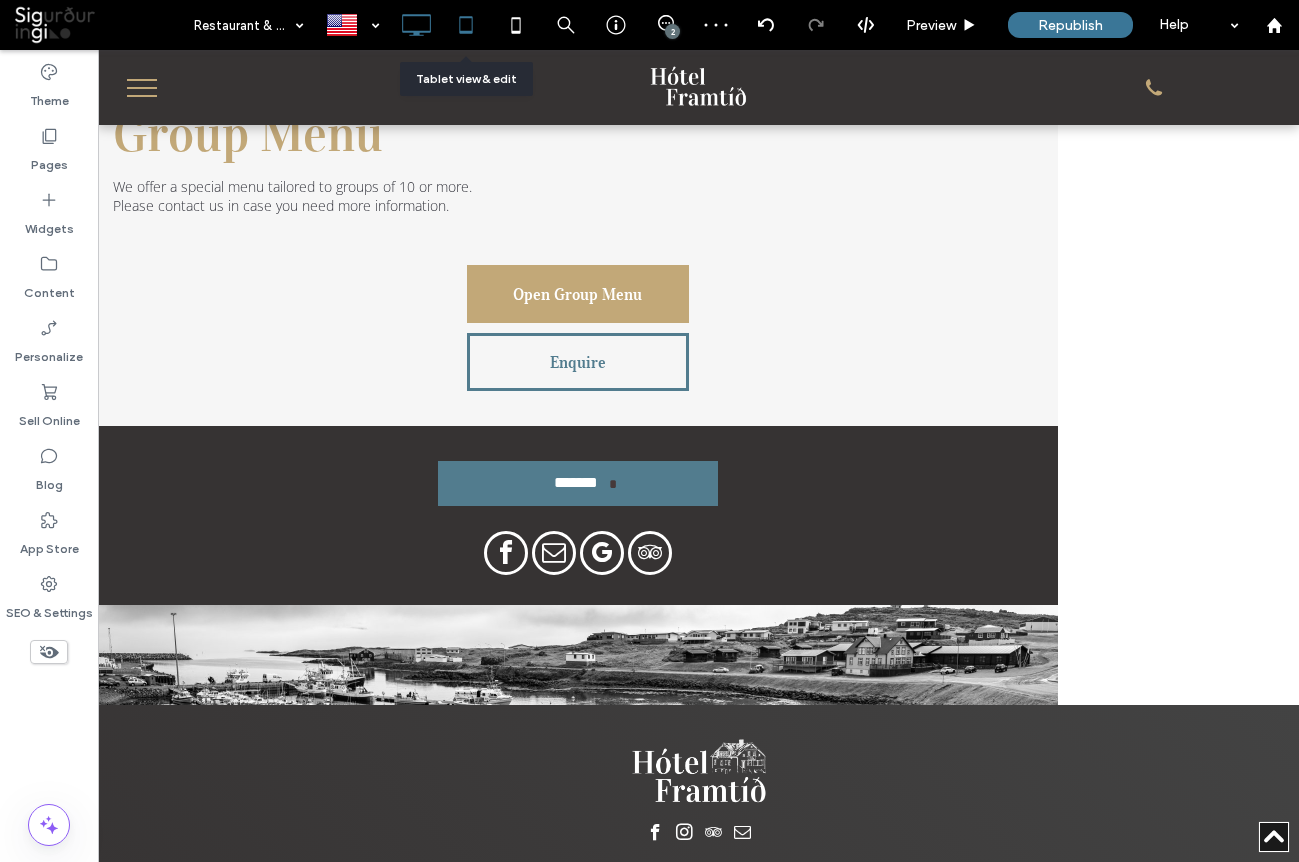 click 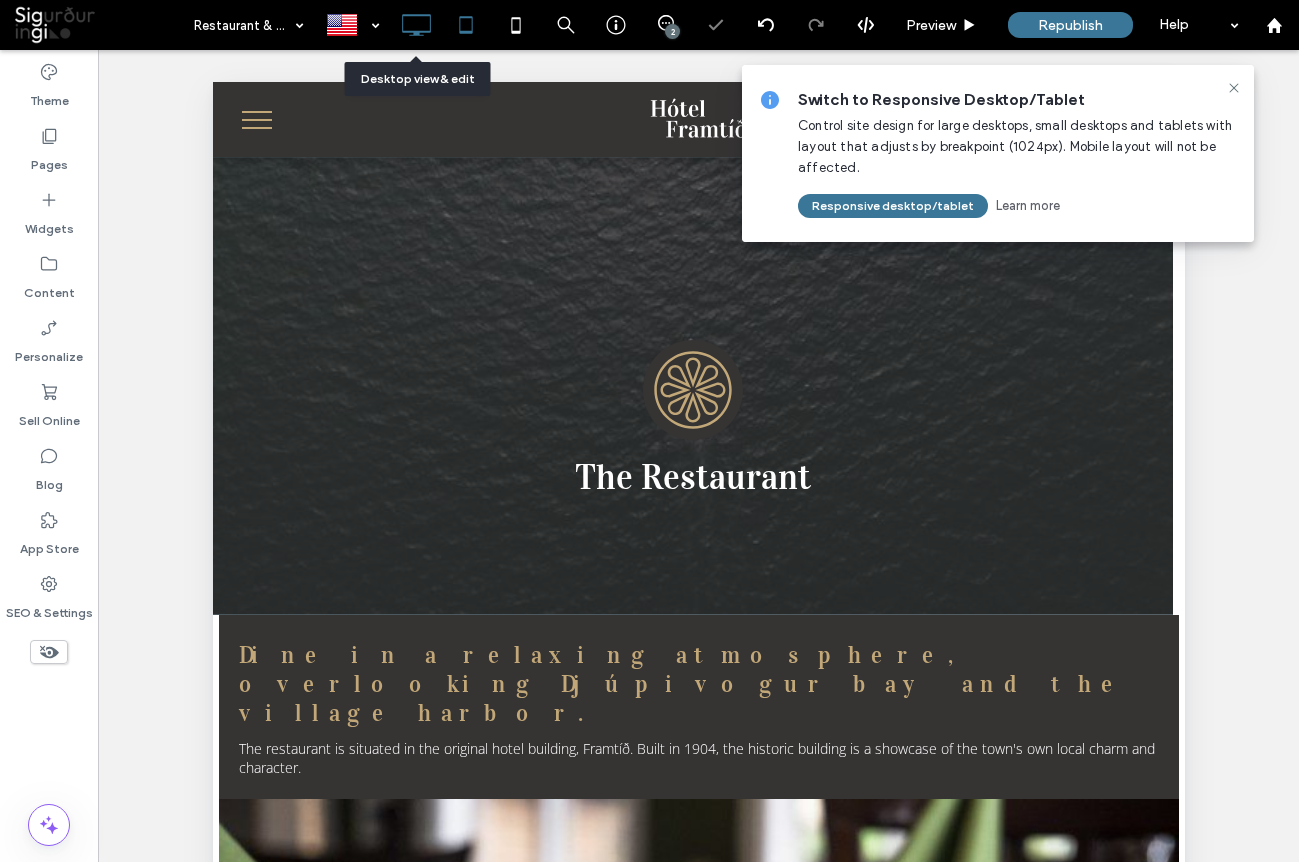 click 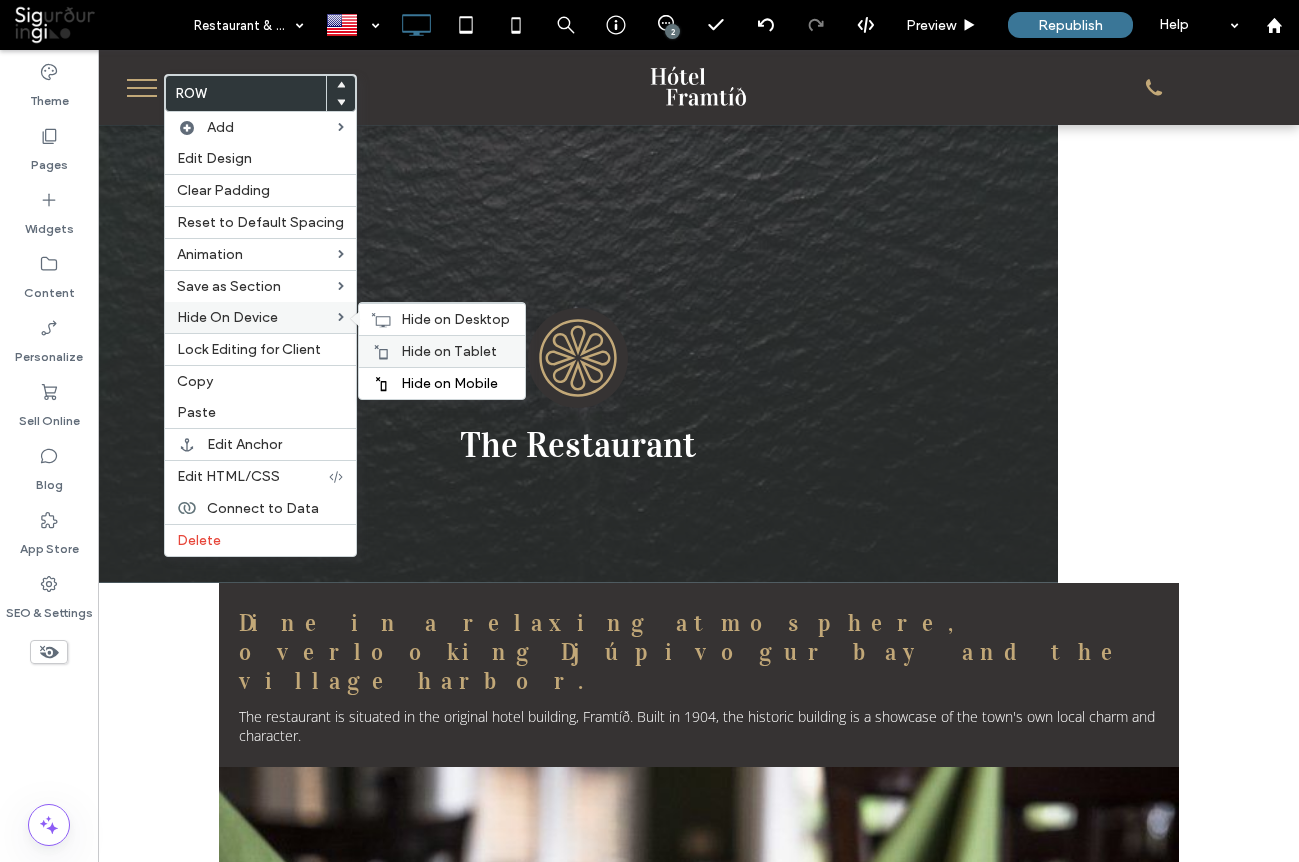 click on "Hide on Tablet" at bounding box center [449, 351] 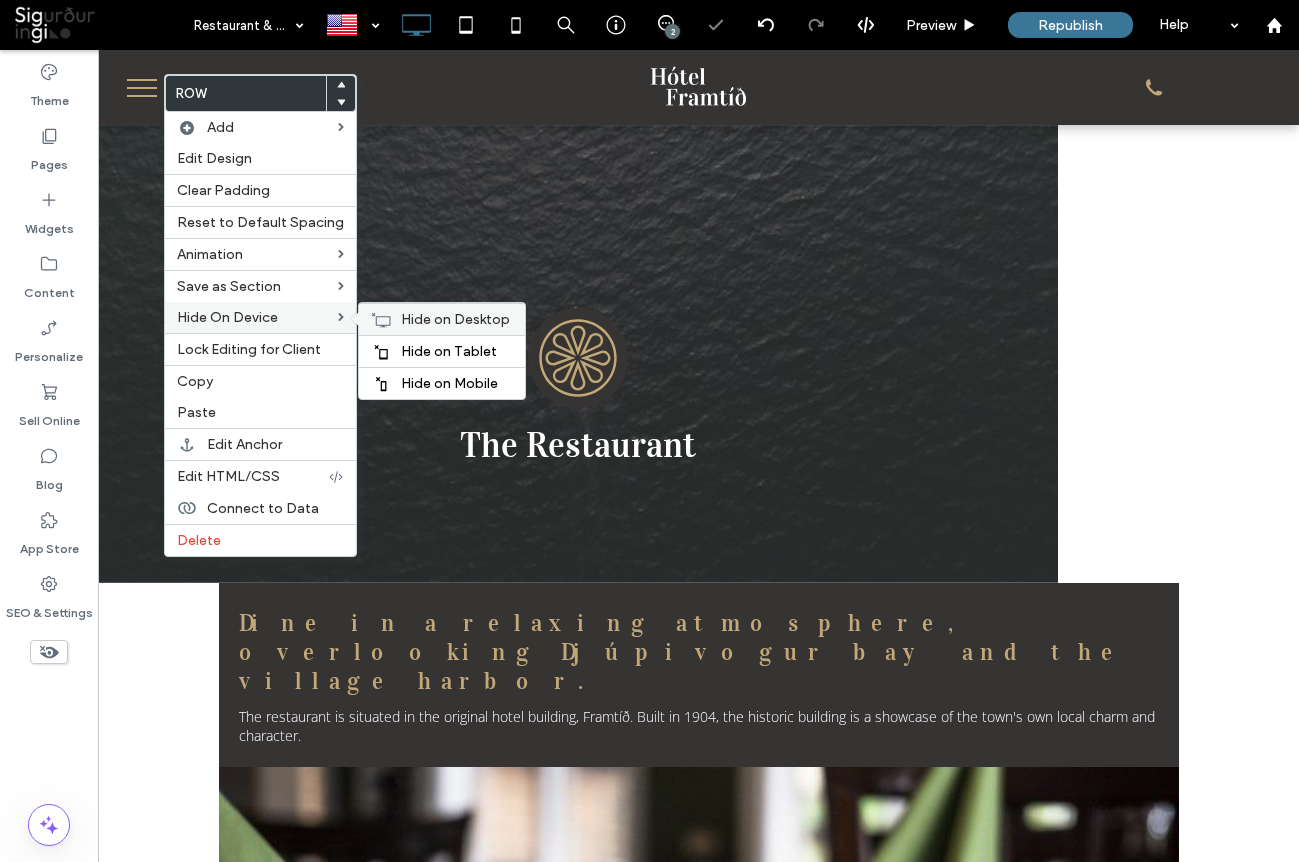 click on "Hide on Desktop" at bounding box center (455, 319) 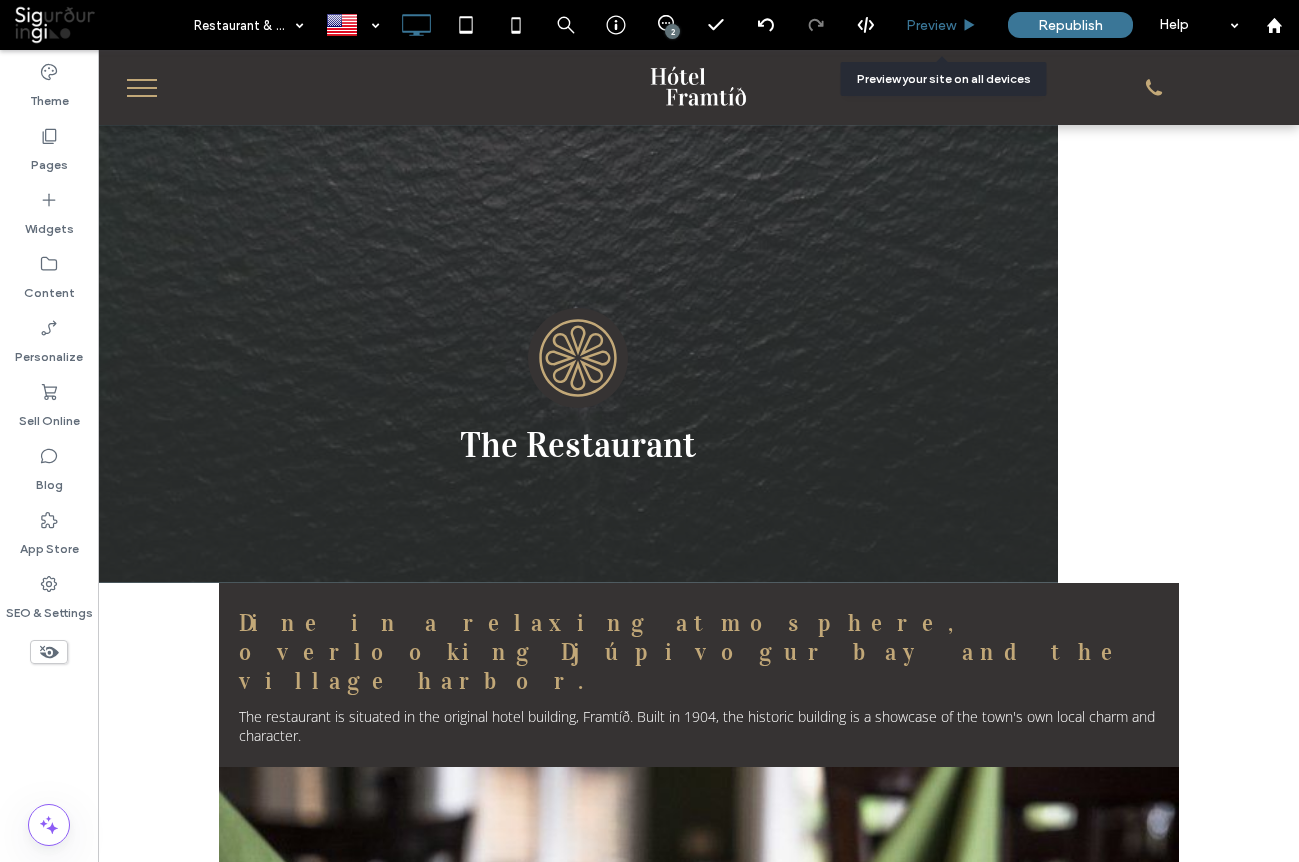 click on "Preview" at bounding box center [942, 25] 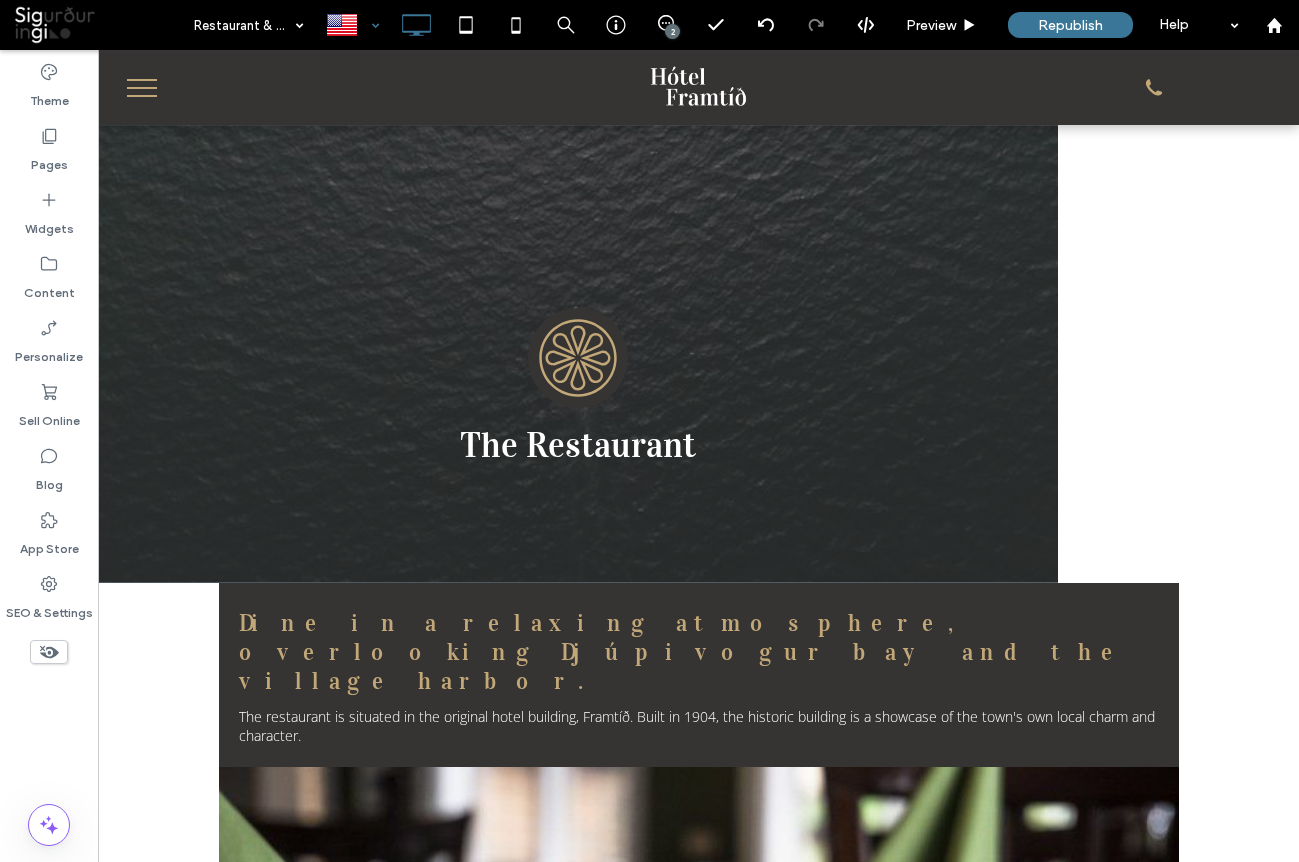 click at bounding box center (352, 25) 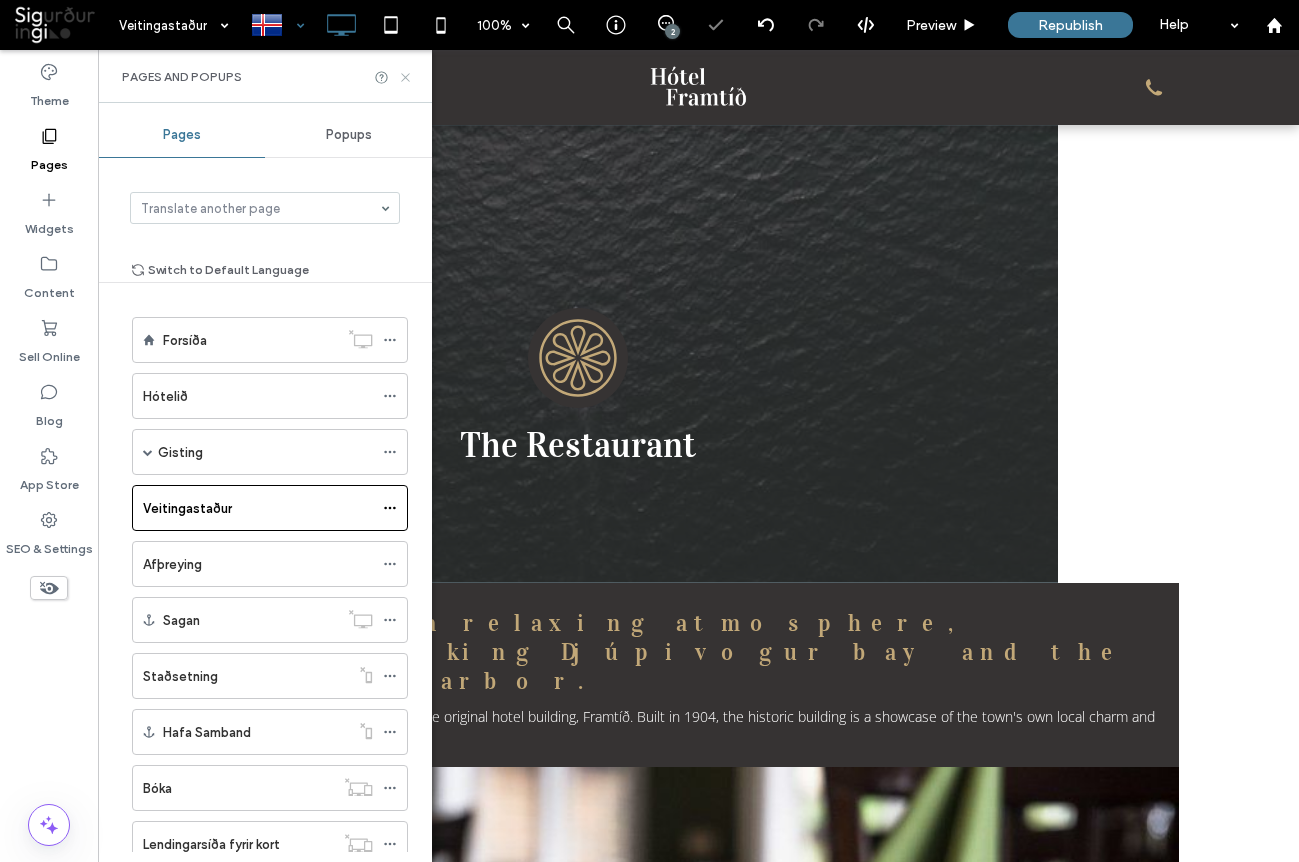 click 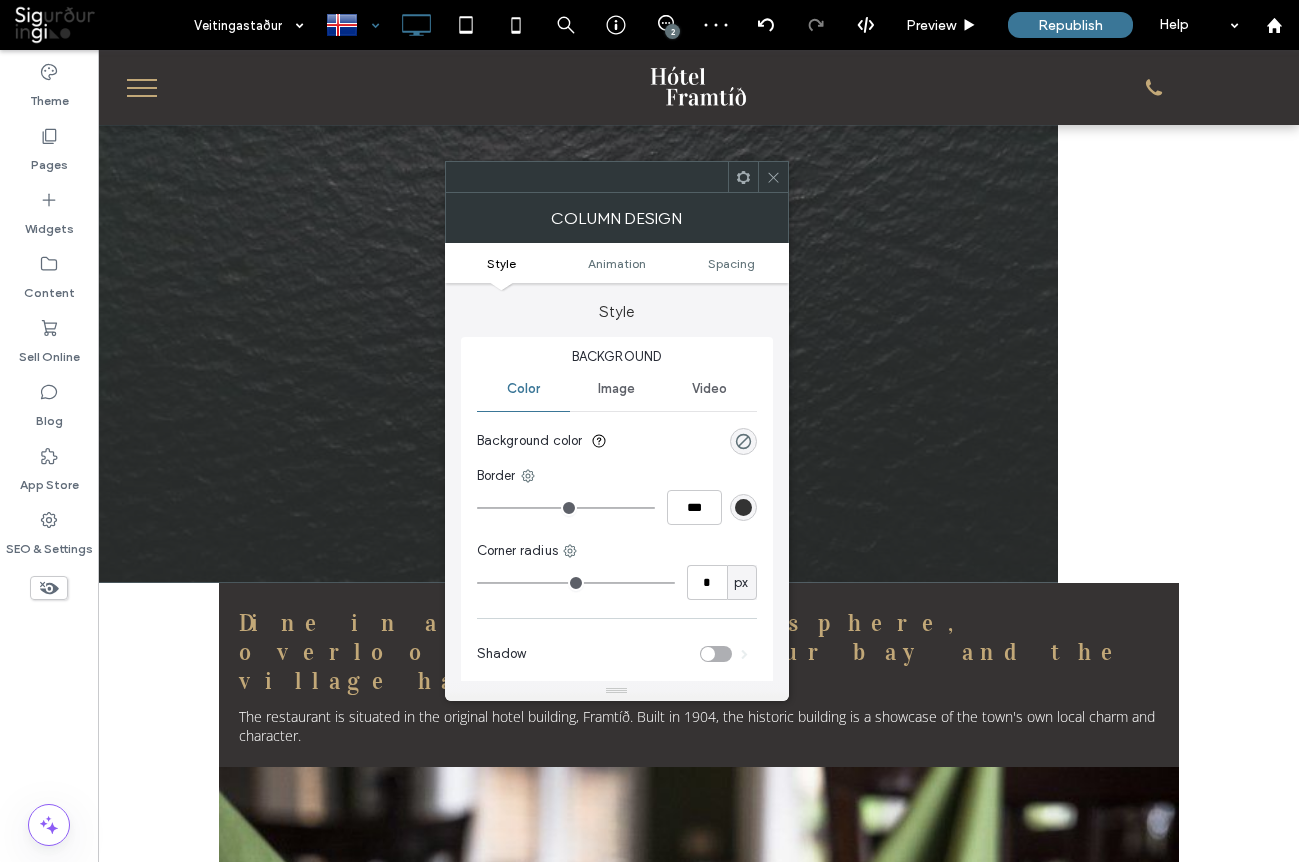 click 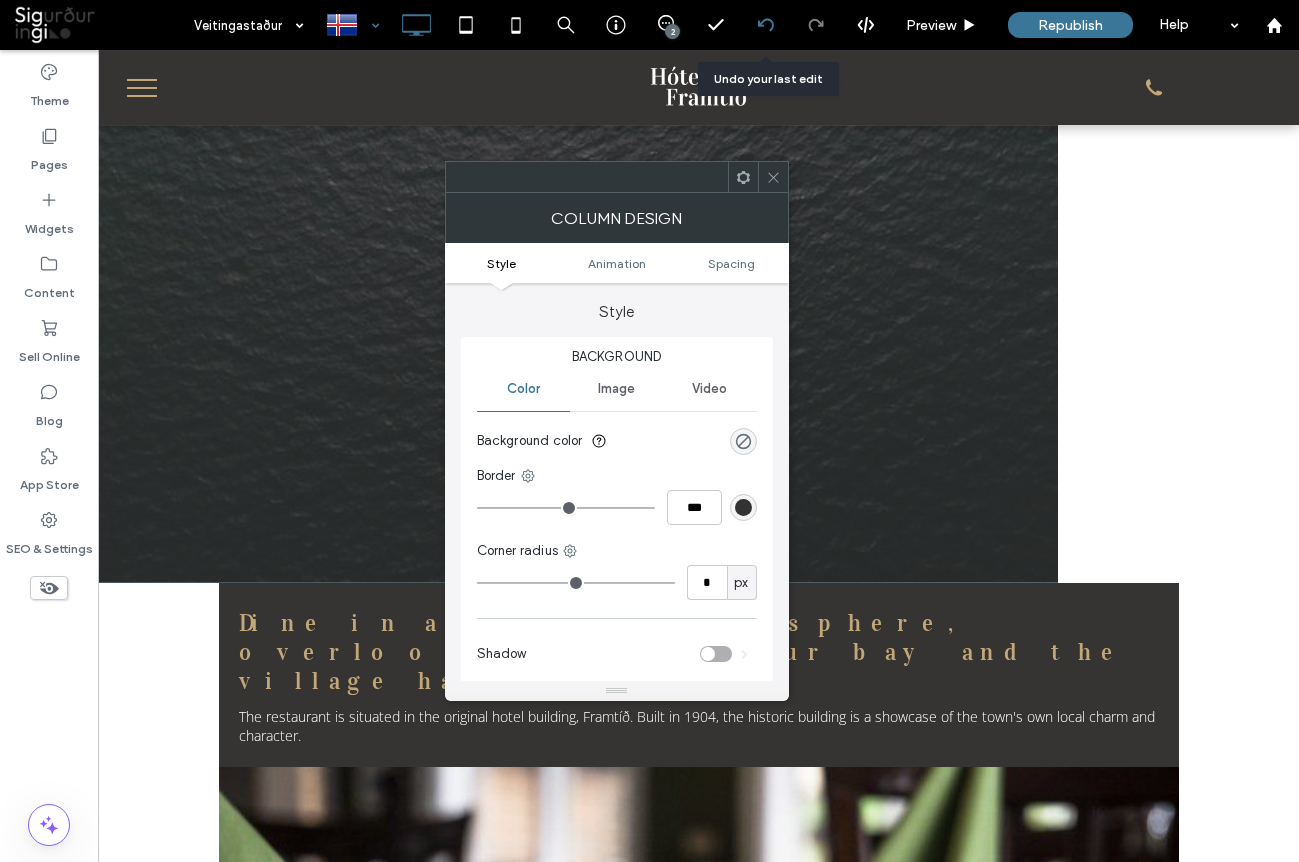 click 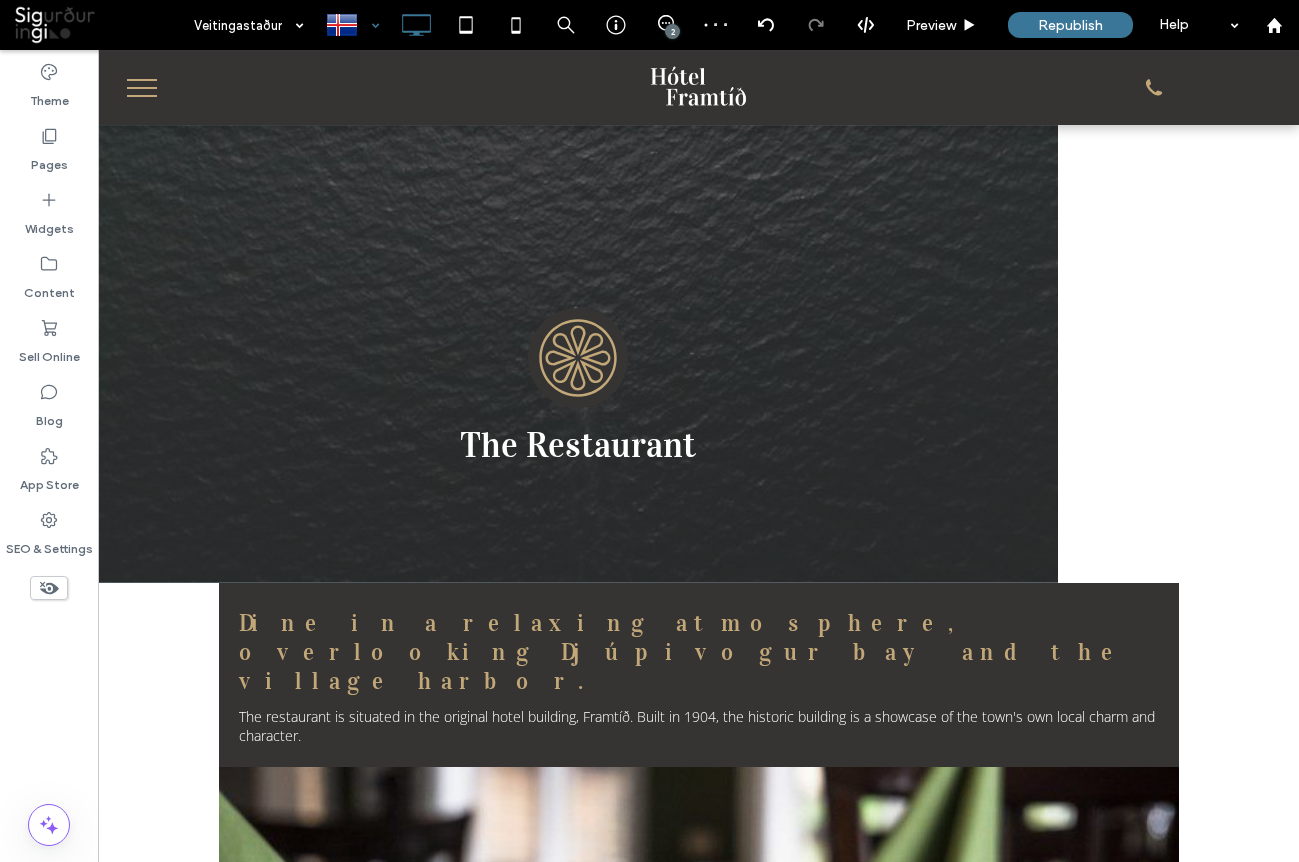 type on "*********" 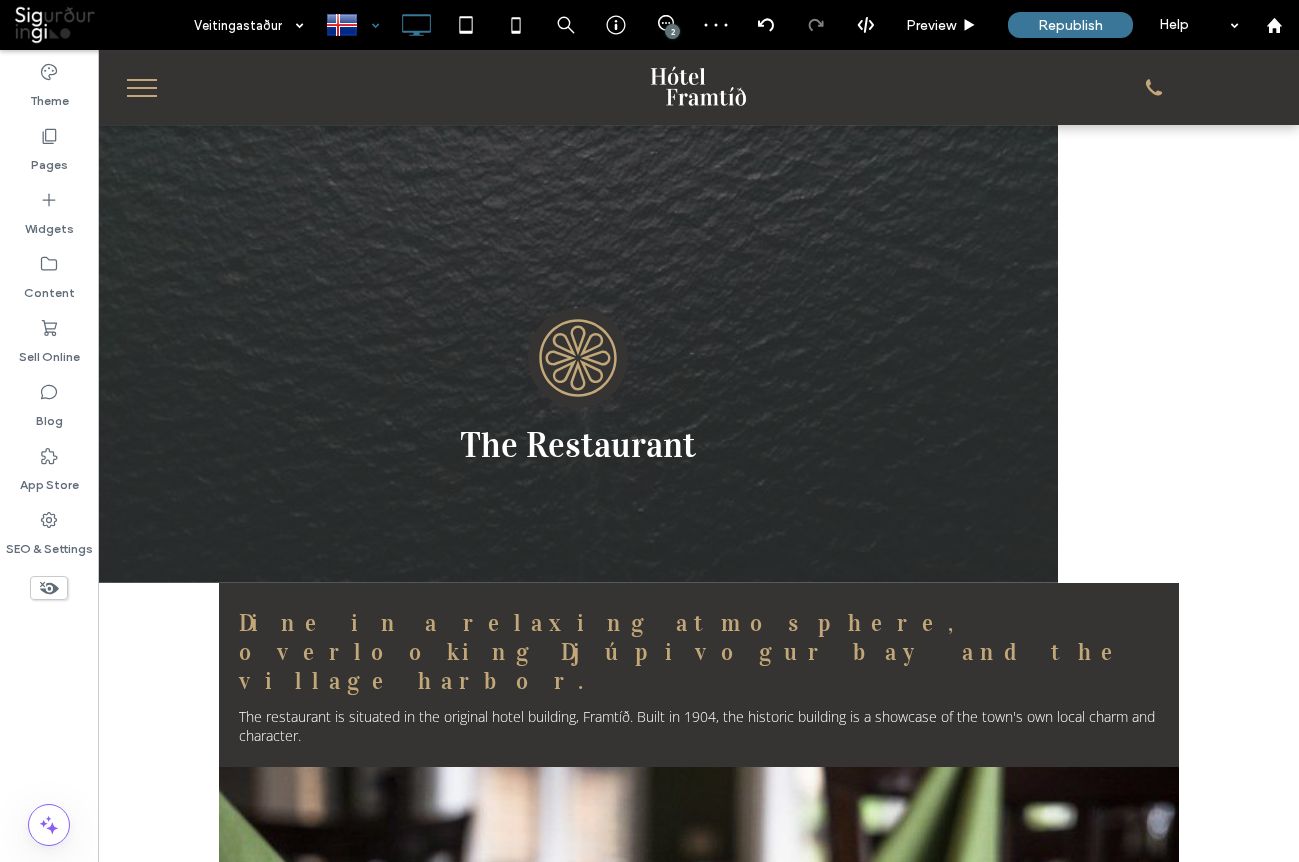 type on "**" 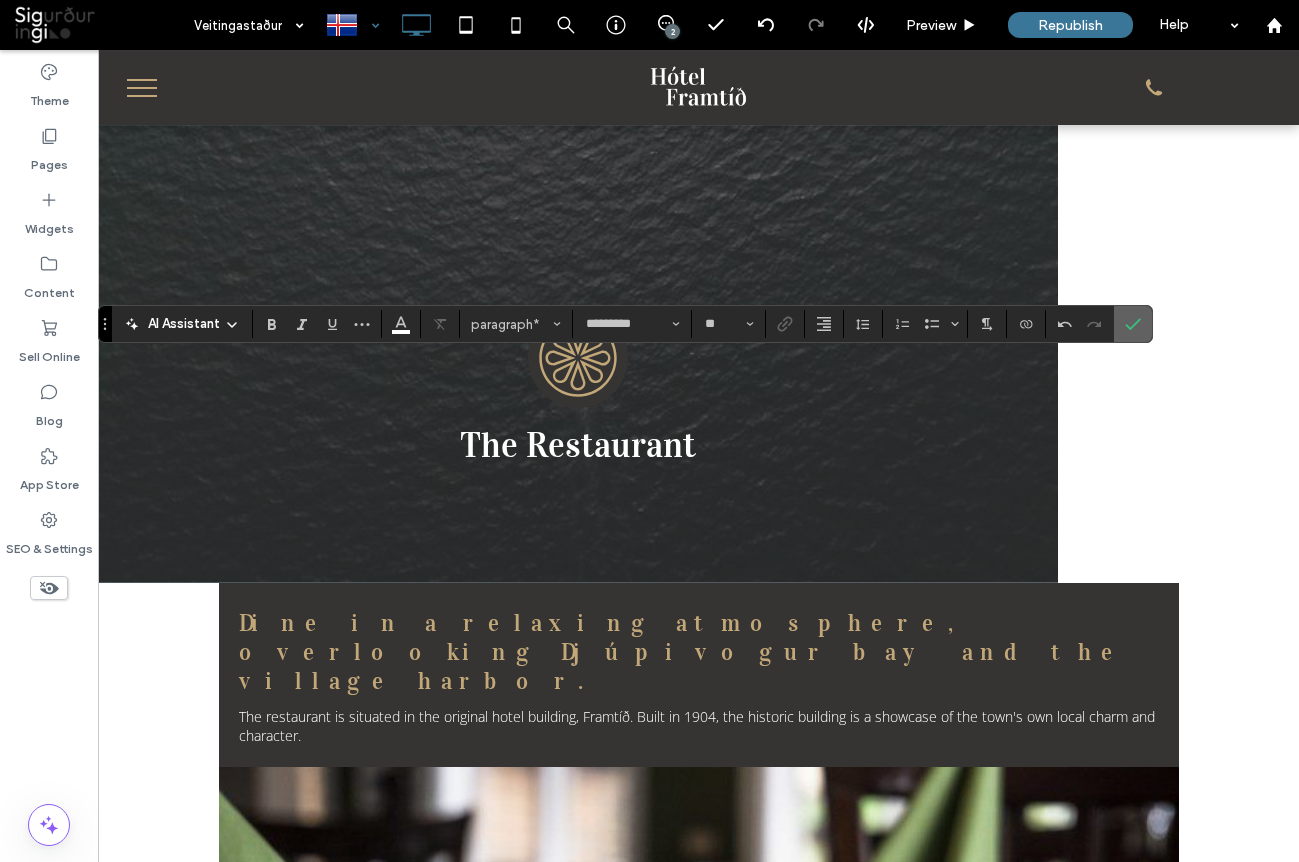 click 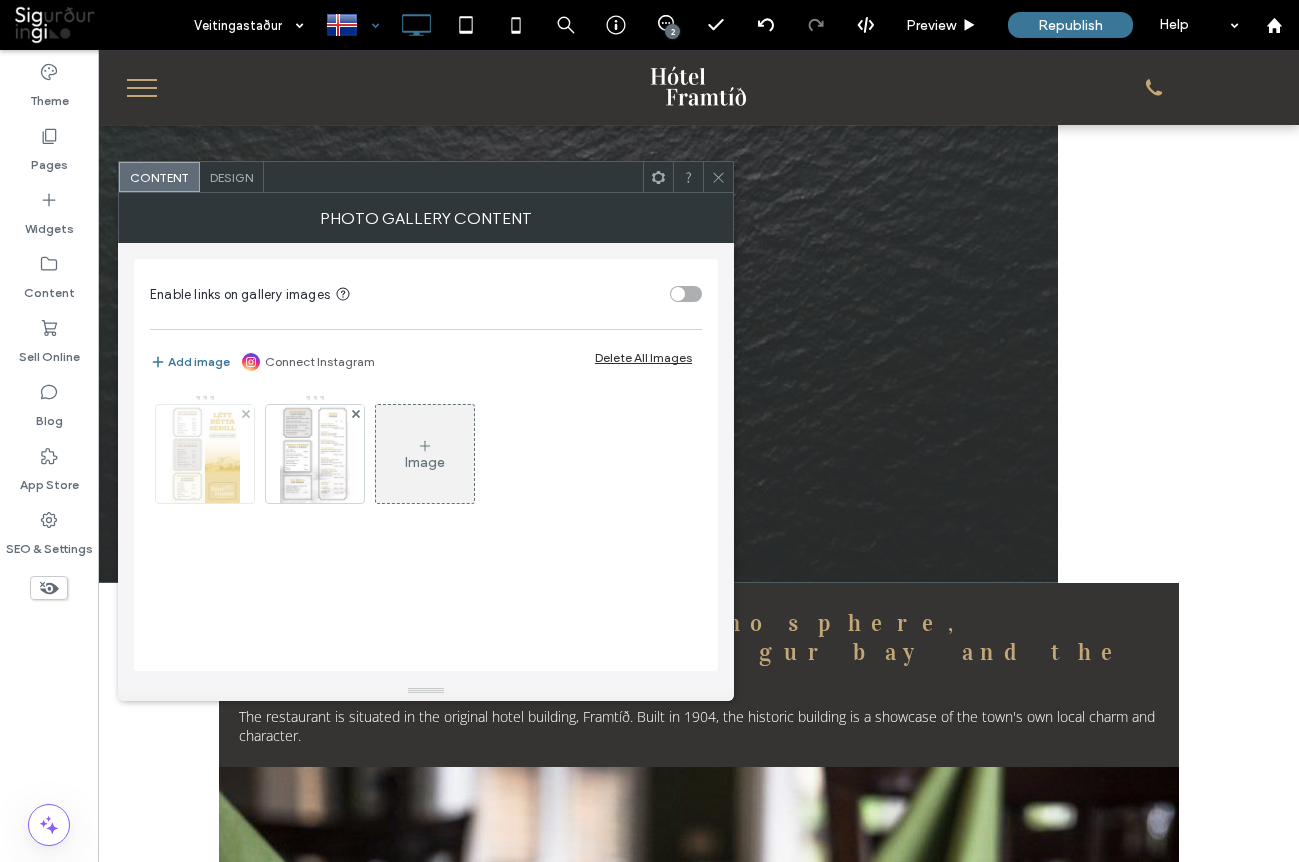 click at bounding box center (204, 454) 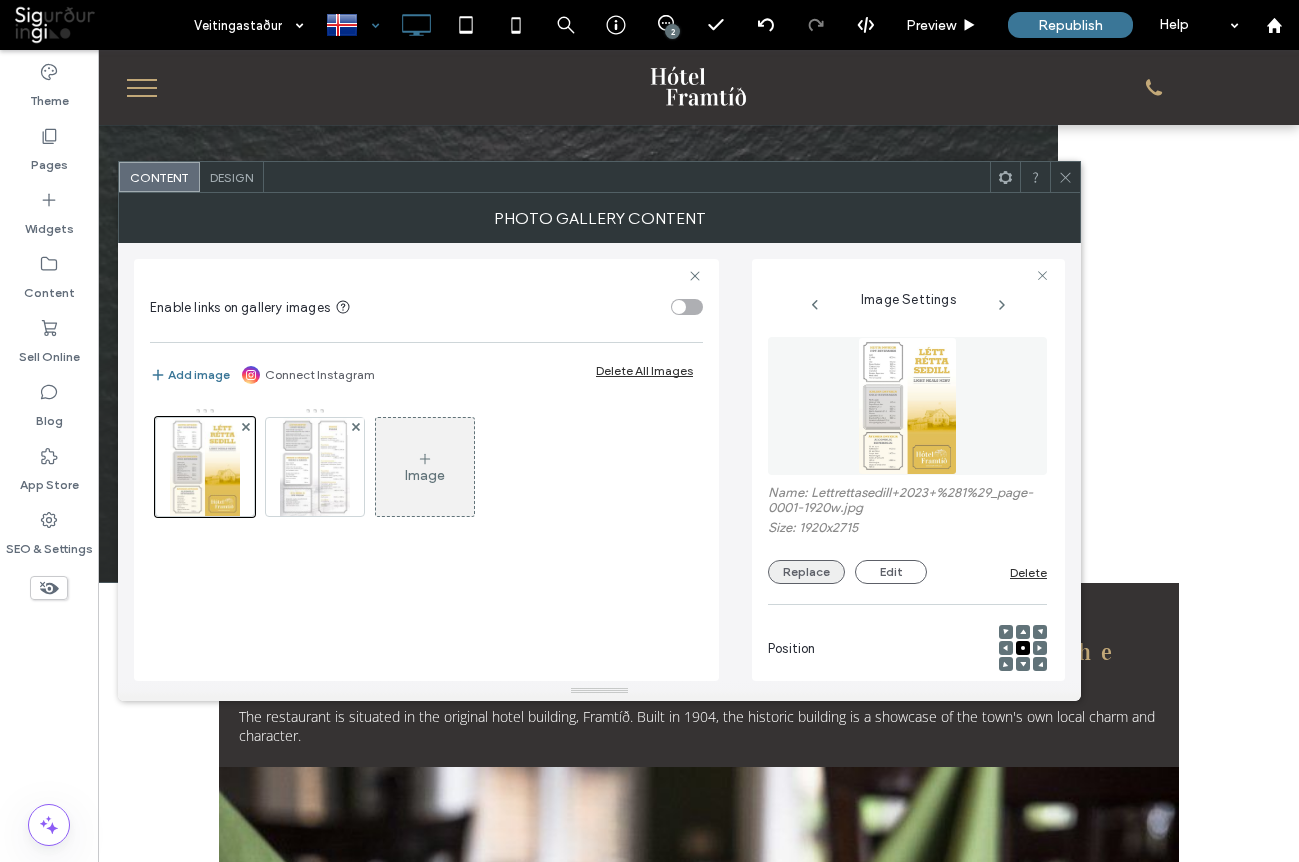 click on "Replace" at bounding box center (806, 572) 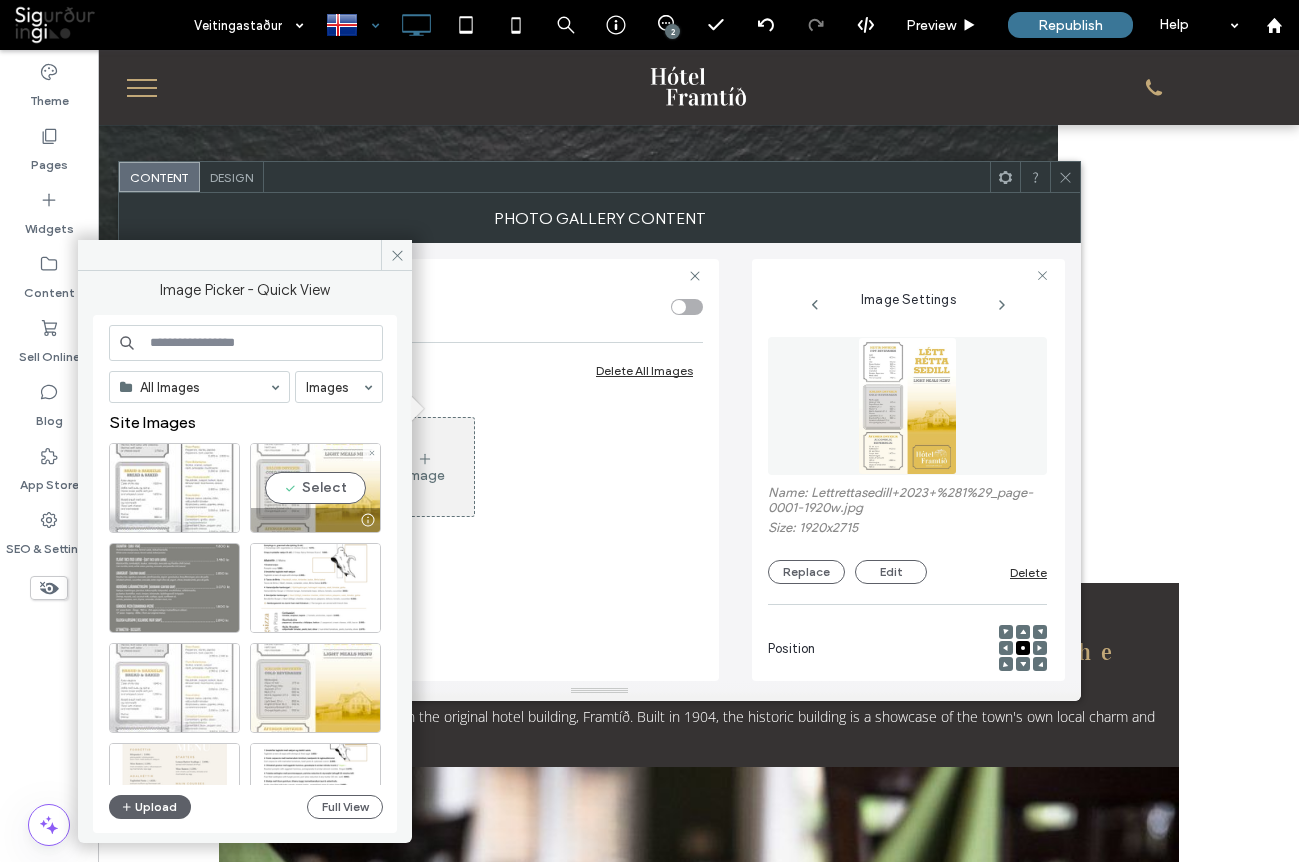 click at bounding box center (367, 520) 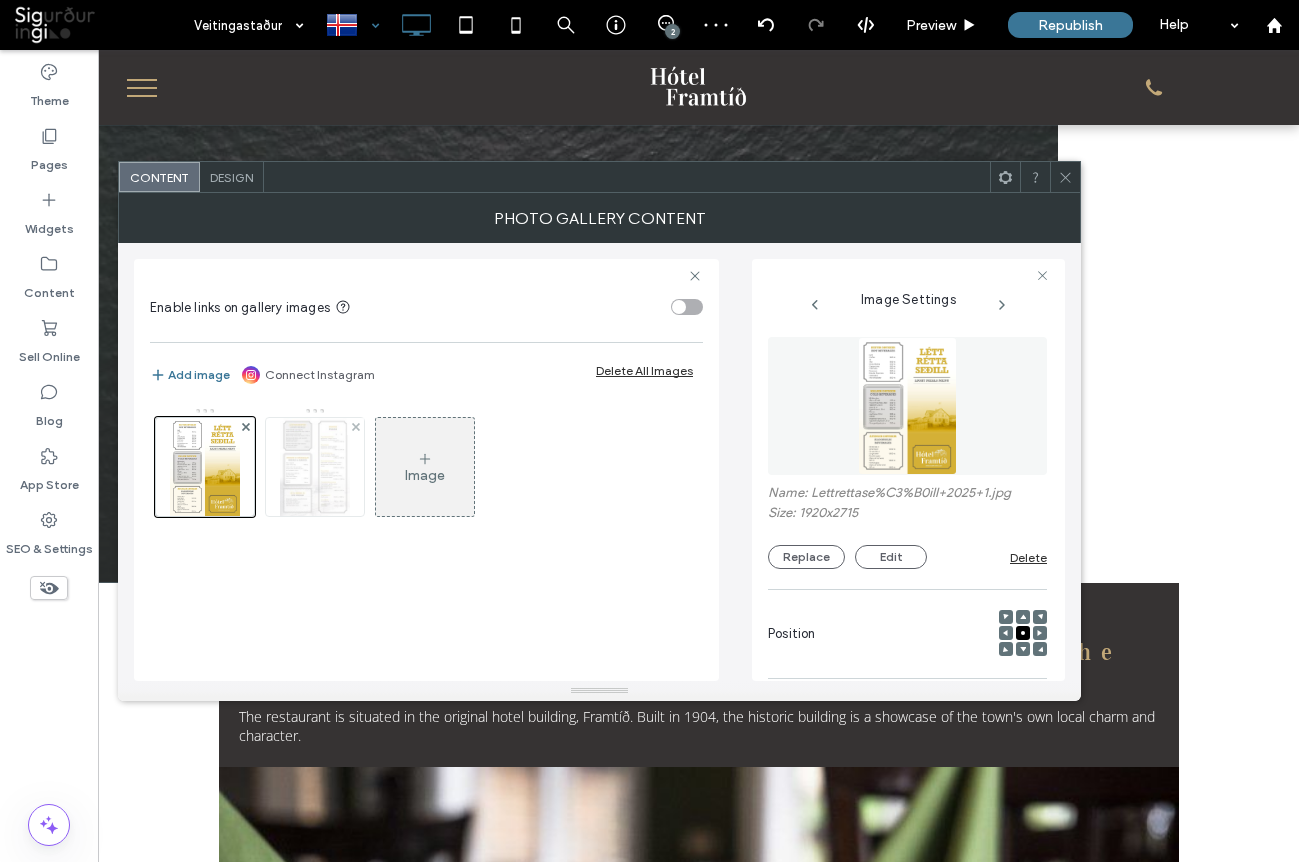 click at bounding box center [314, 467] 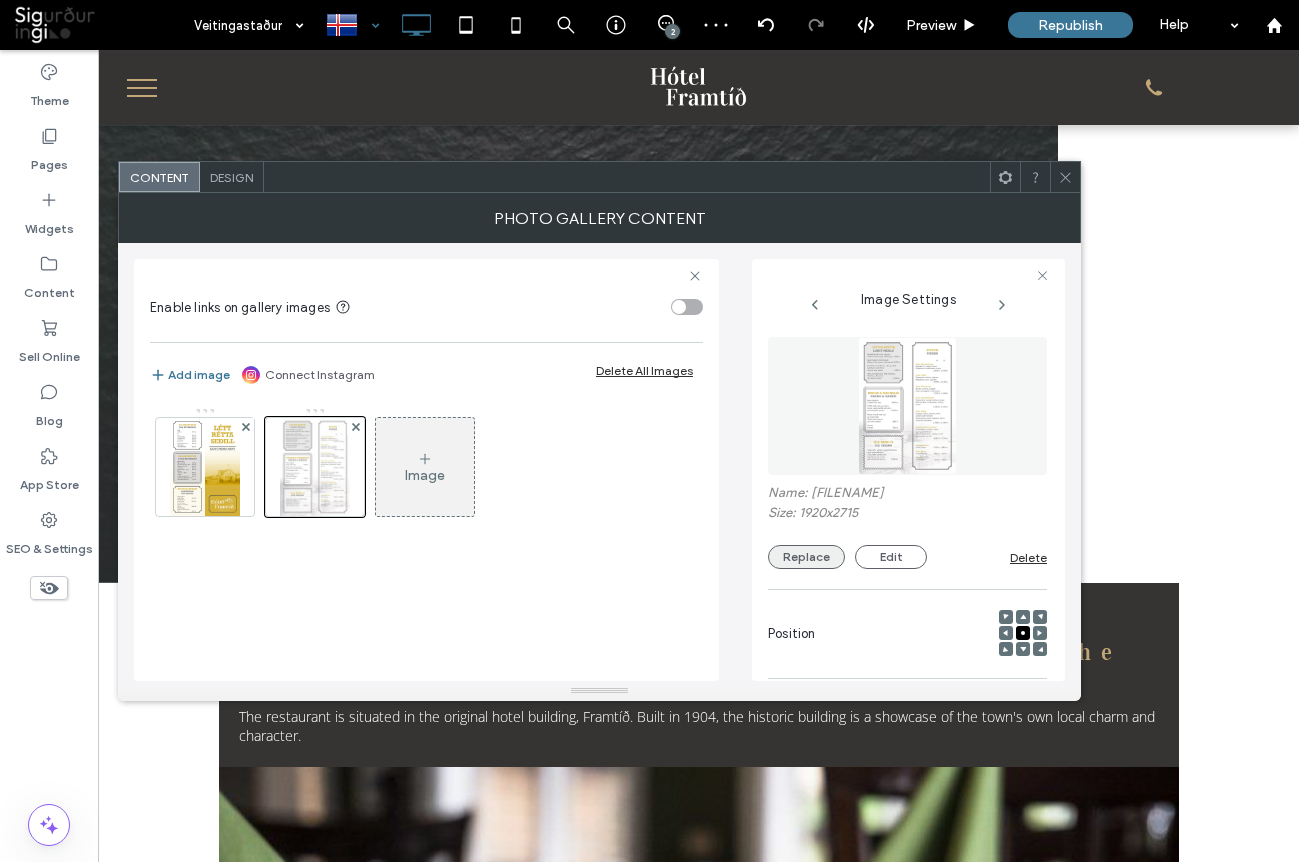 click on "Replace" at bounding box center (806, 557) 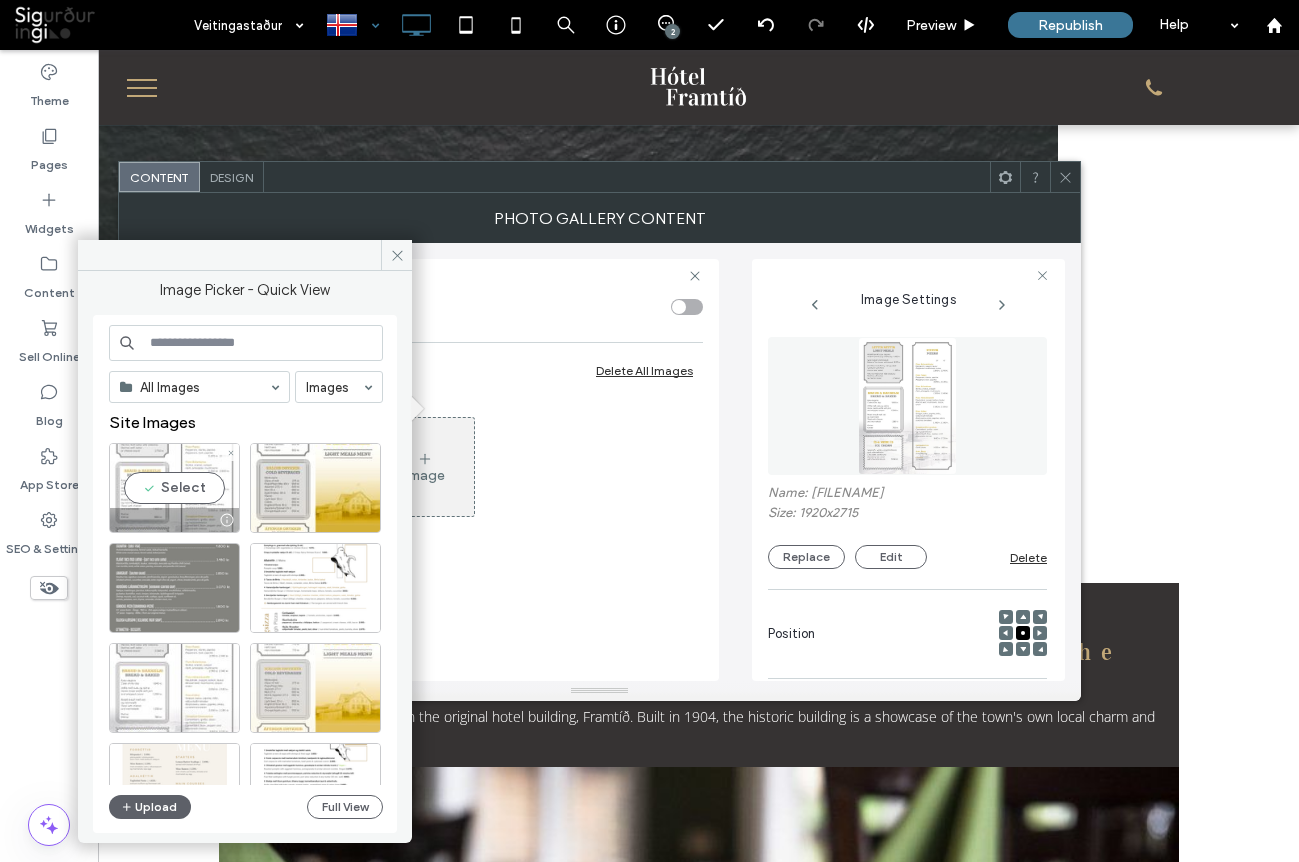 click on "Select" at bounding box center [174, 488] 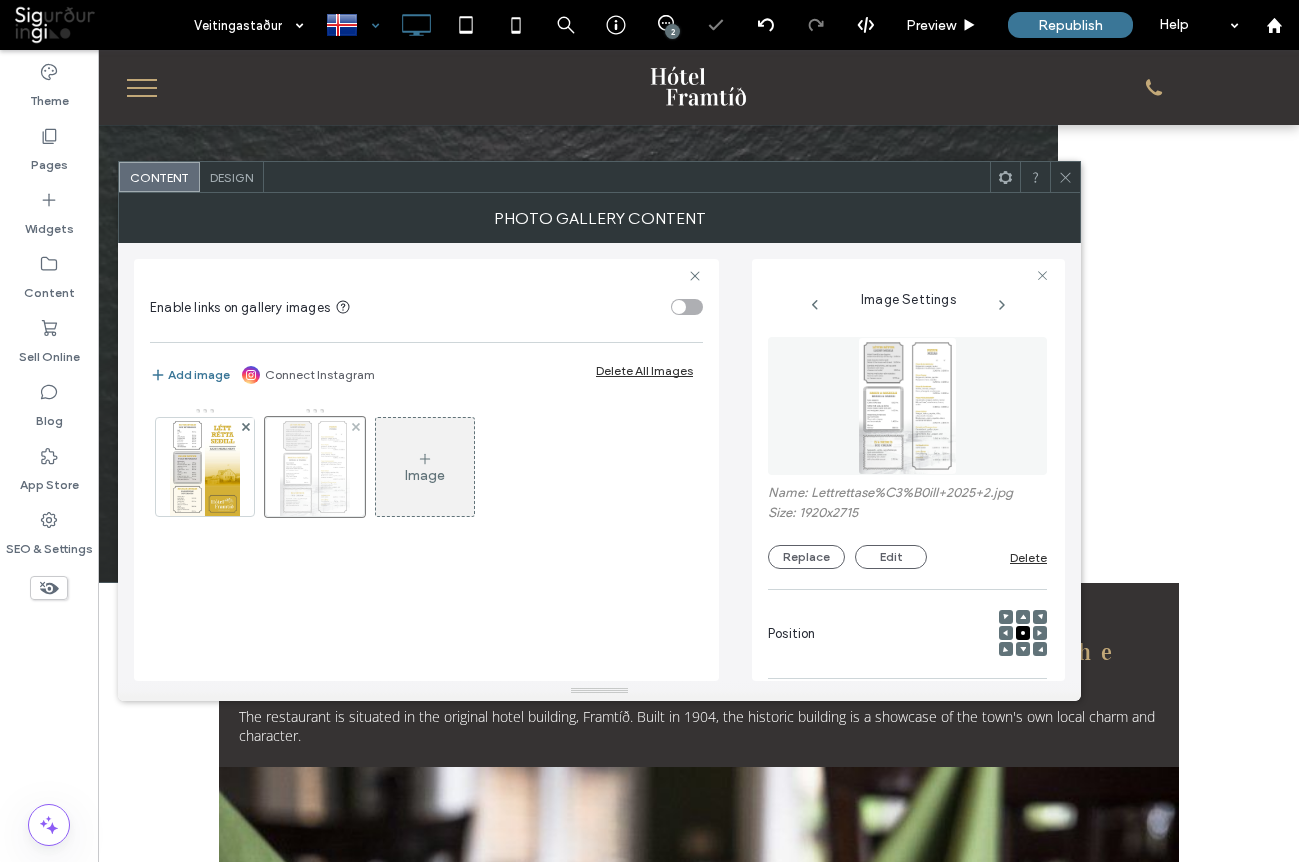 click at bounding box center [315, 467] 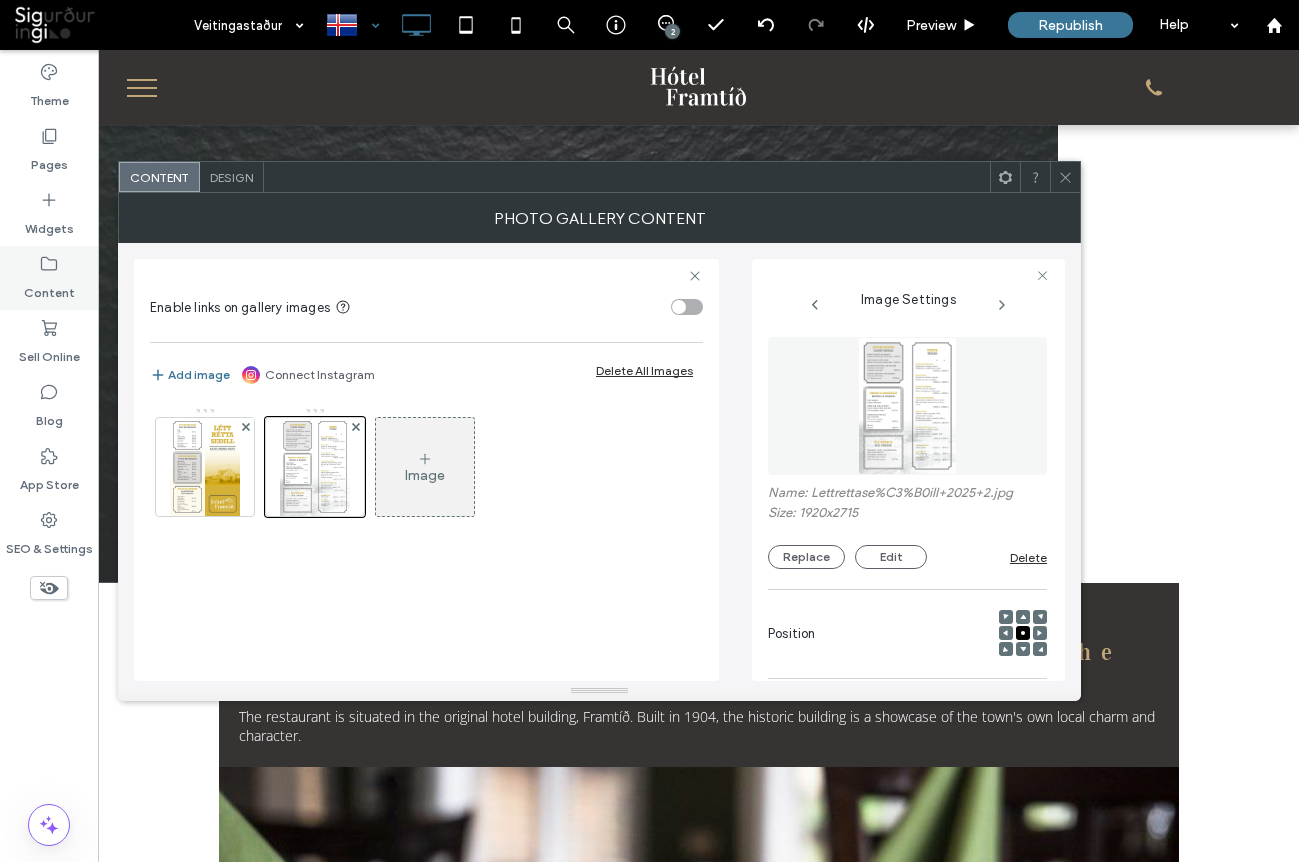 click on "Content" at bounding box center (49, 288) 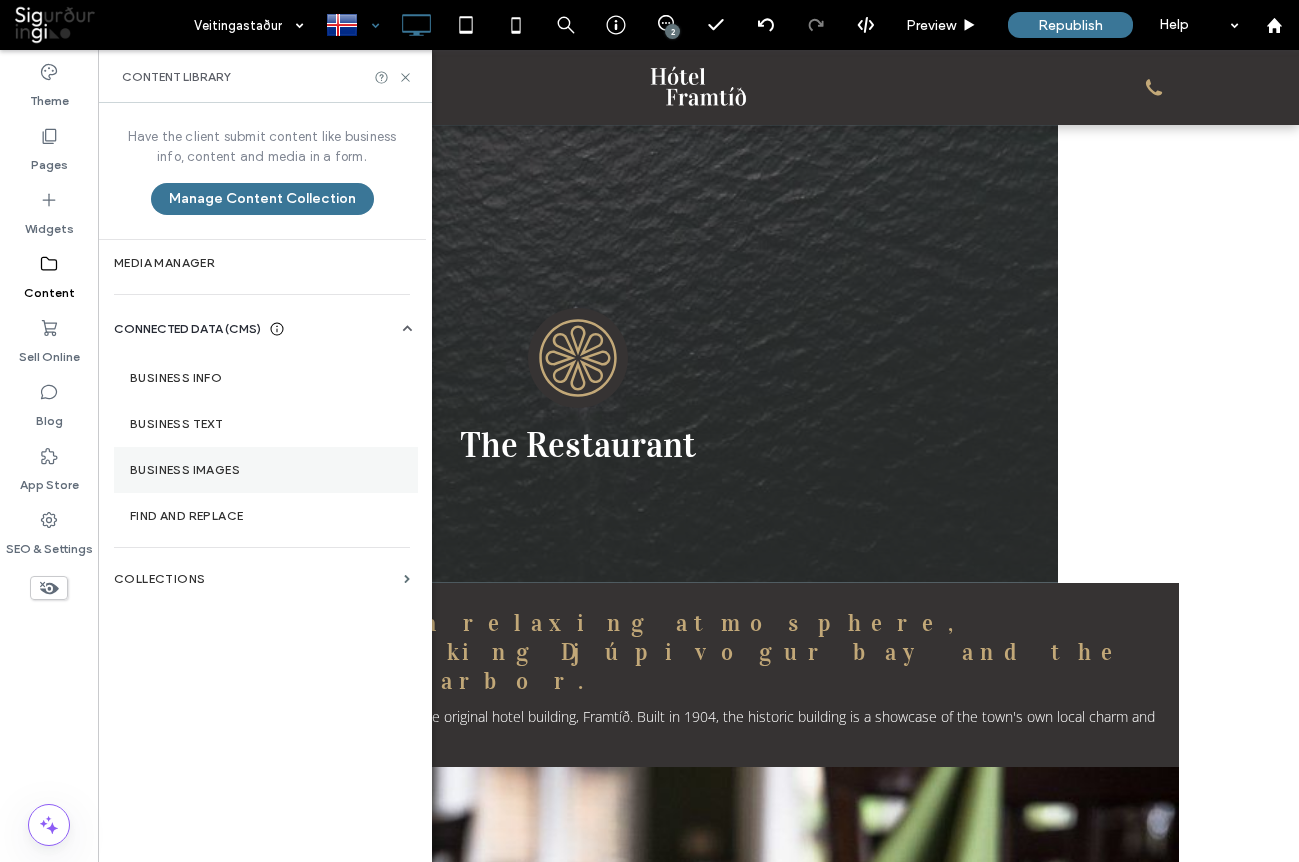 click on "Business Images" at bounding box center [266, 470] 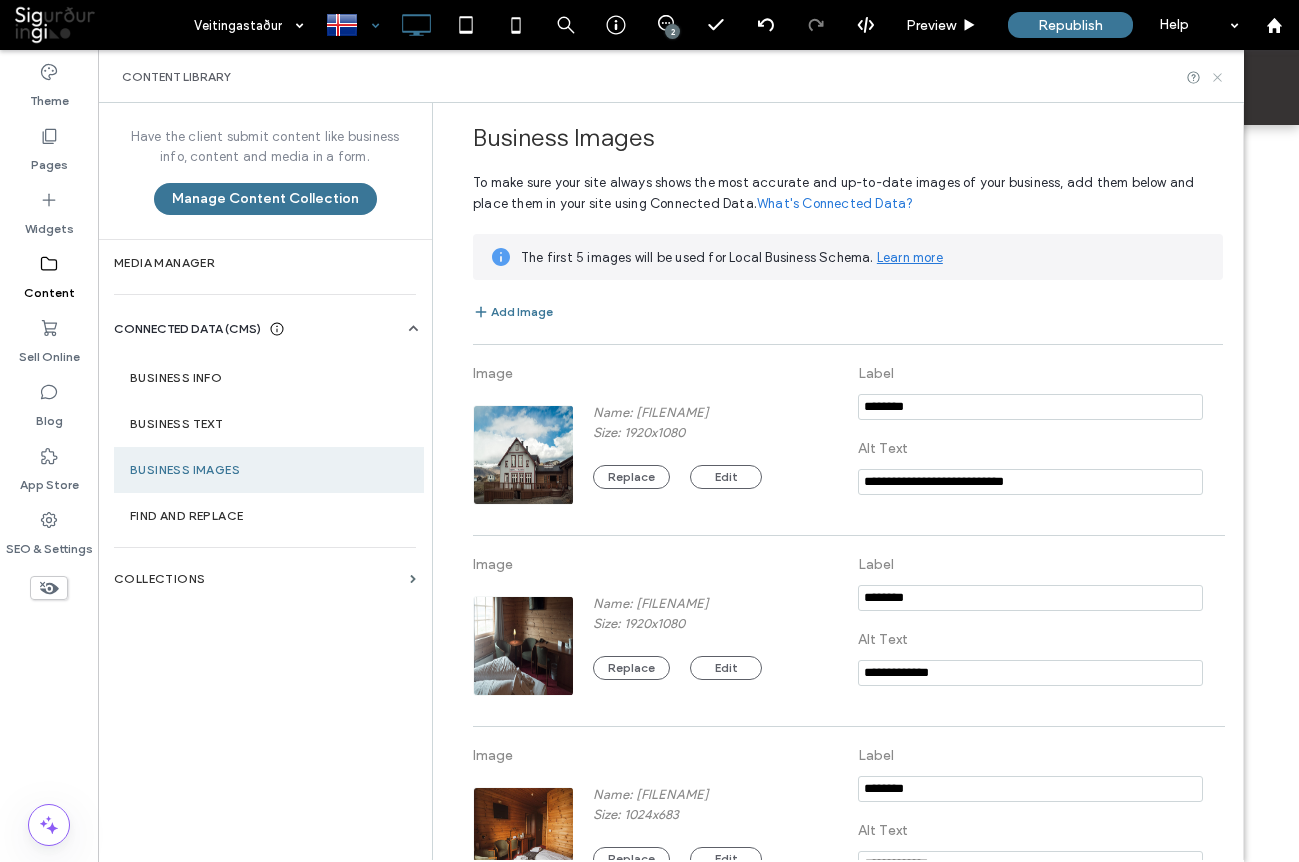 click 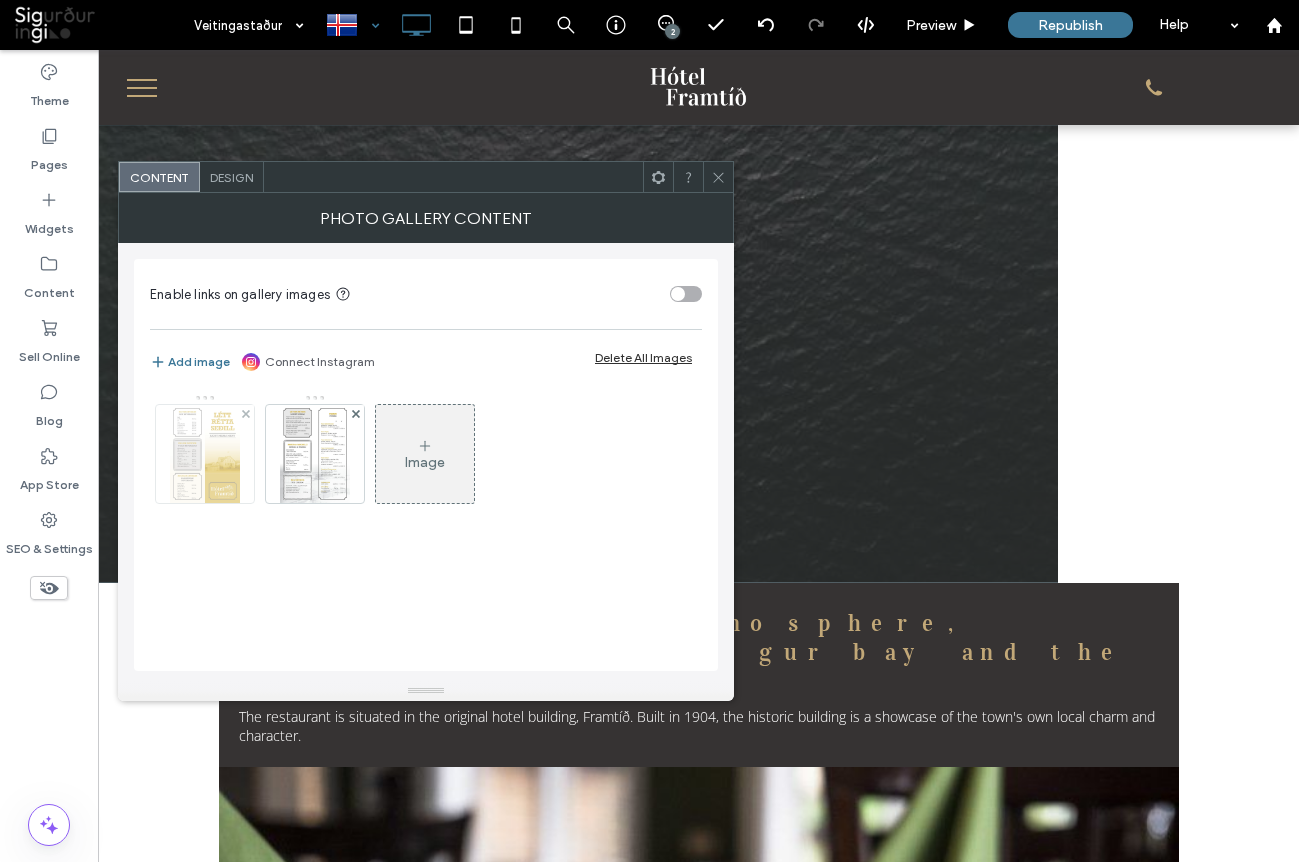 click at bounding box center [204, 454] 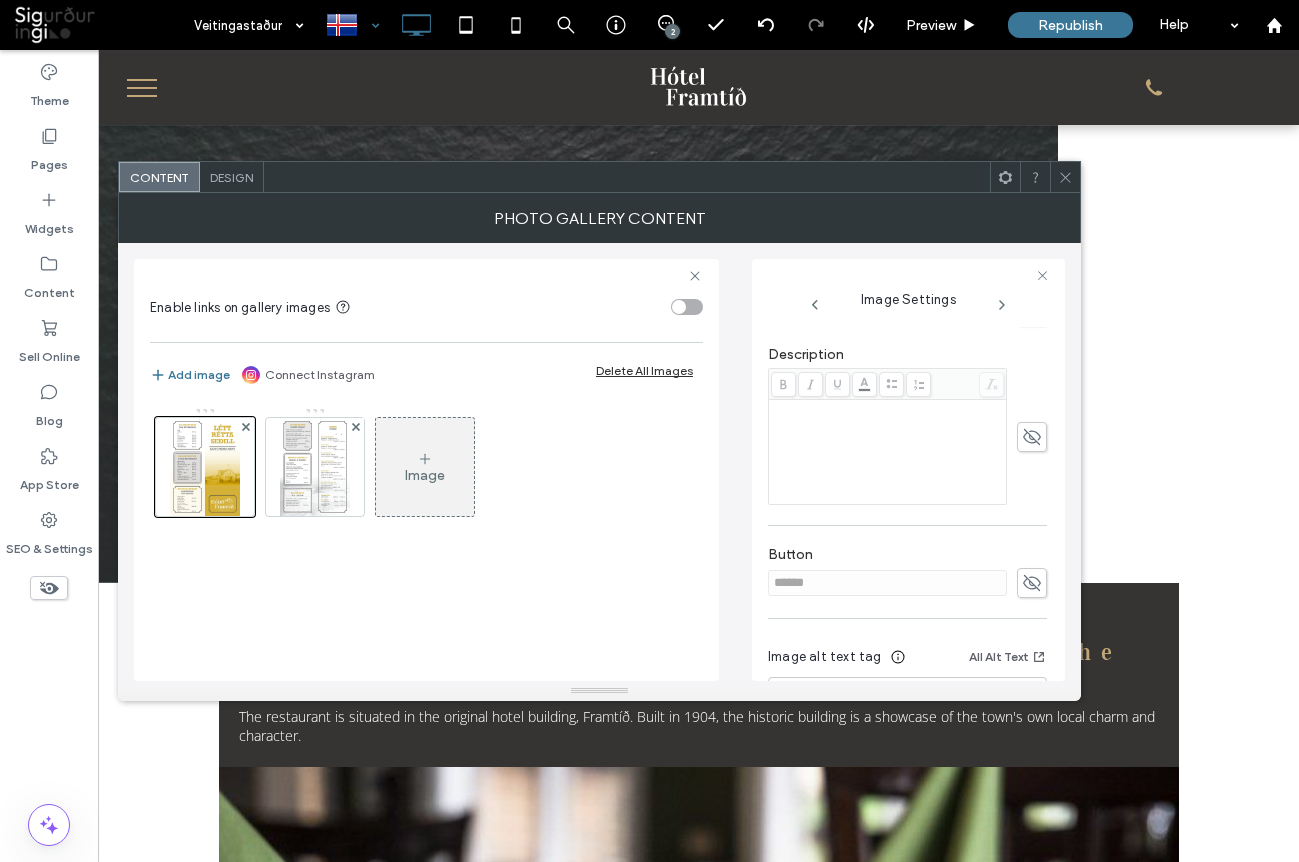 scroll, scrollTop: 0, scrollLeft: 0, axis: both 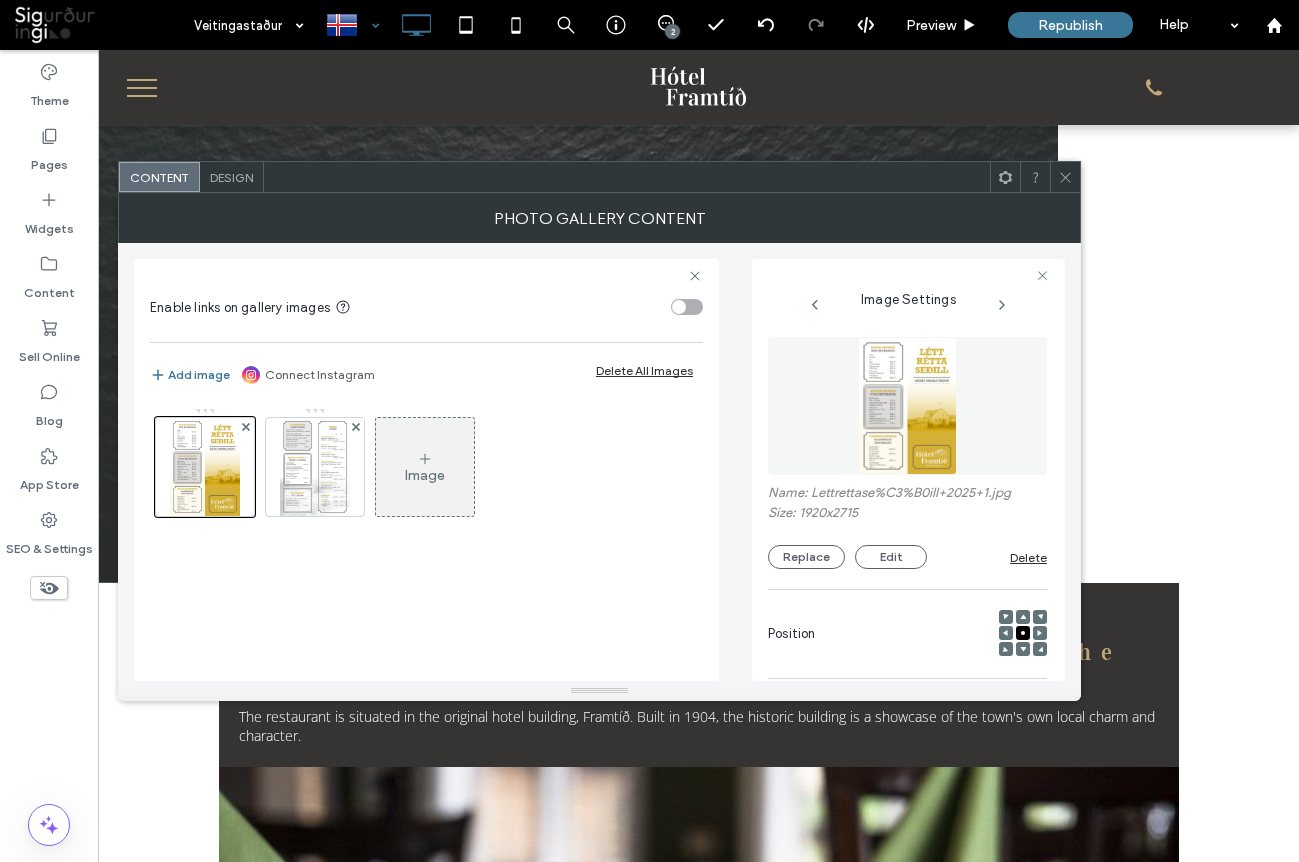 click at bounding box center [907, 406] 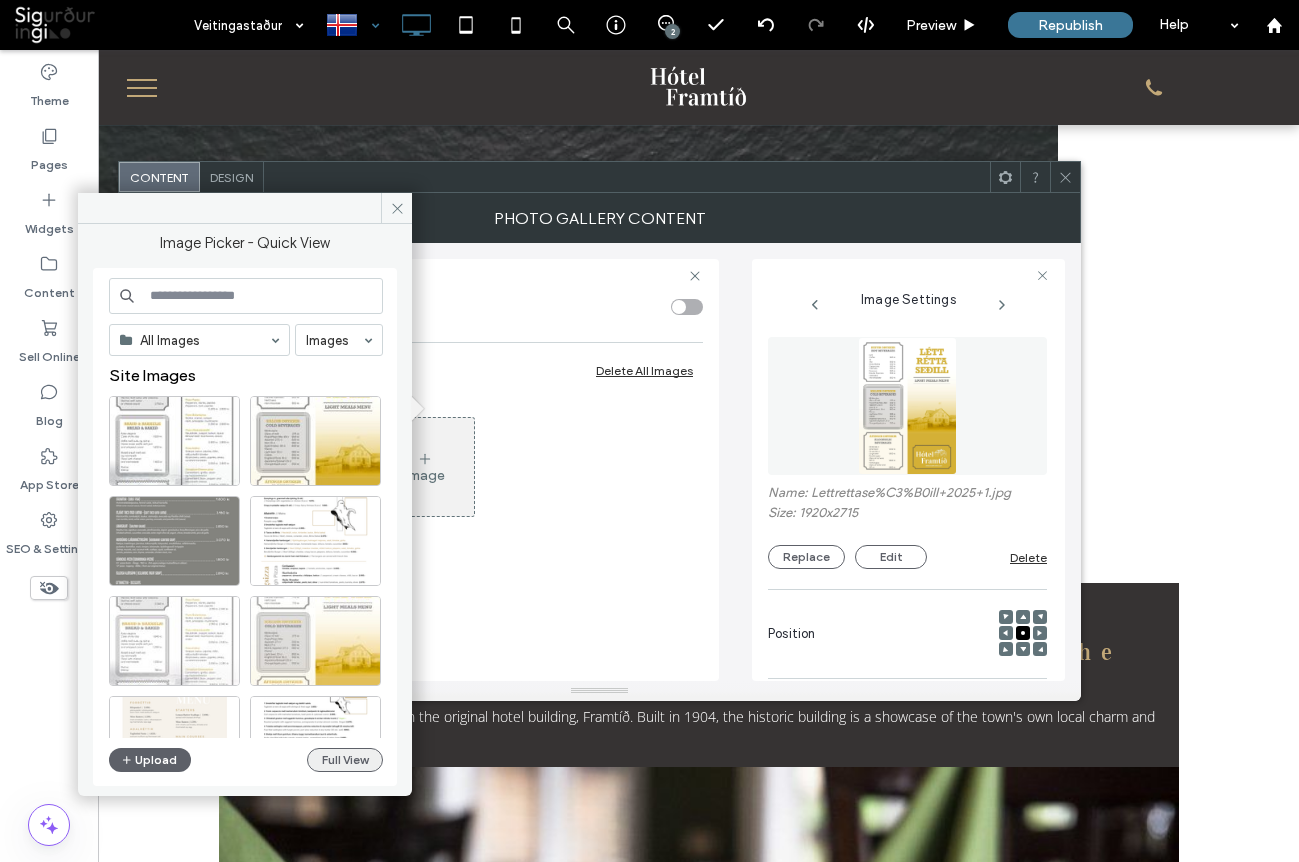 click on "Full View" at bounding box center [345, 760] 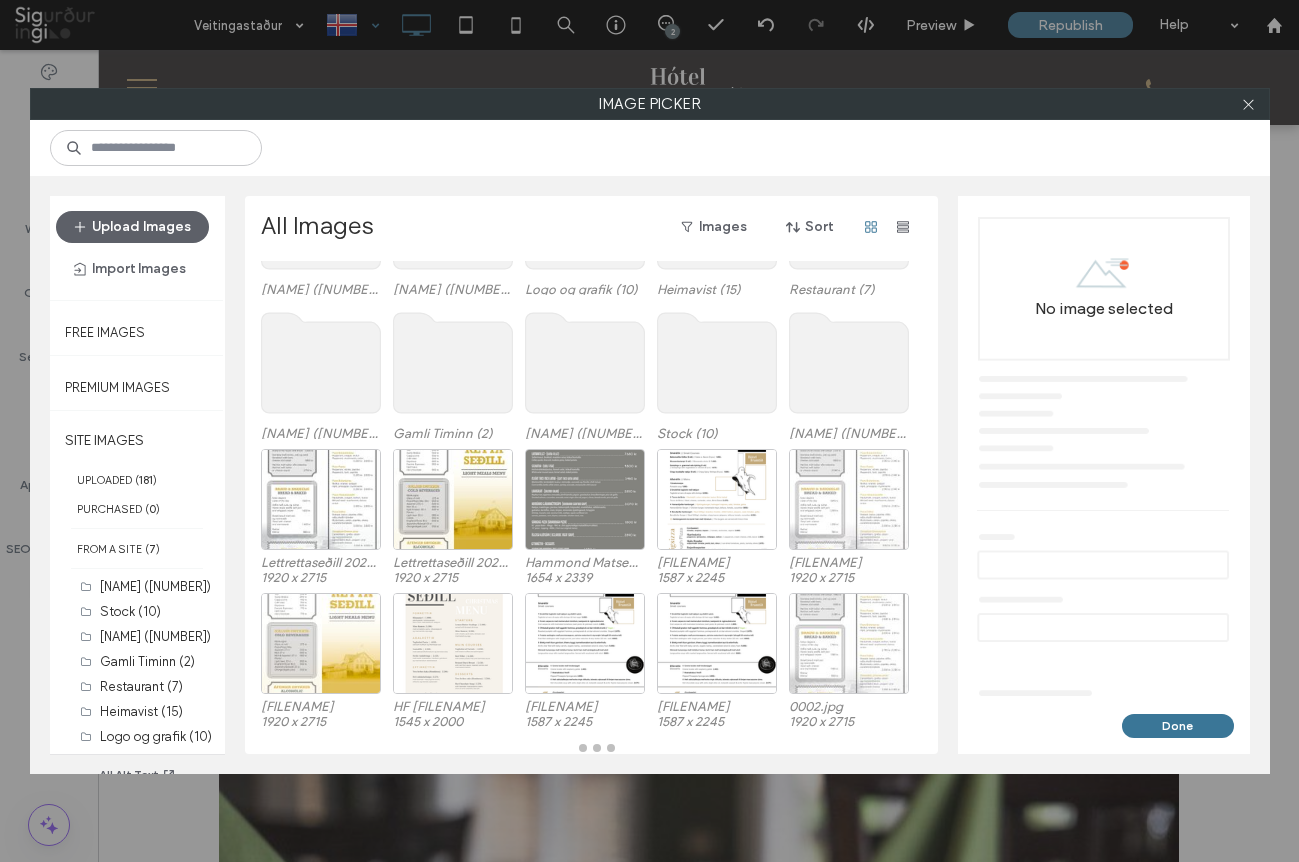 scroll, scrollTop: 140, scrollLeft: 0, axis: vertical 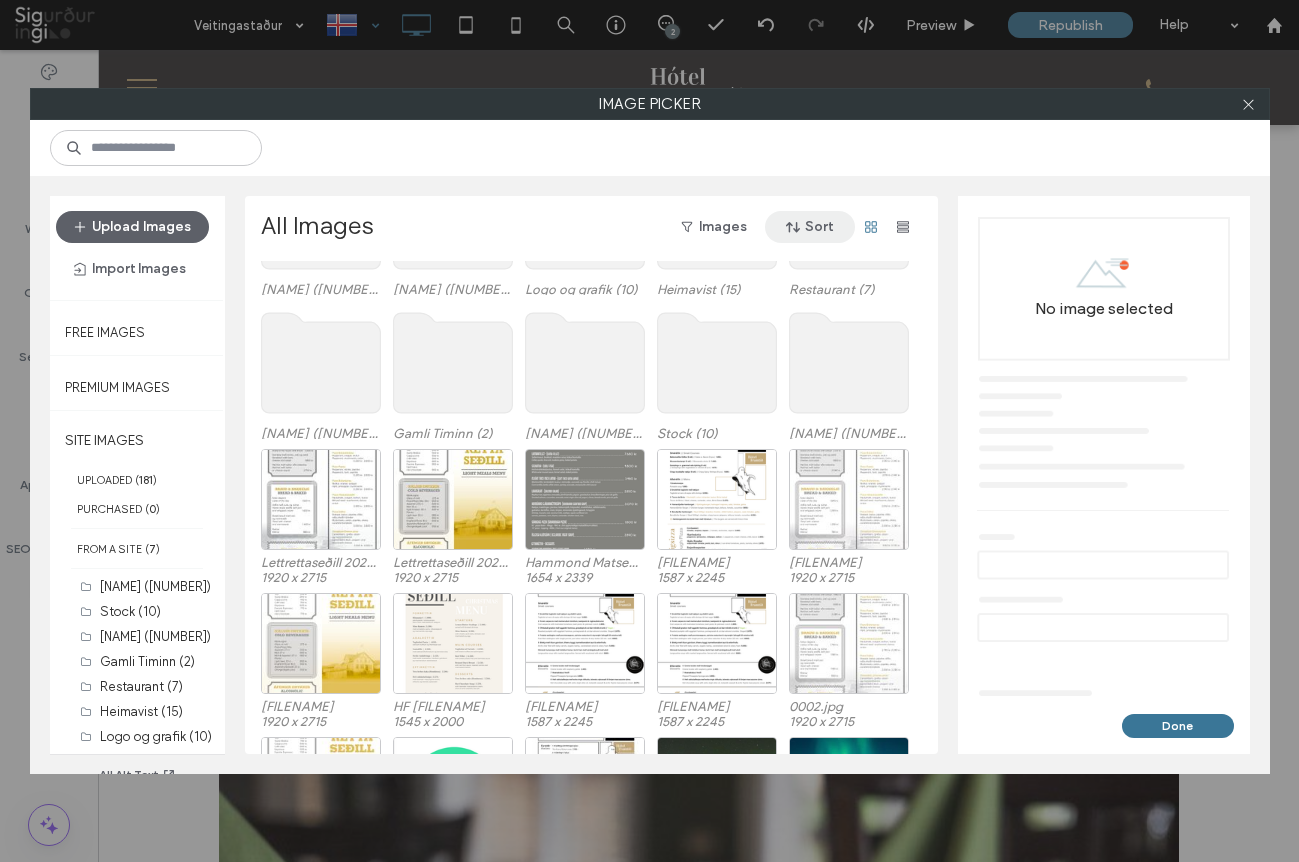 click on "Sort" at bounding box center [810, 227] 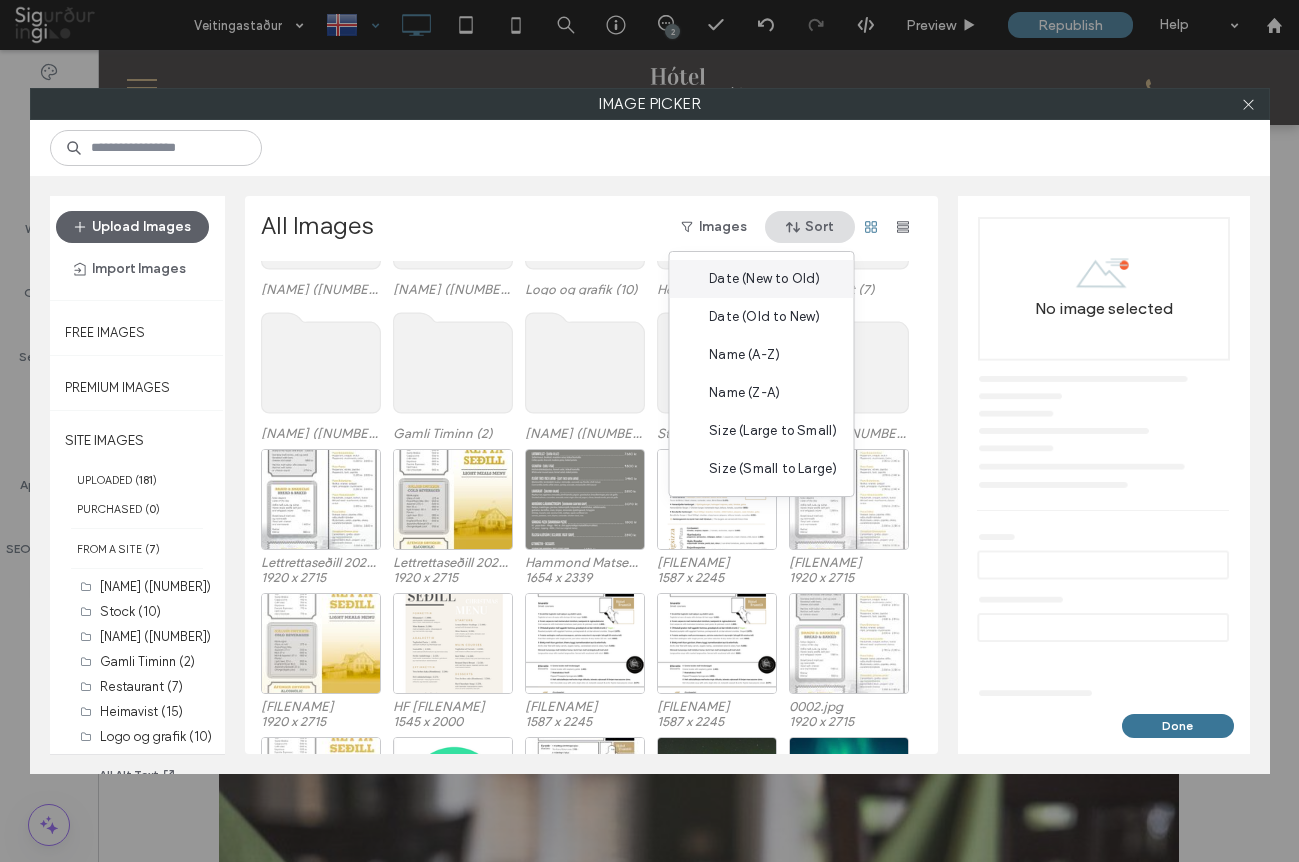 click on "Date  (New to Old)" at bounding box center (764, 279) 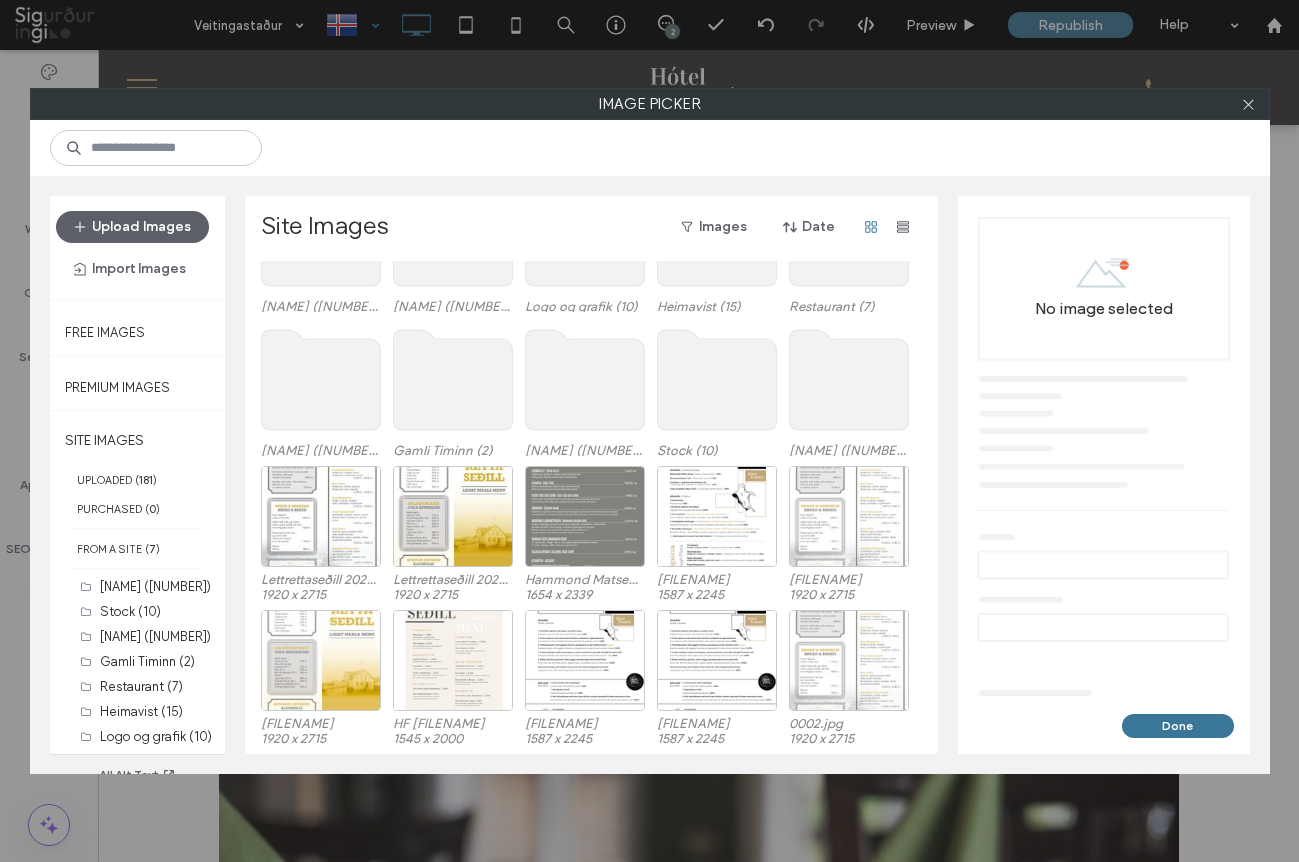 scroll, scrollTop: 85, scrollLeft: 0, axis: vertical 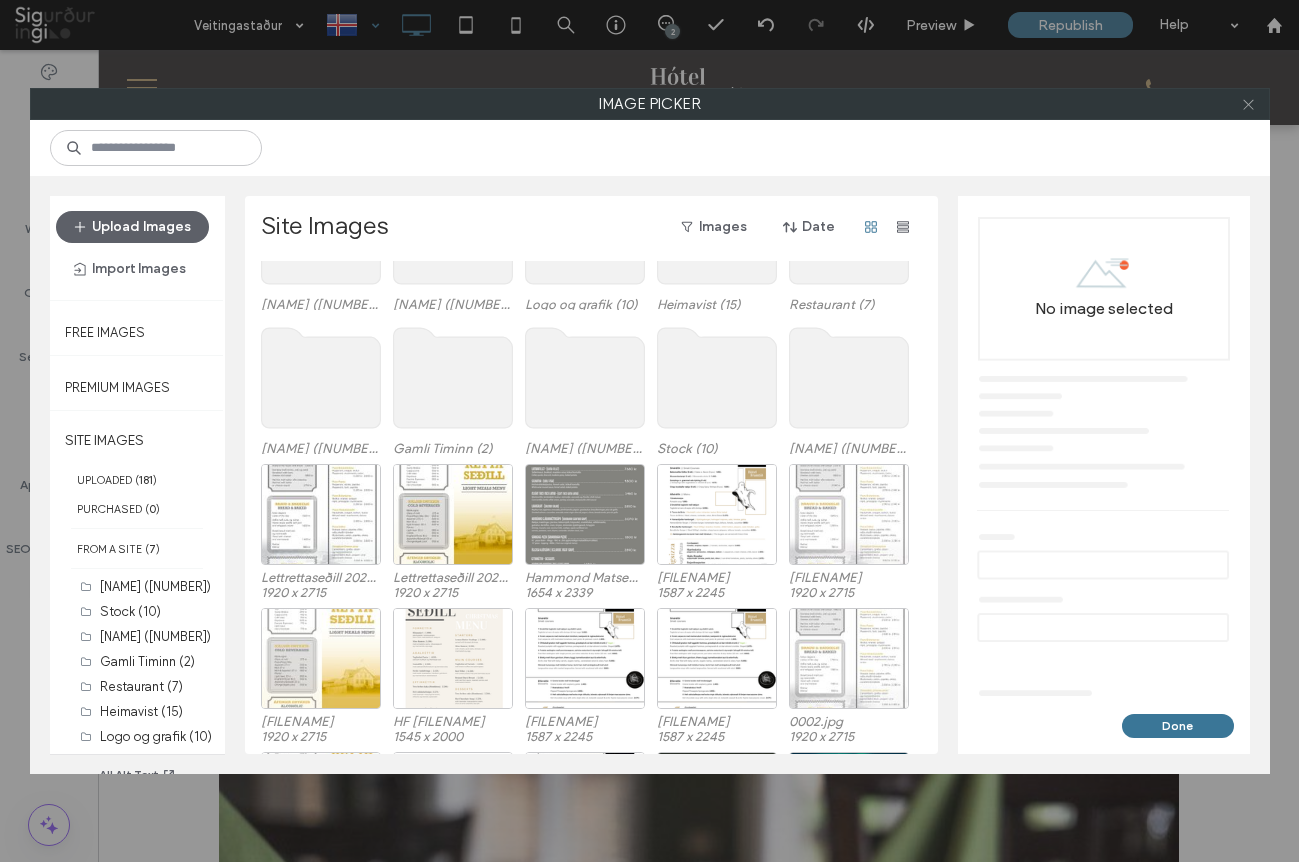 click 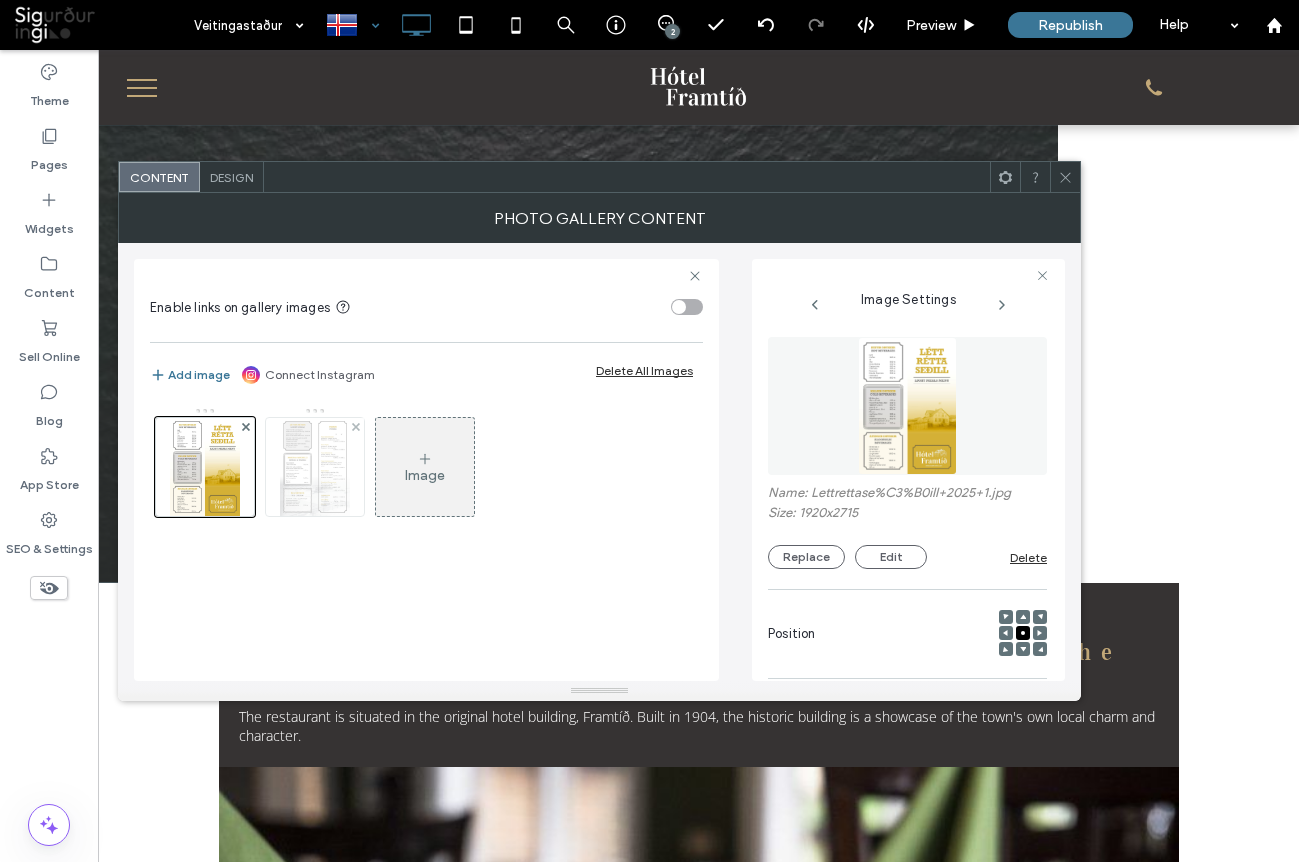 click at bounding box center [314, 467] 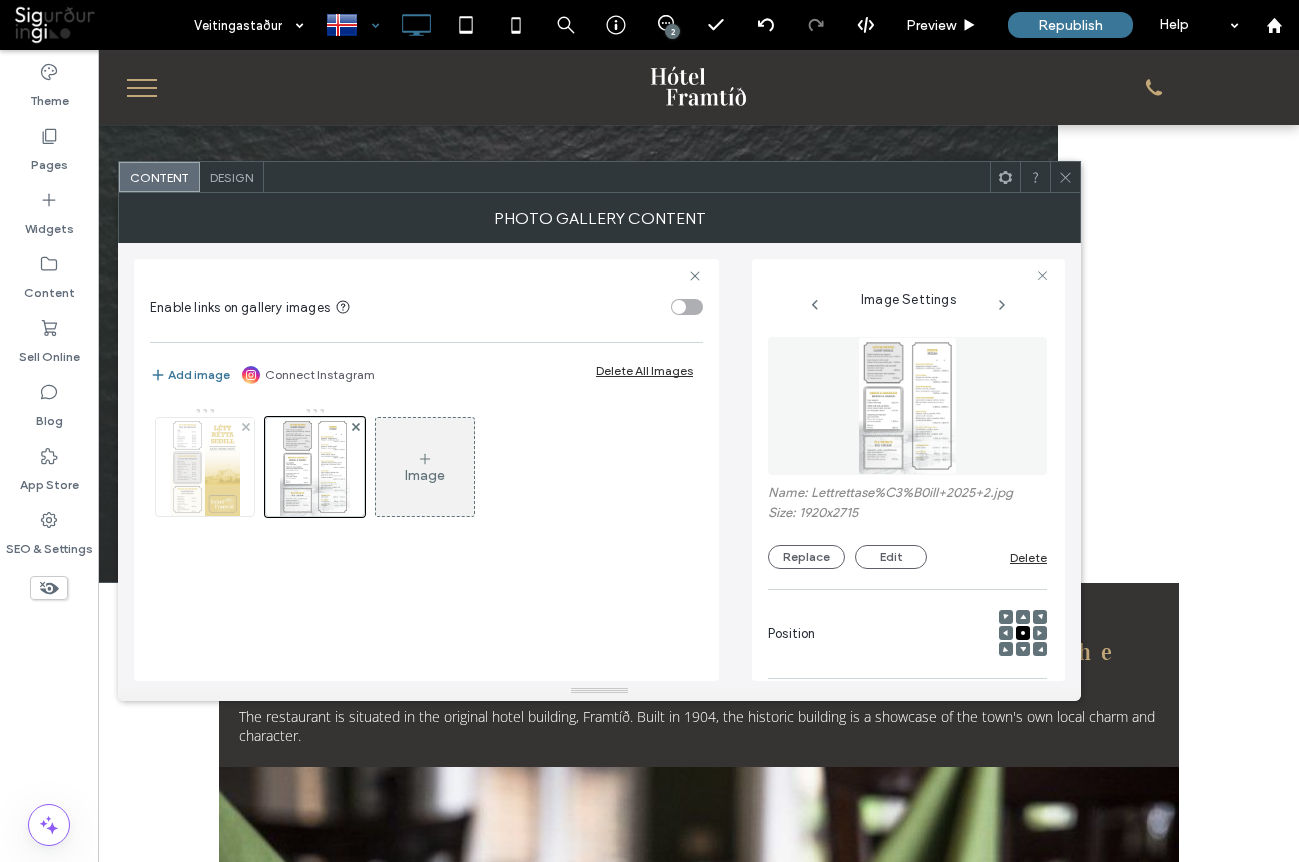 click at bounding box center [204, 467] 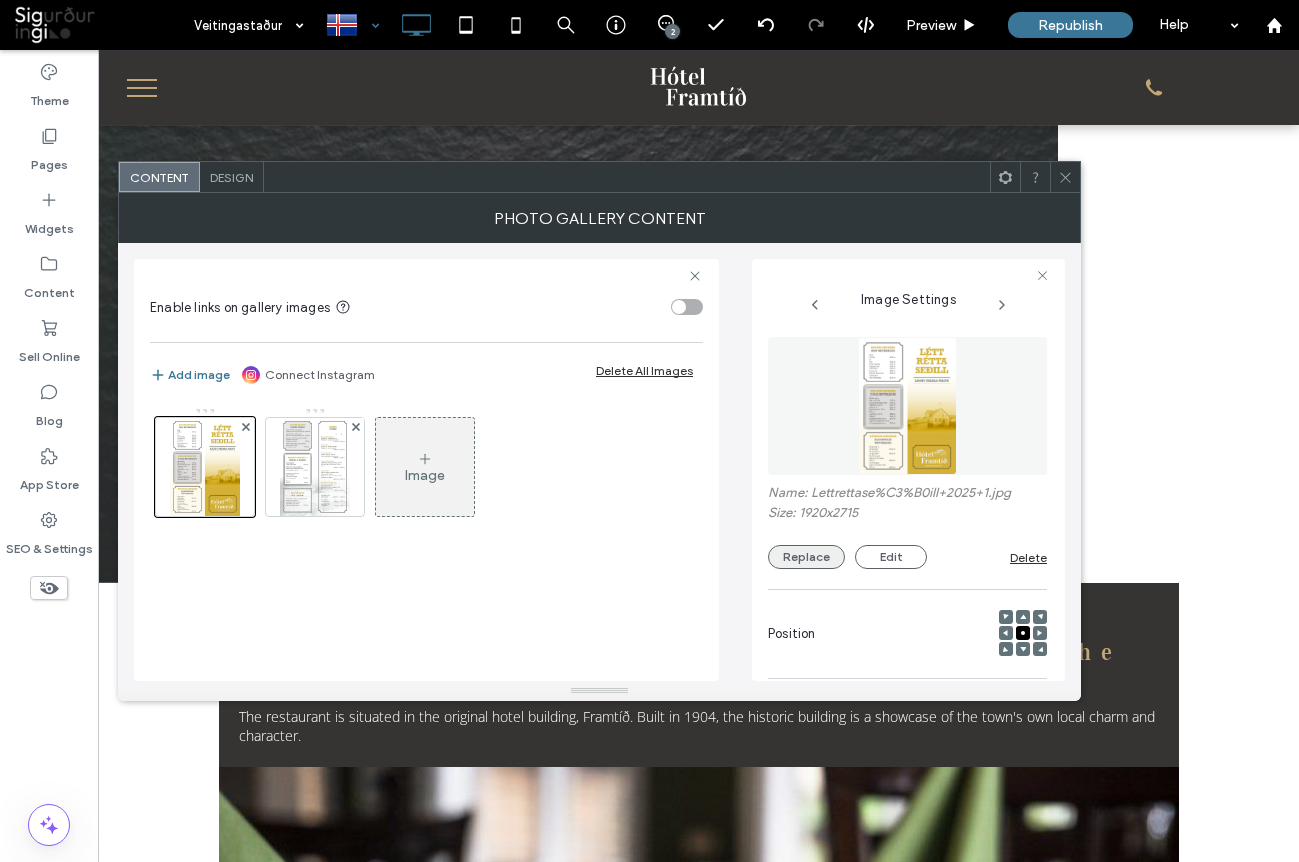 click on "Replace" at bounding box center [806, 557] 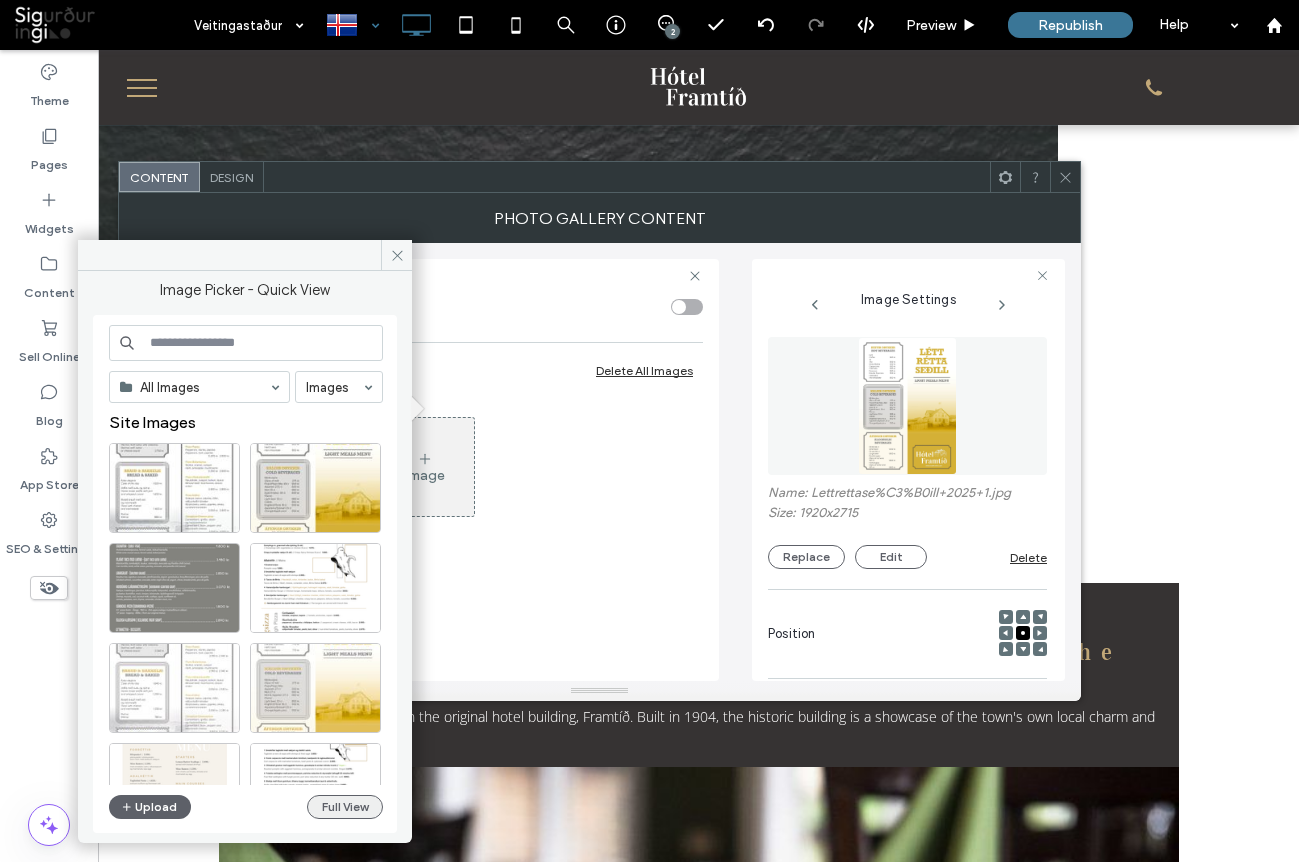 click on "Full View" at bounding box center [345, 807] 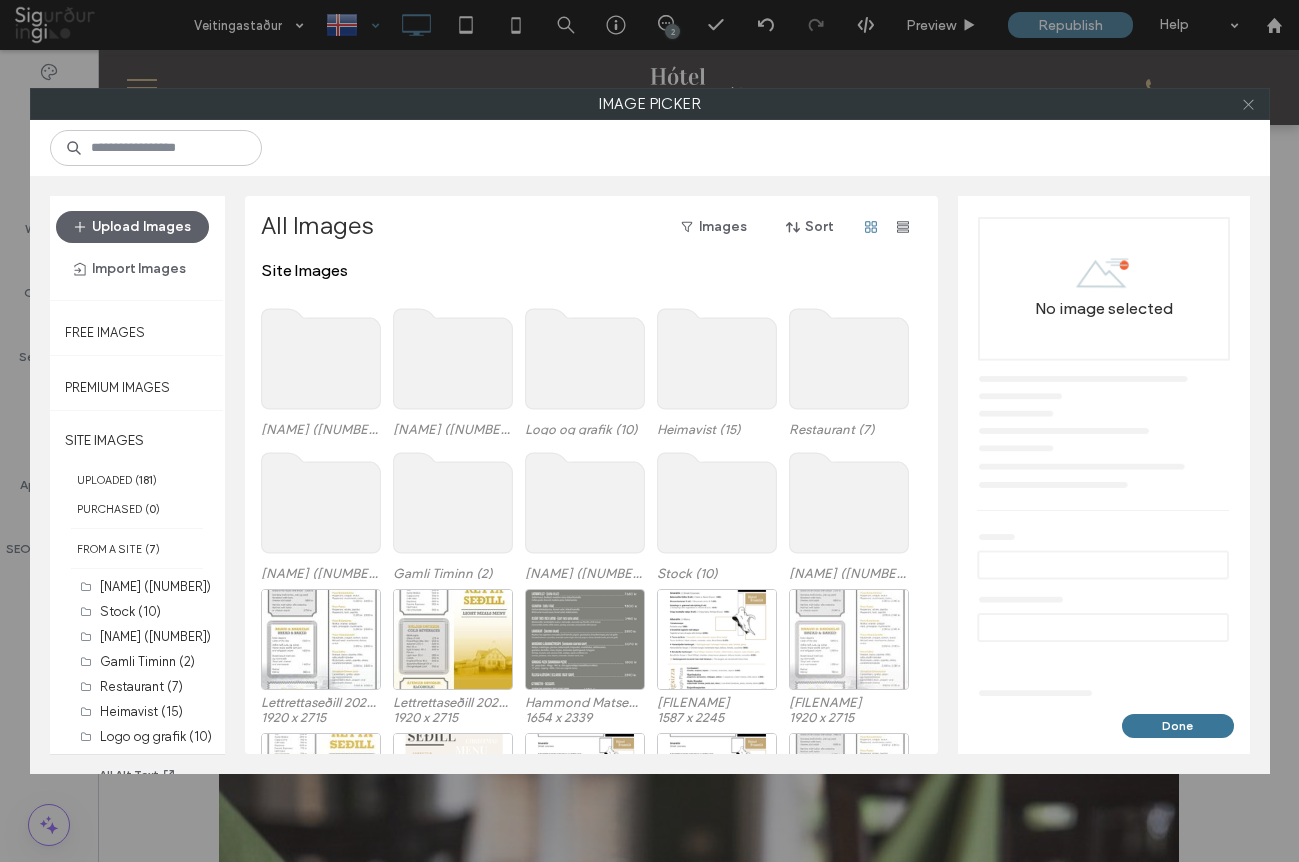 click at bounding box center (1248, 104) 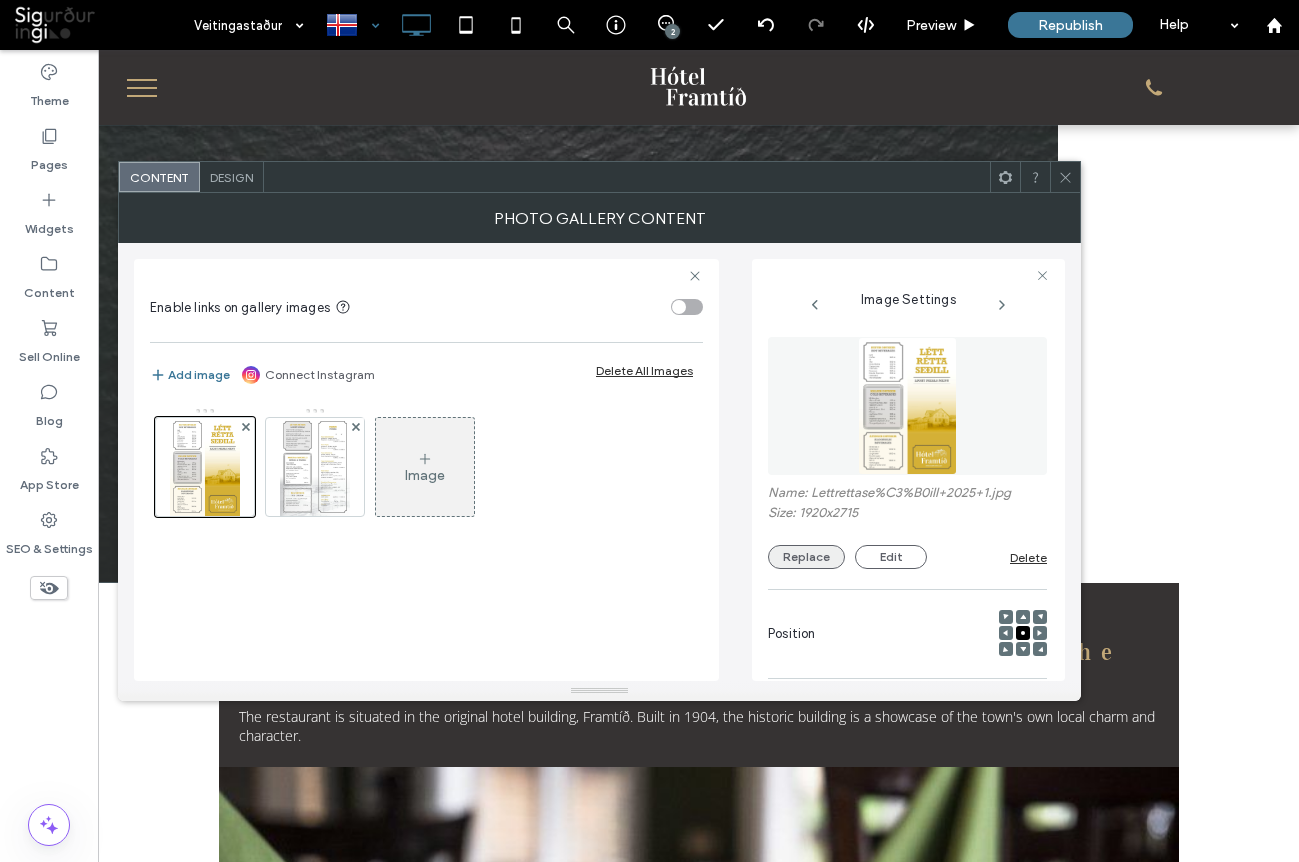 click on "Replace" at bounding box center (806, 557) 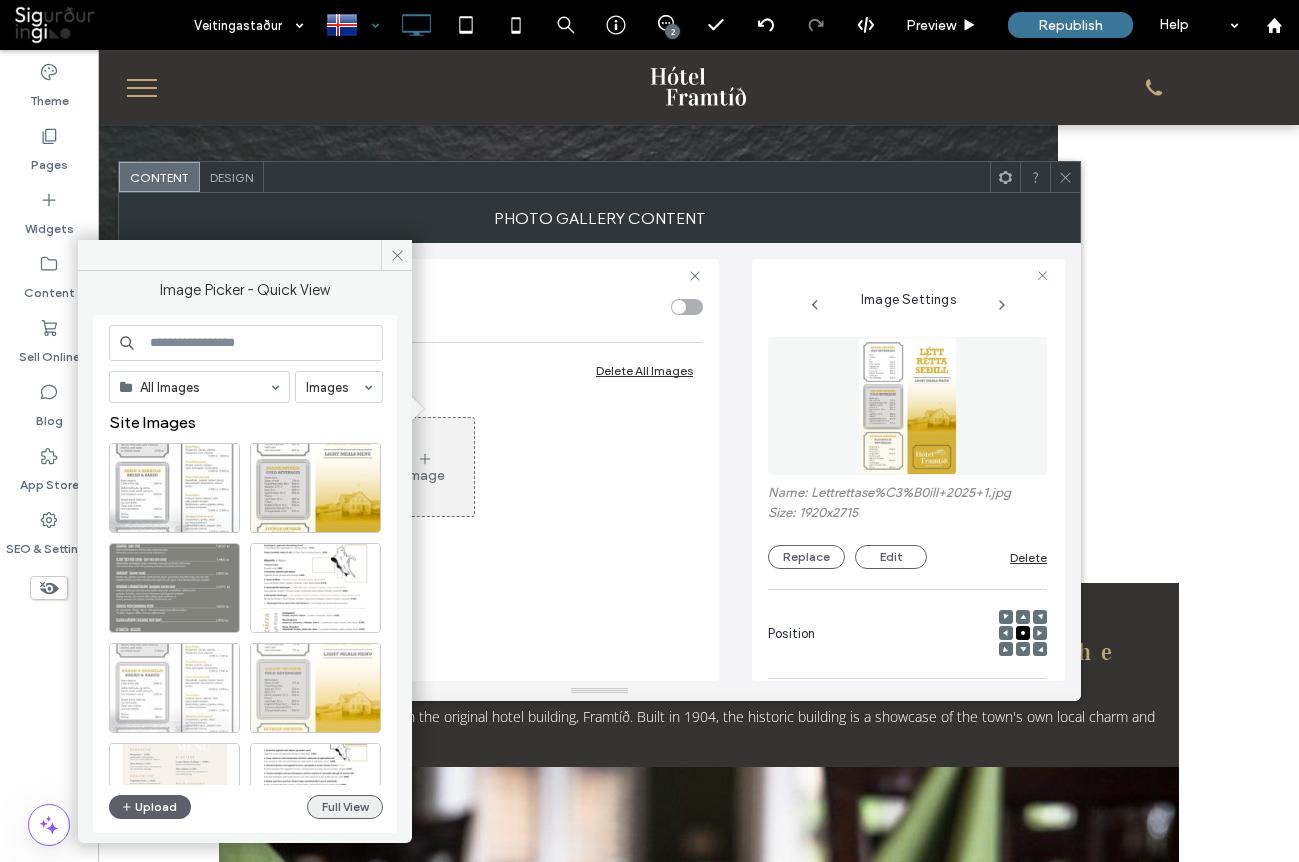 click on "Full View" at bounding box center [345, 807] 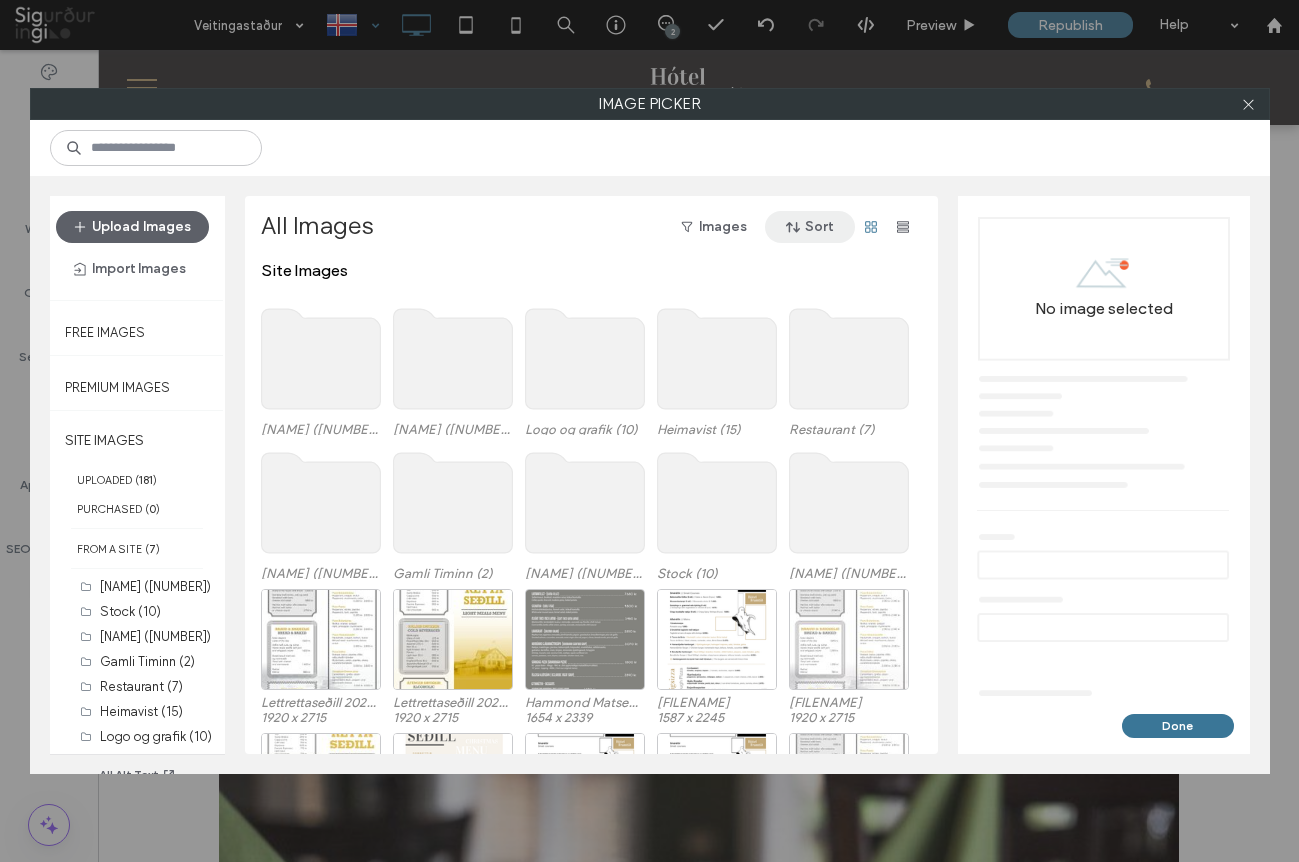click on "Sort" at bounding box center (810, 227) 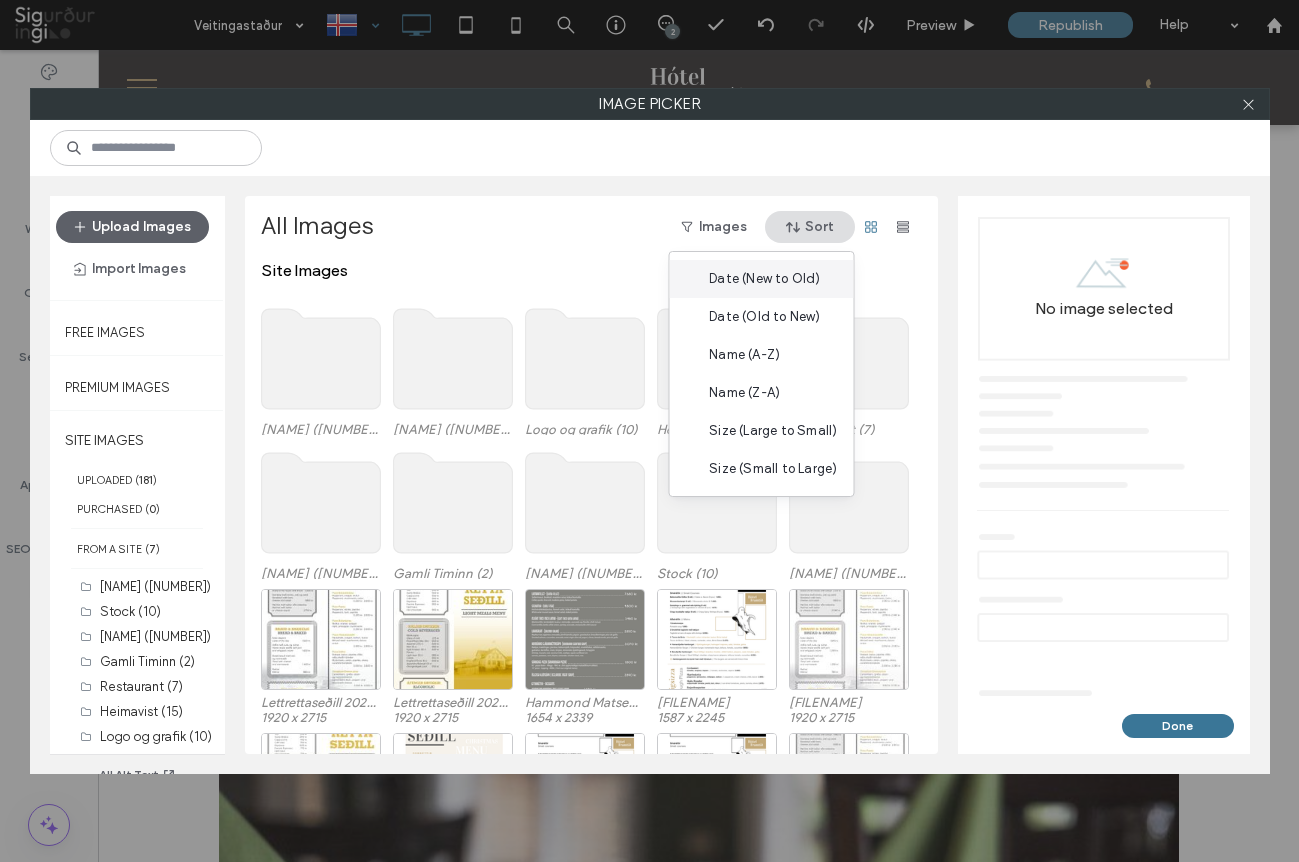 click on "Date  (New to Old)" at bounding box center (764, 279) 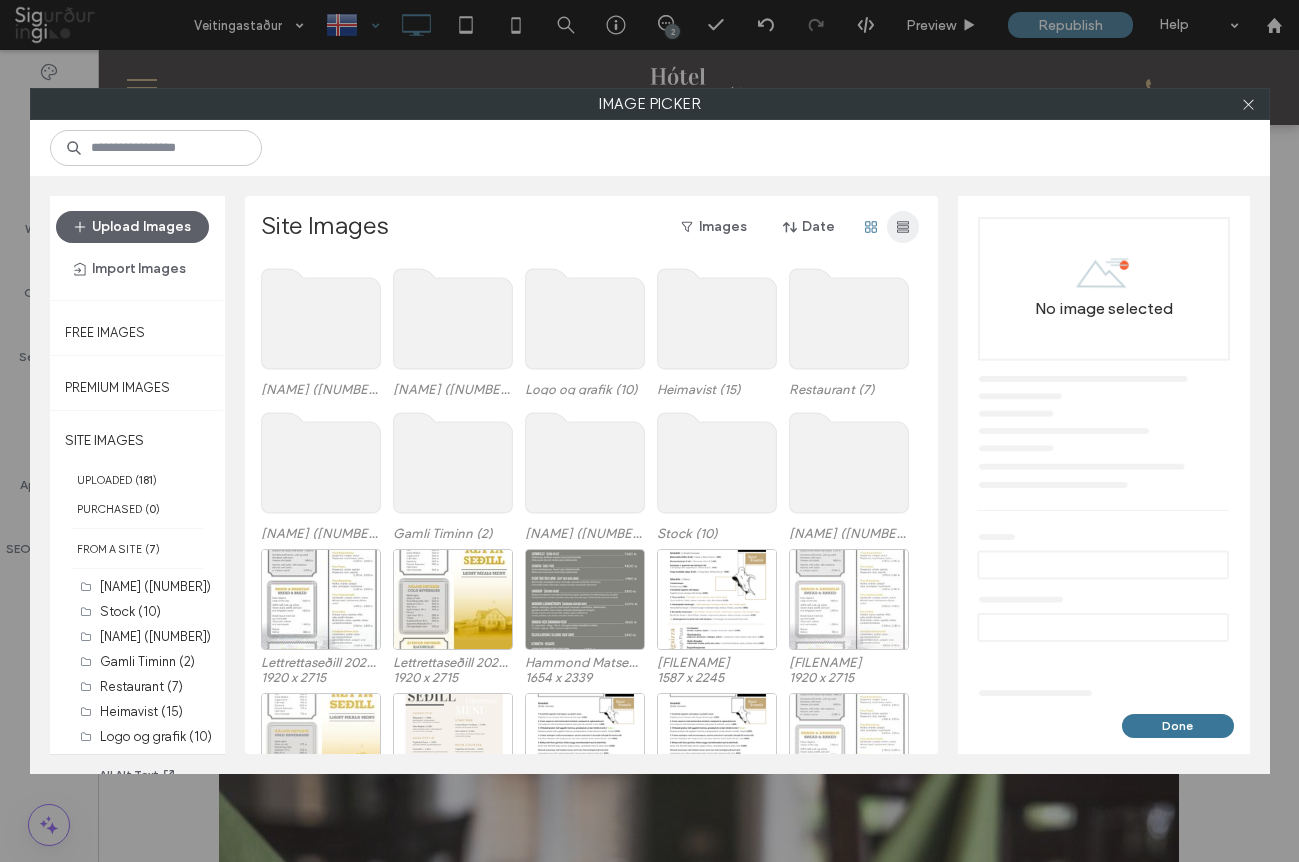 click at bounding box center (903, 227) 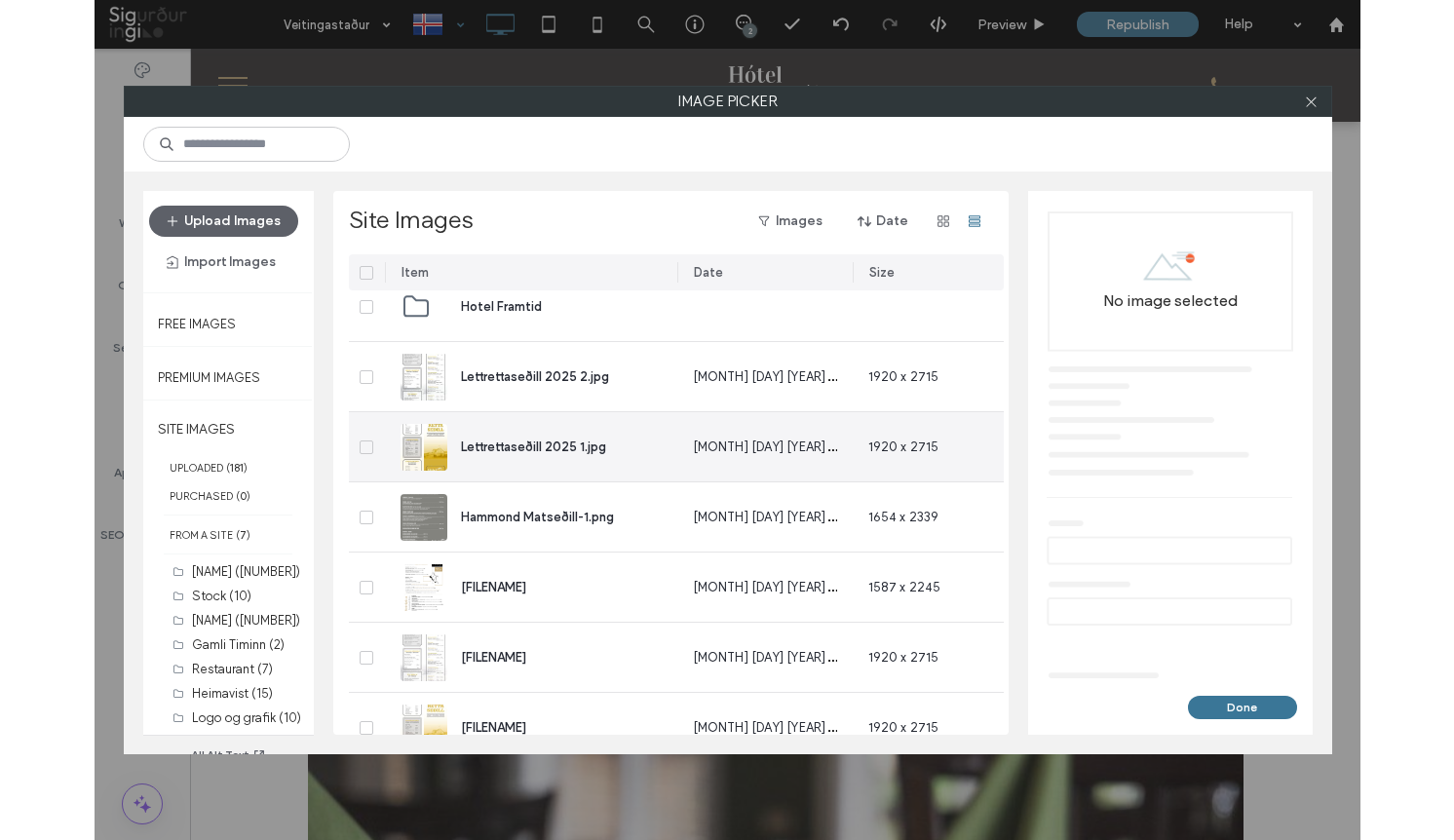 scroll, scrollTop: 633, scrollLeft: 0, axis: vertical 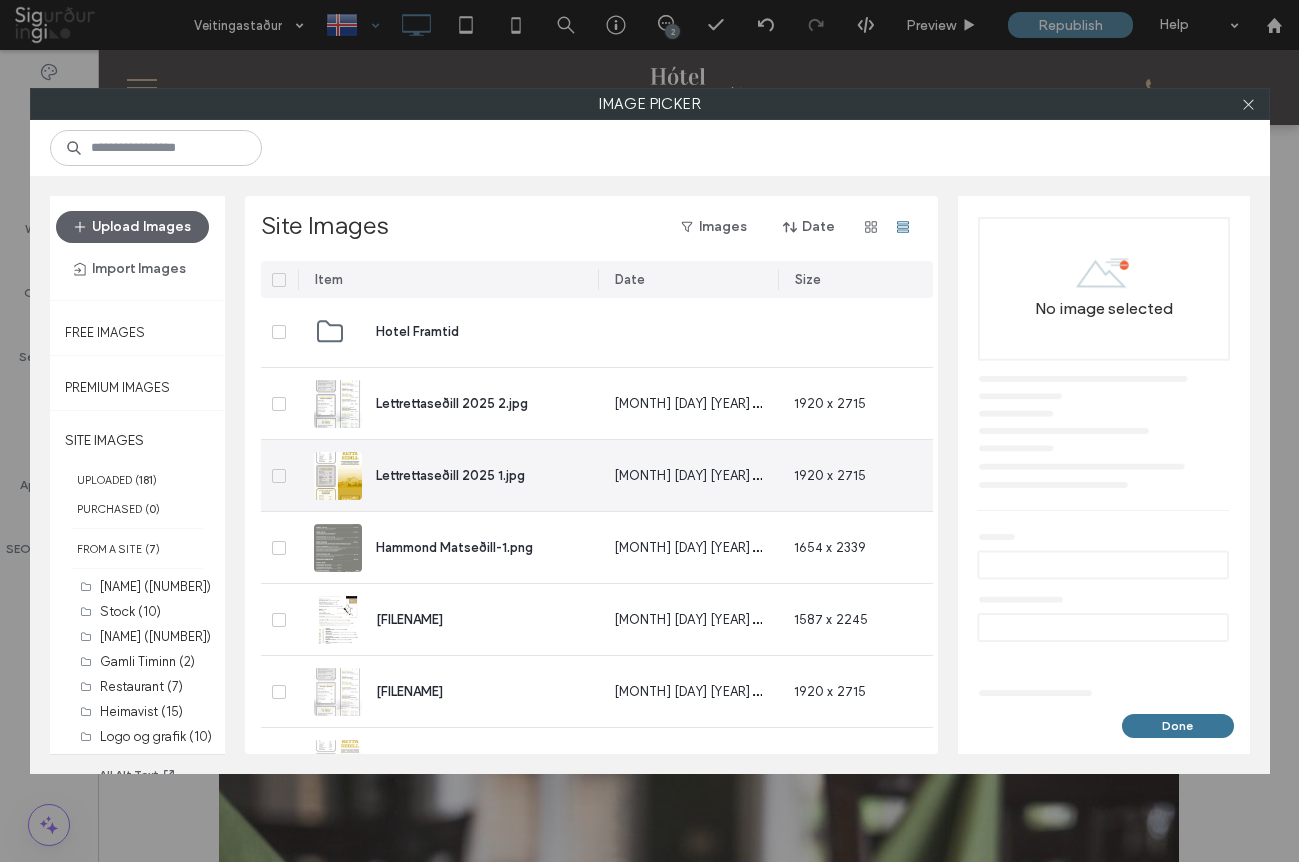 click on "Lettrettaseðill 2025 1.jpg" at bounding box center (427, 476) 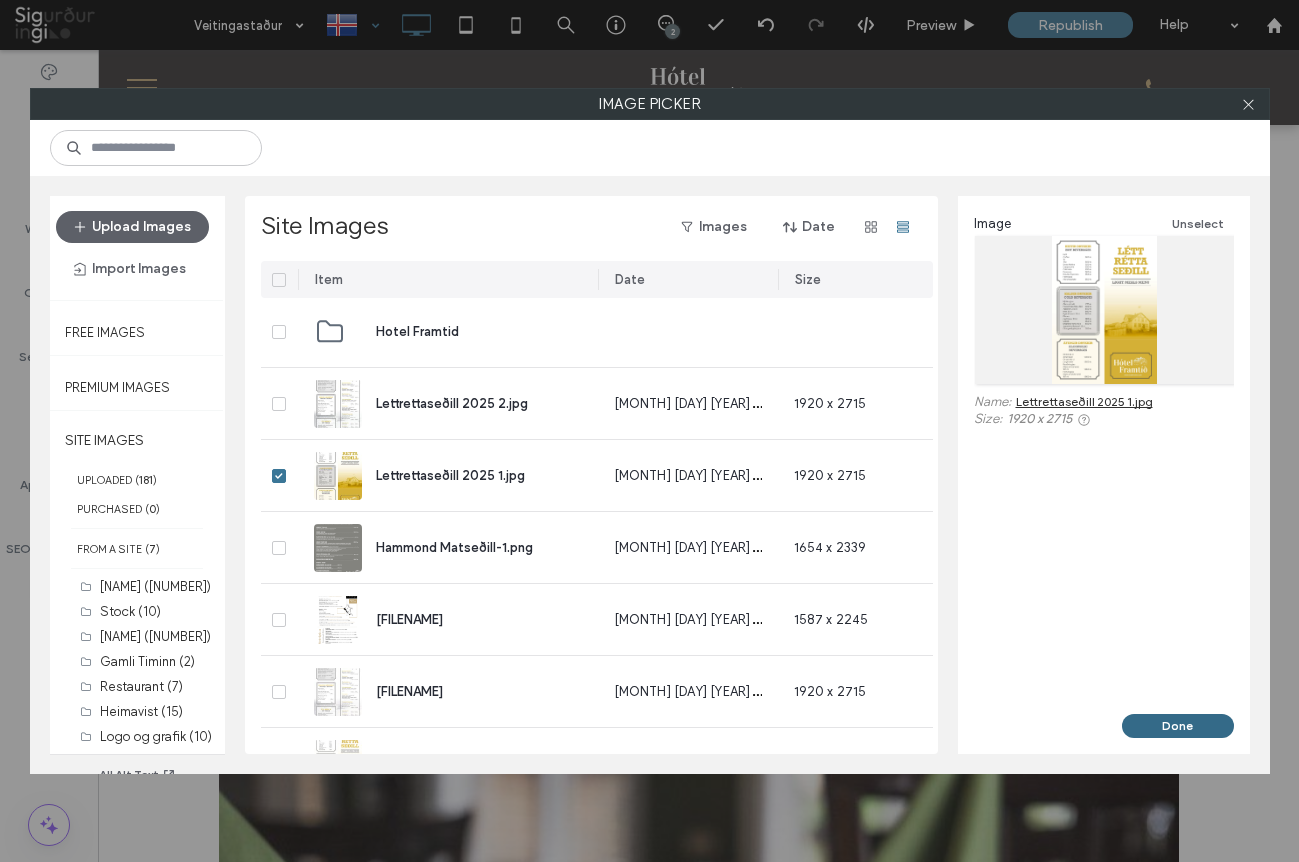 click on "Done" at bounding box center [1178, 726] 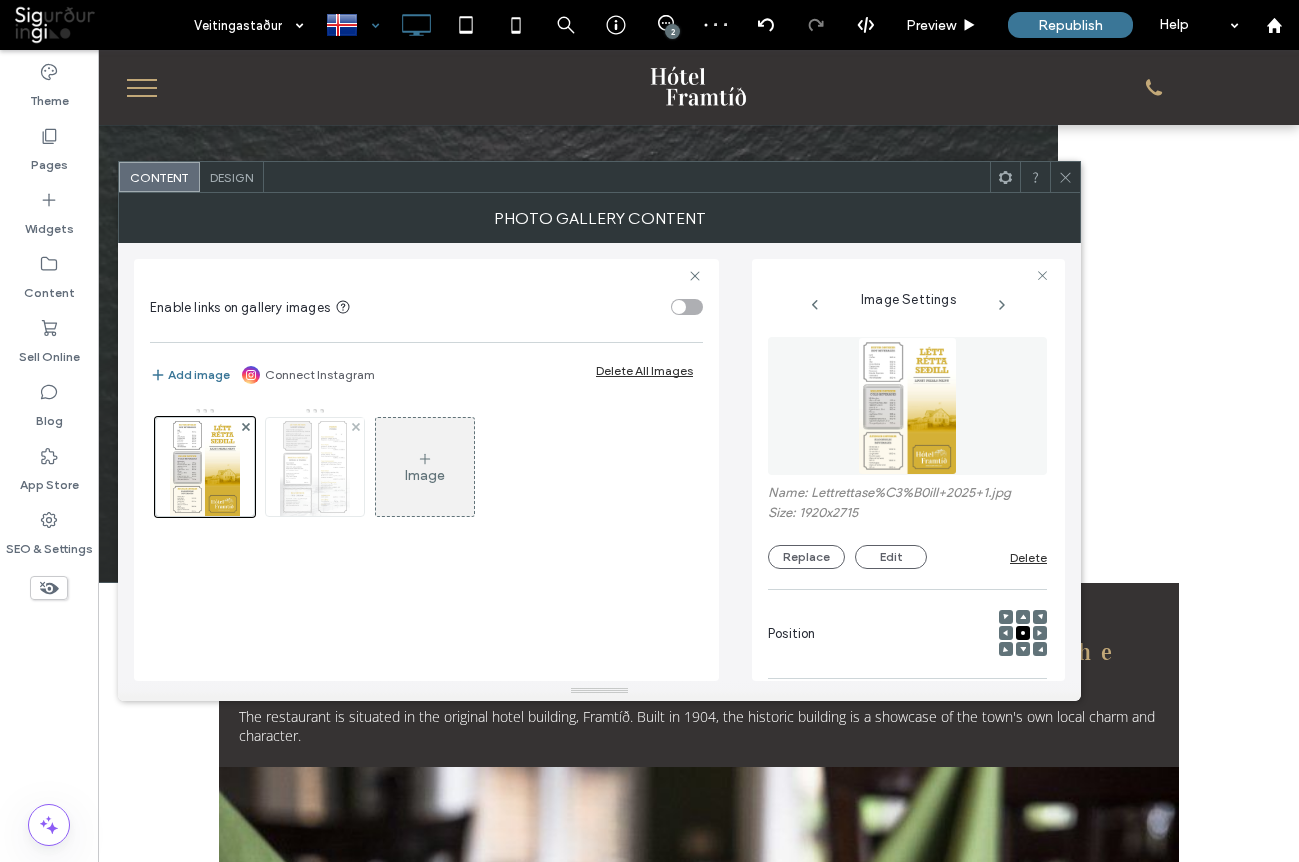 click at bounding box center [314, 467] 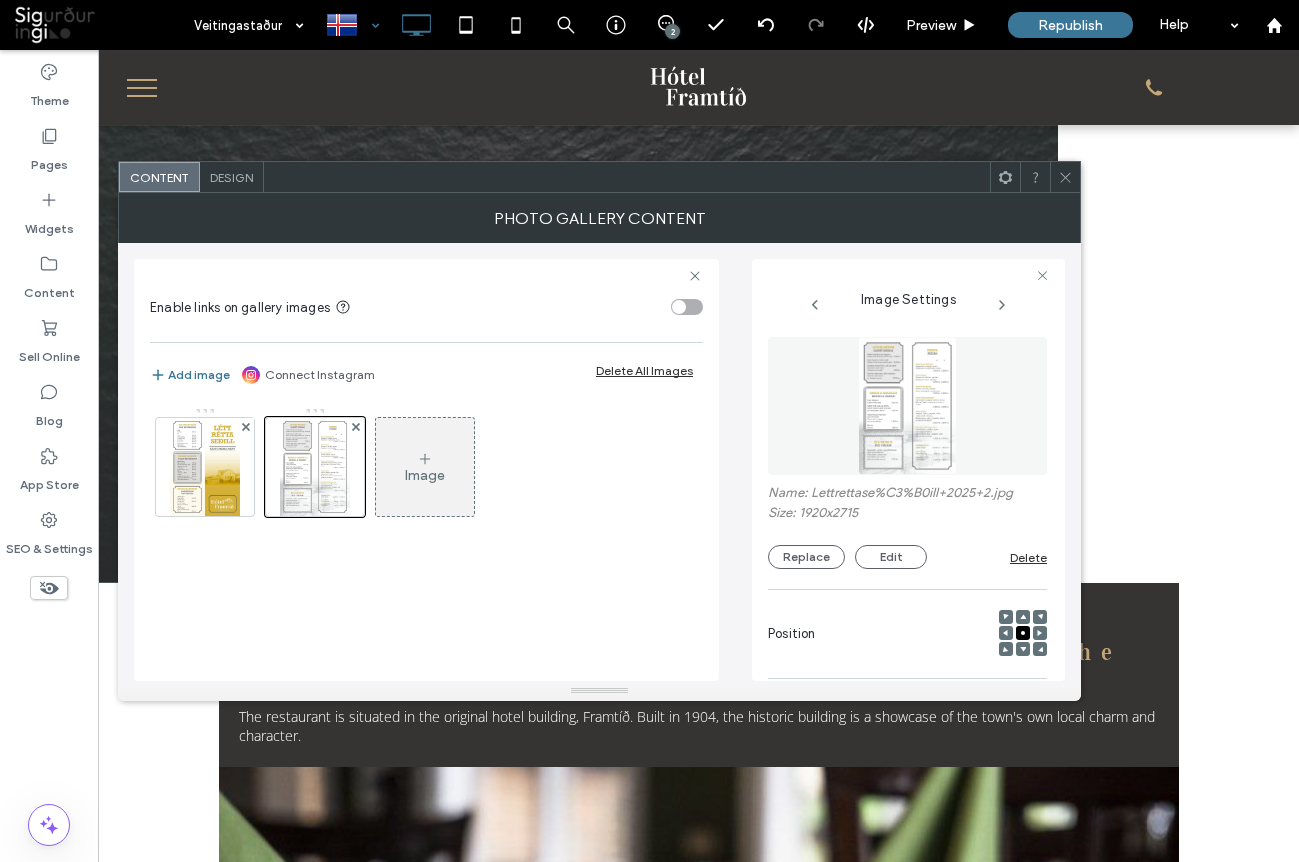 click 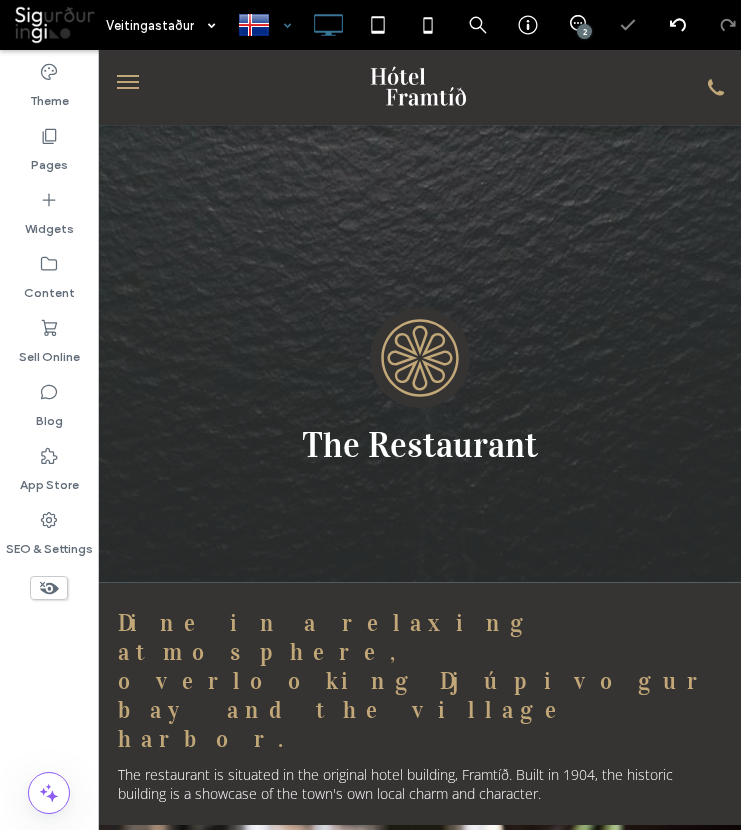 type on "*********" 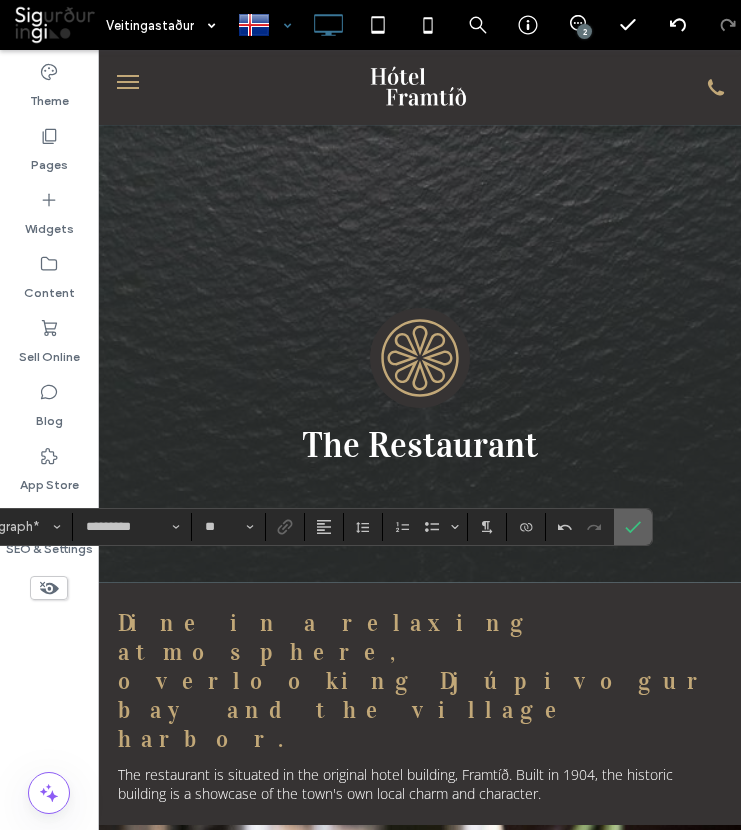 click at bounding box center [633, 527] 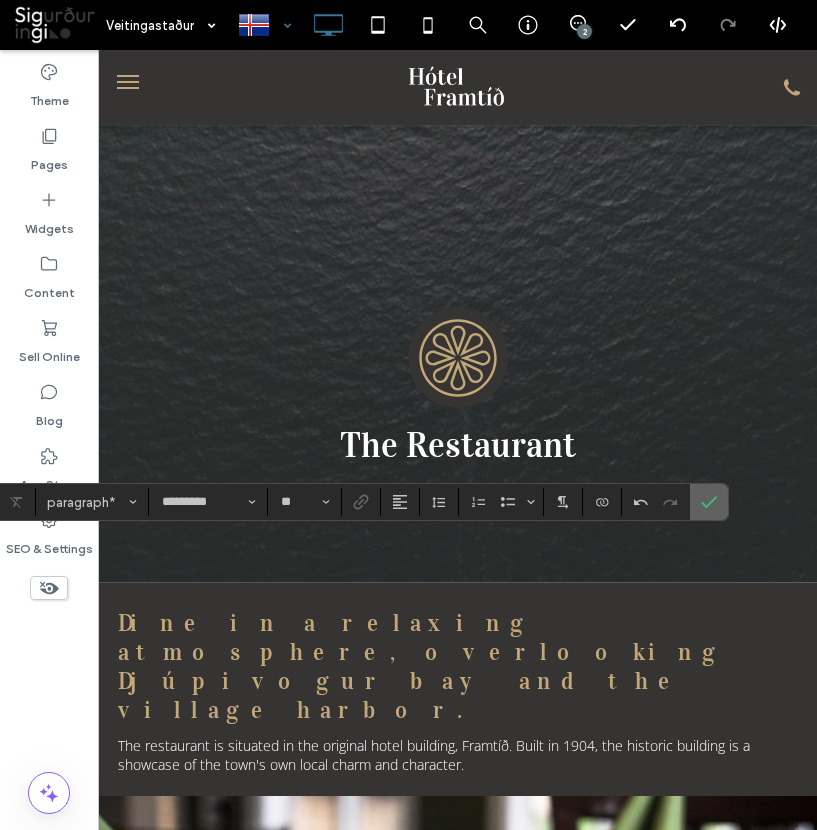 click 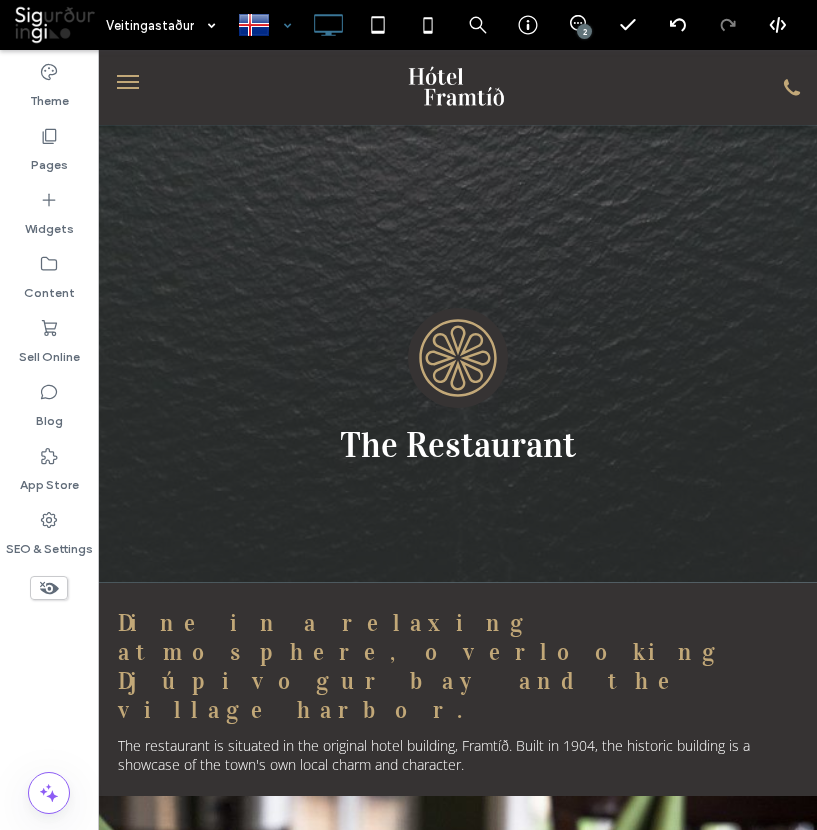 type on "*********" 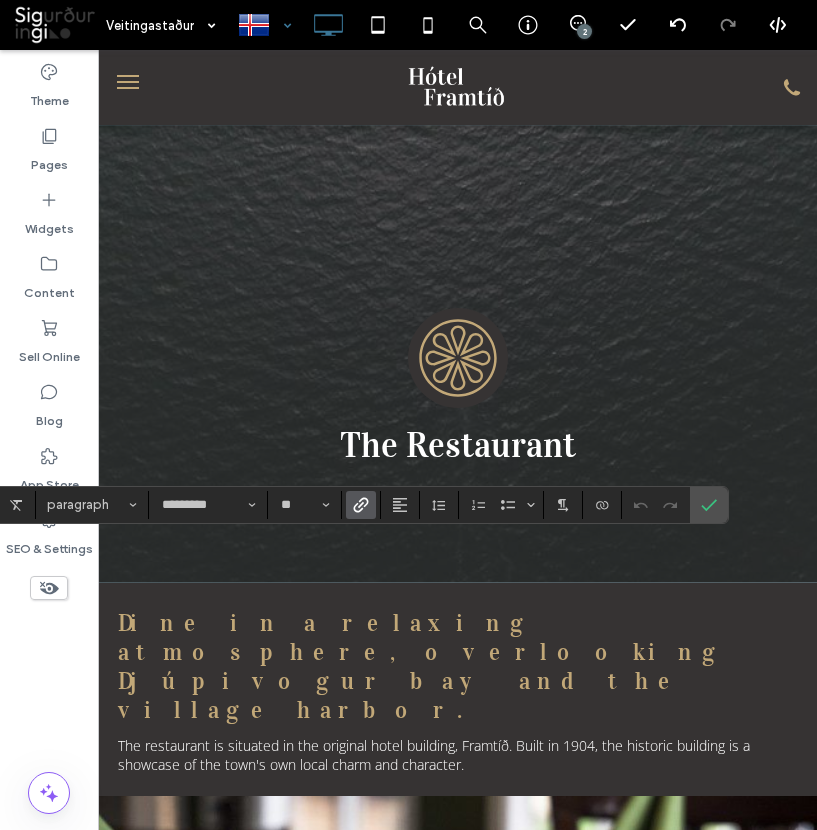 click 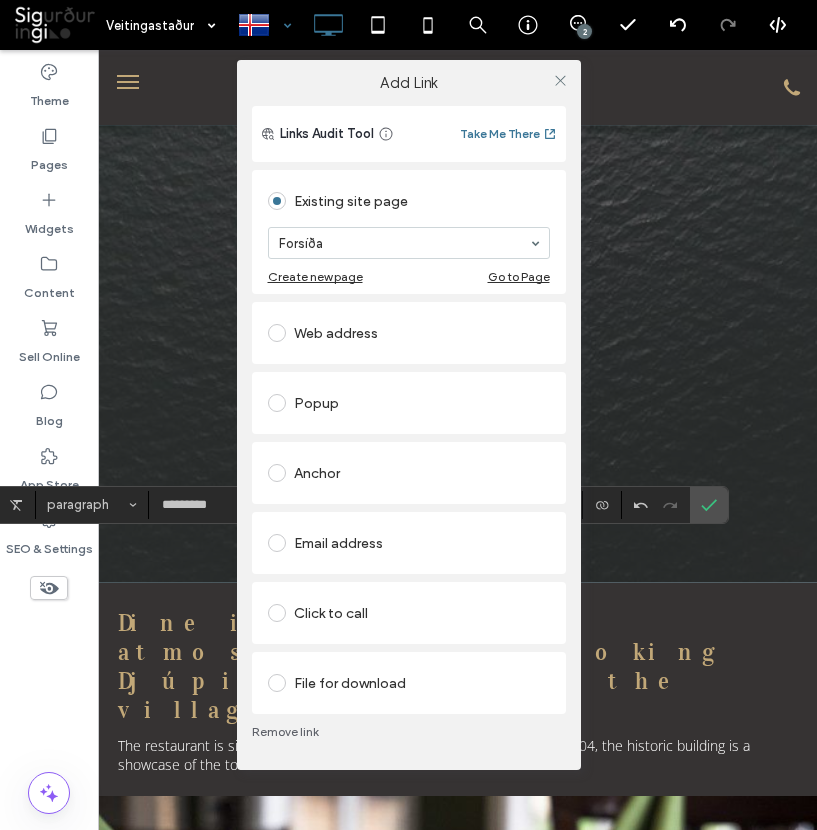 click on "Web address" at bounding box center [409, 333] 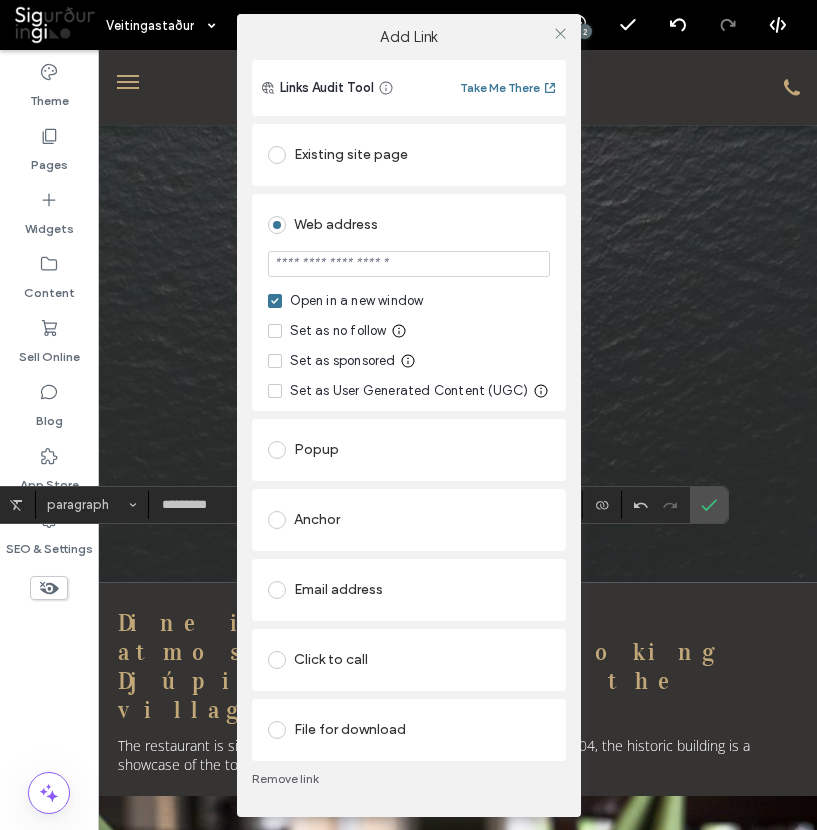 click at bounding box center (409, 264) 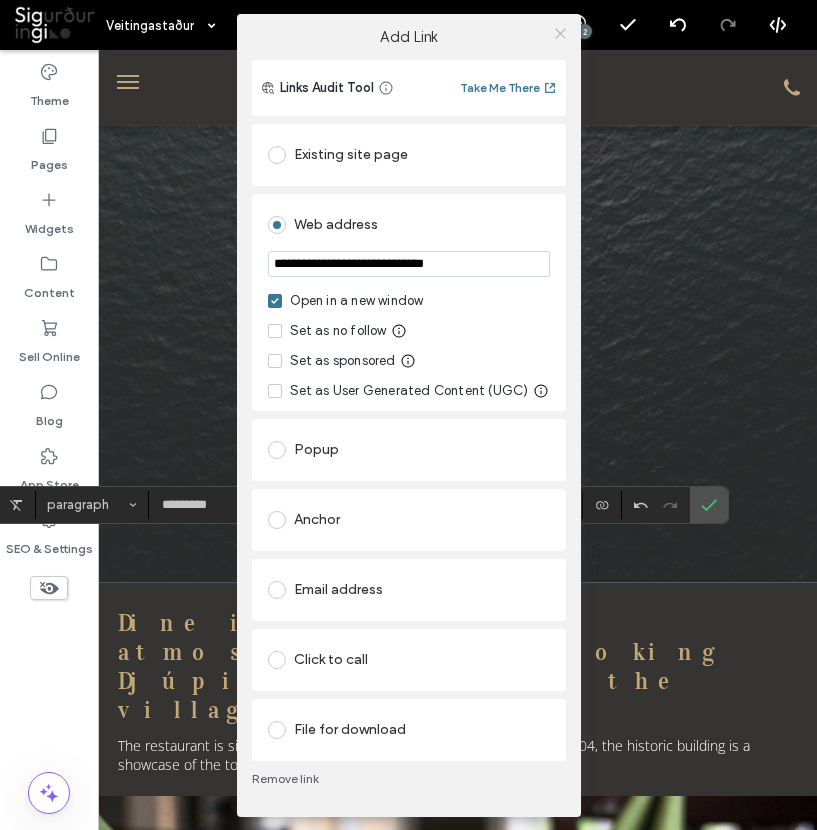 type on "**********" 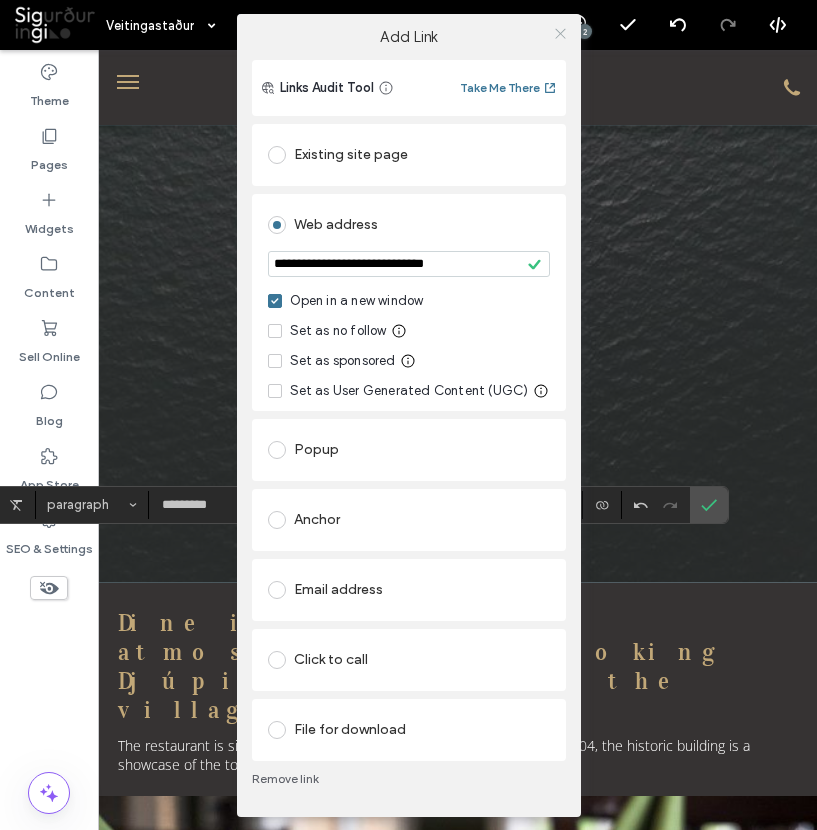 click 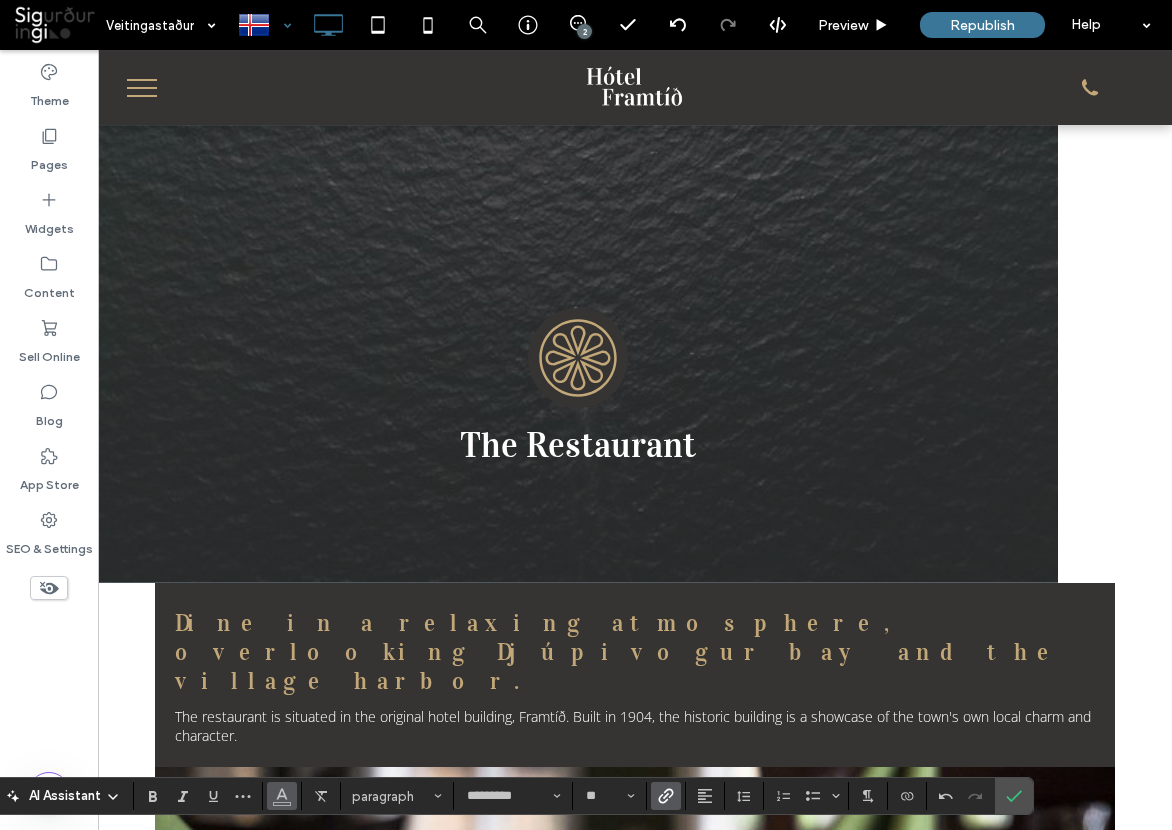 click at bounding box center [282, 796] 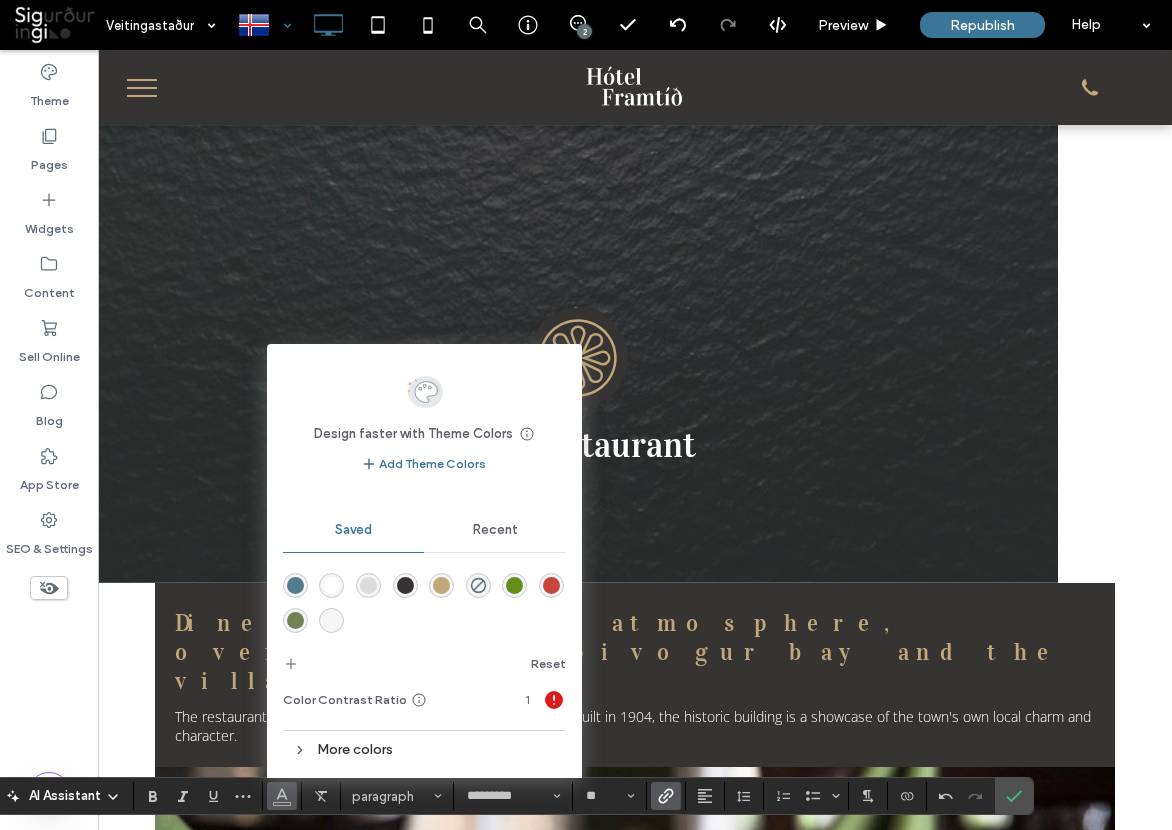 click at bounding box center [405, 585] 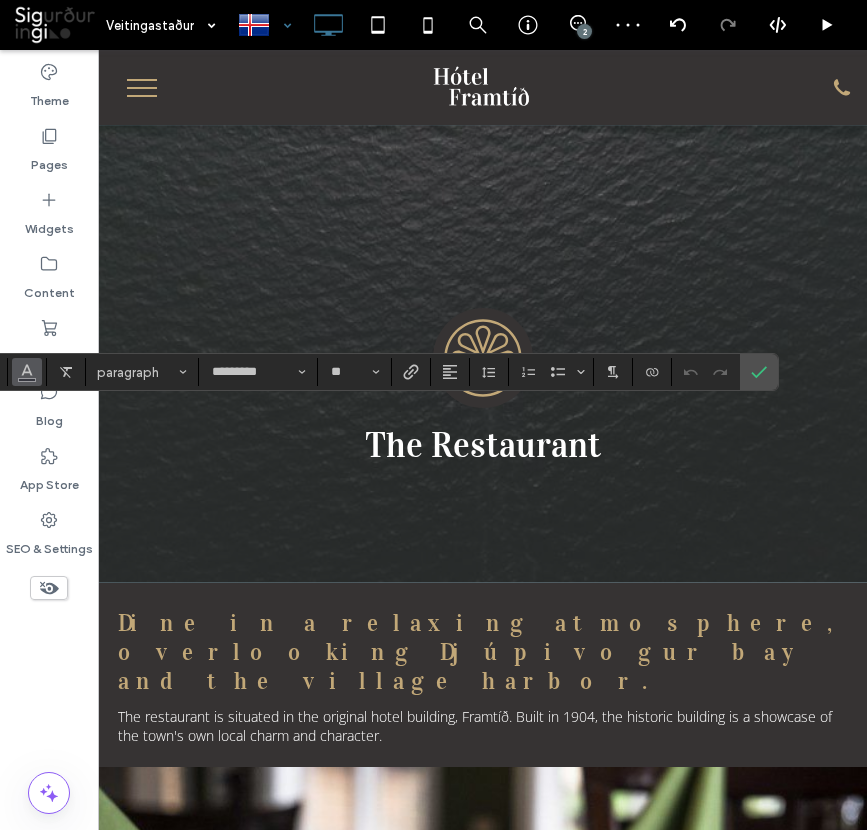 click 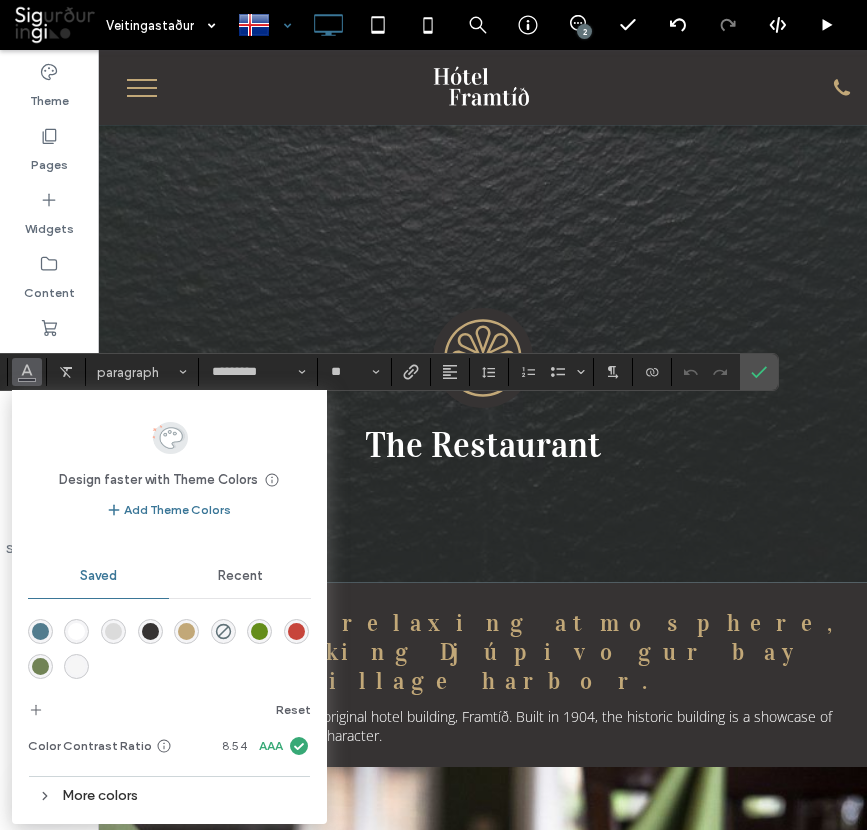 click at bounding box center (259, 631) 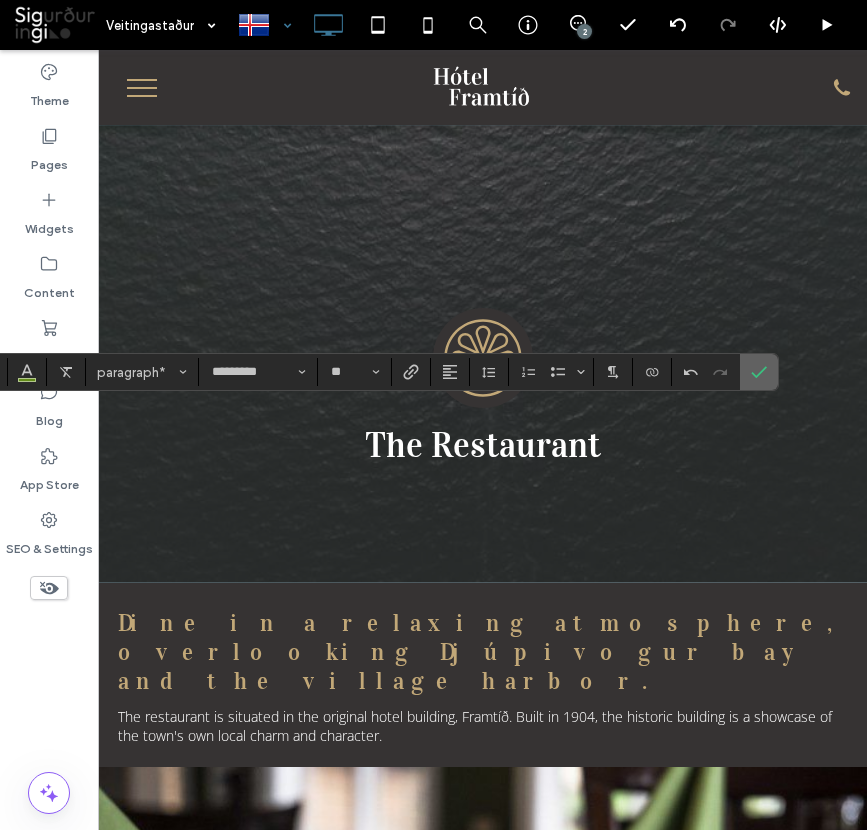 click 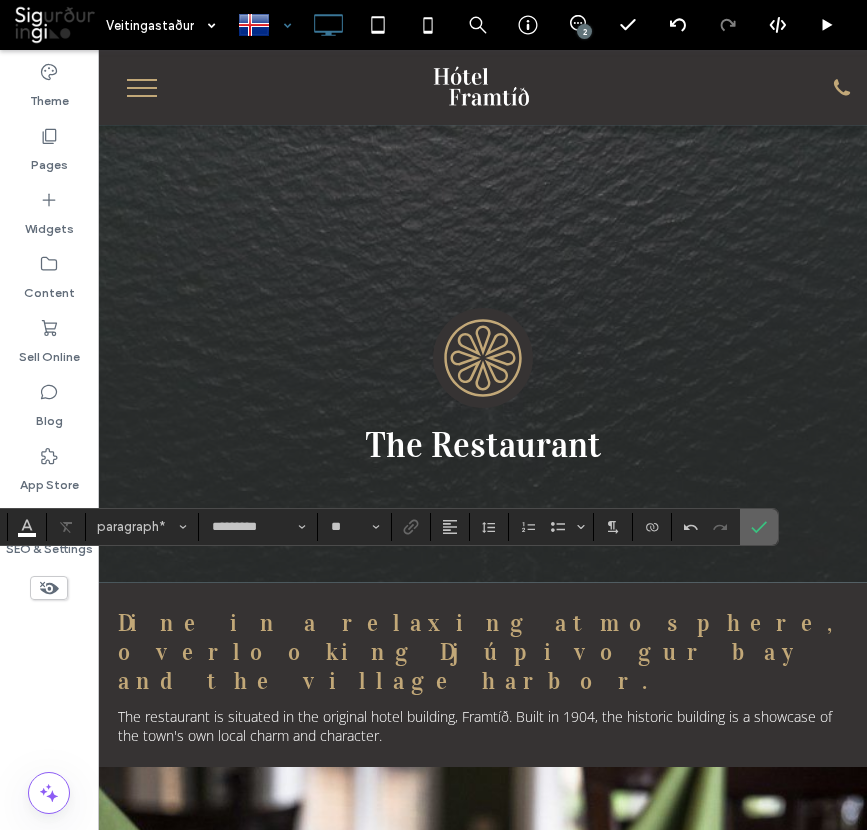 click 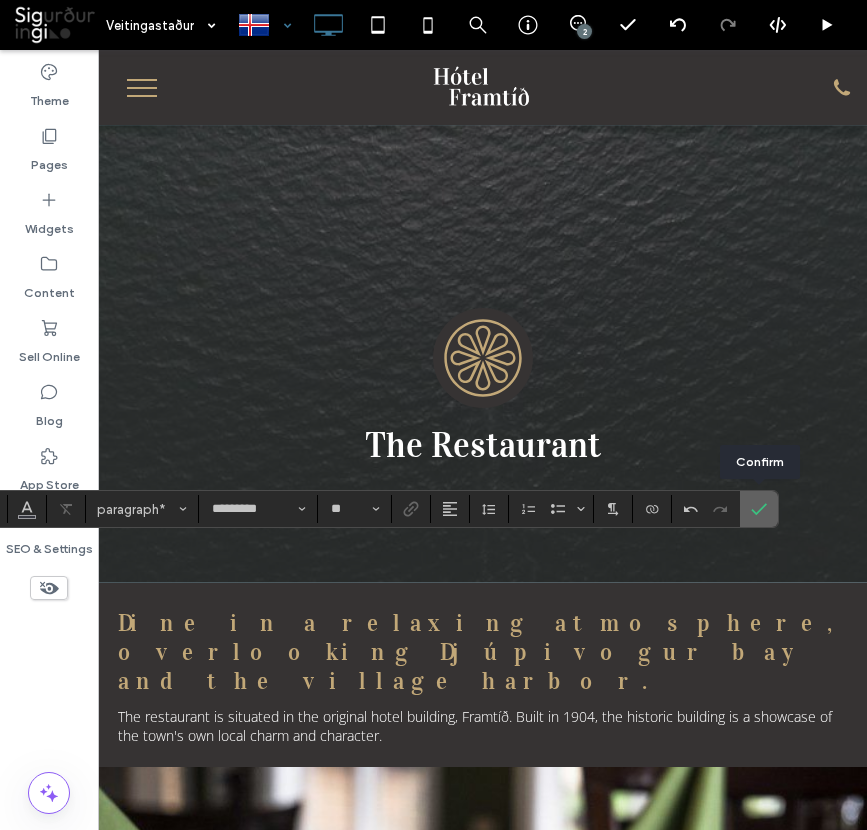 click 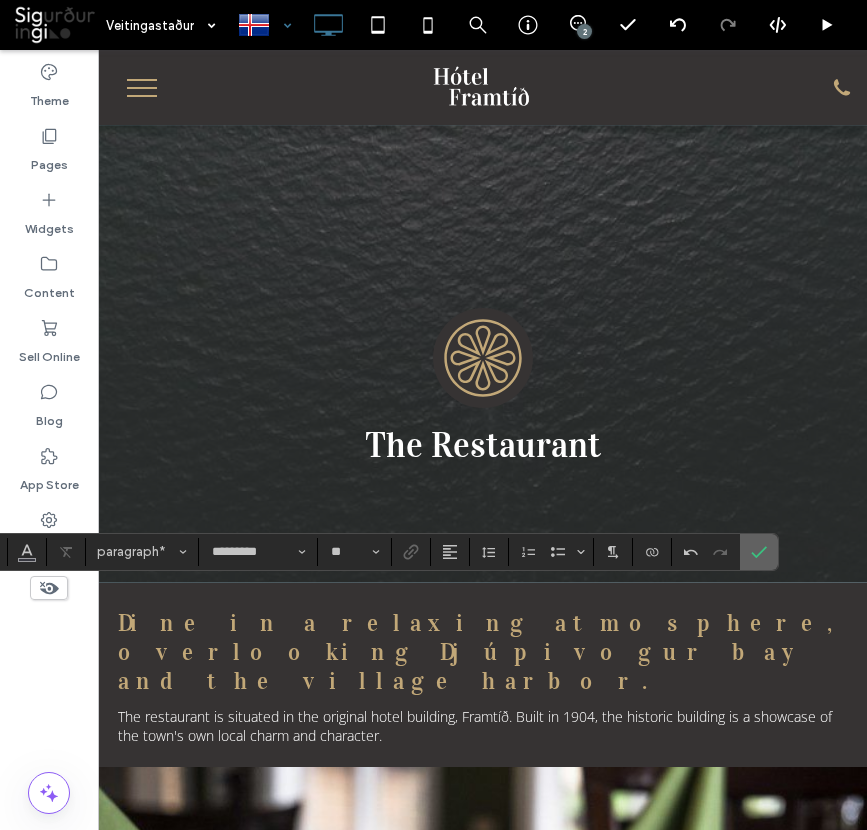 click at bounding box center (755, 552) 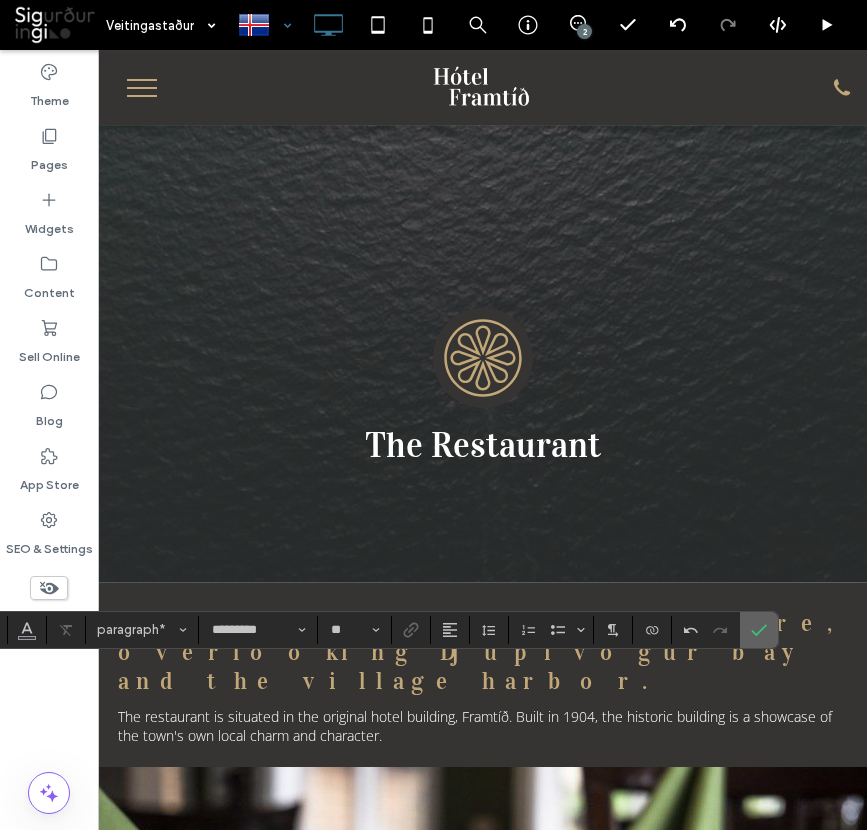 click at bounding box center [759, 630] 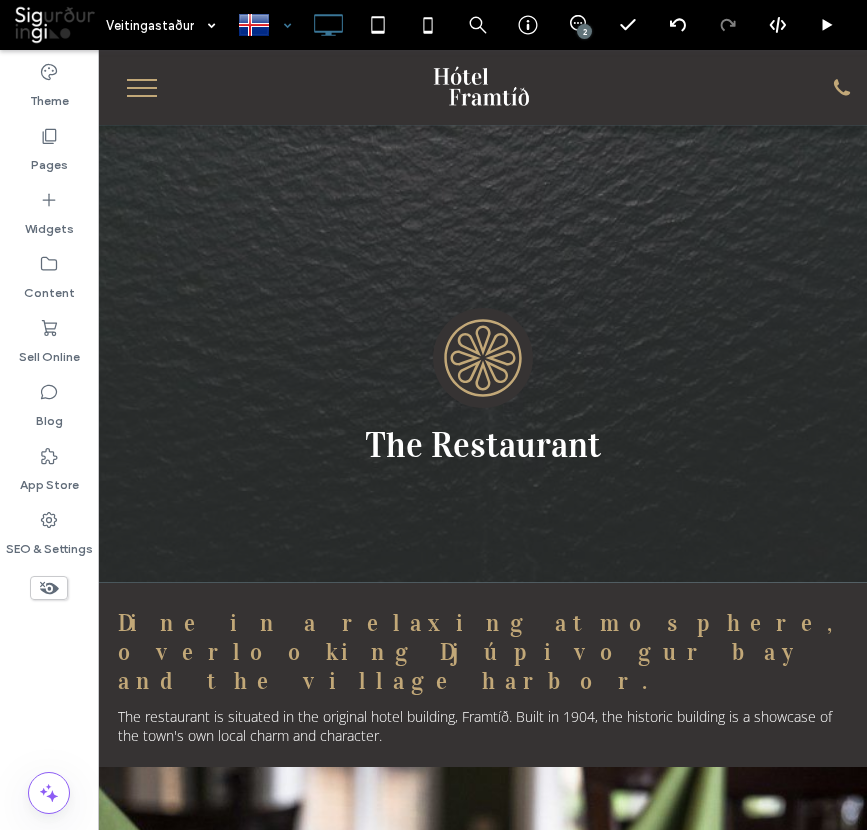 type on "*********" 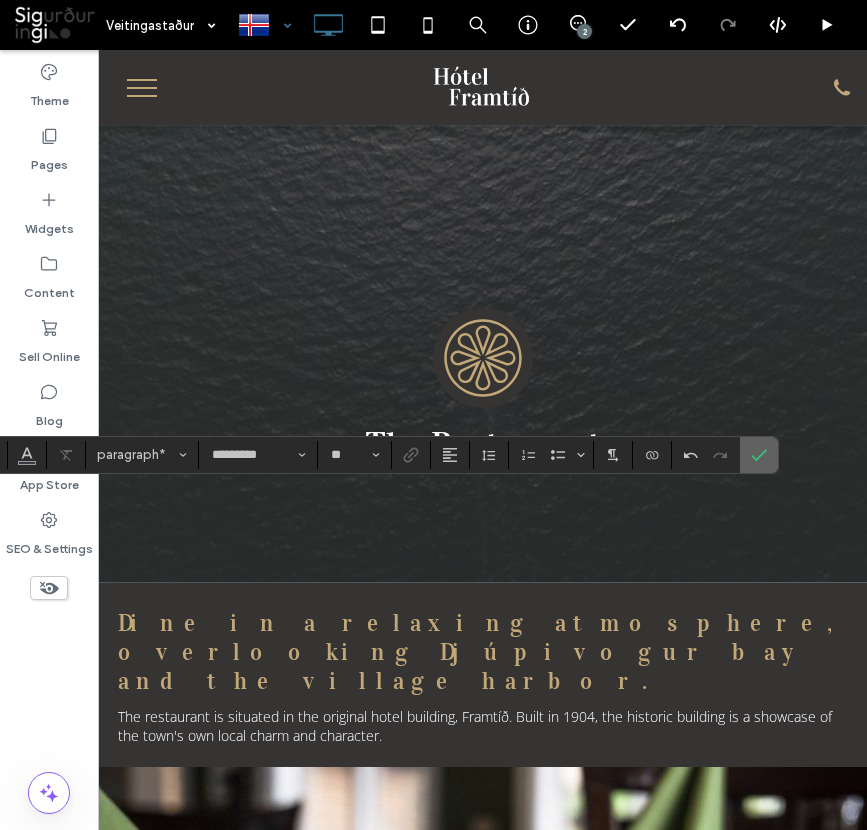 click 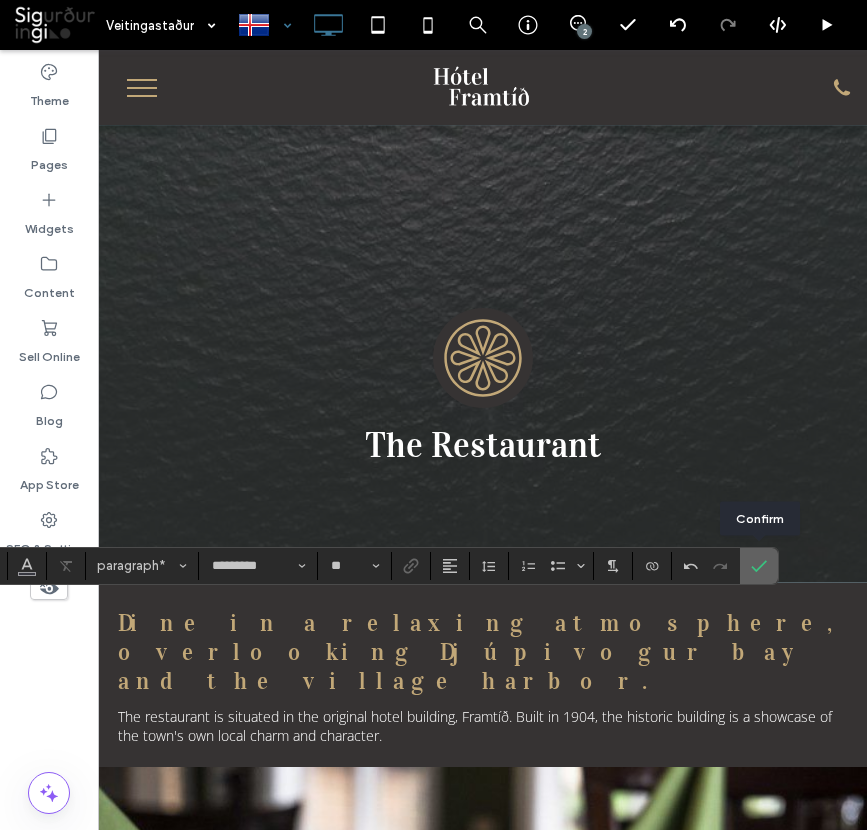 click 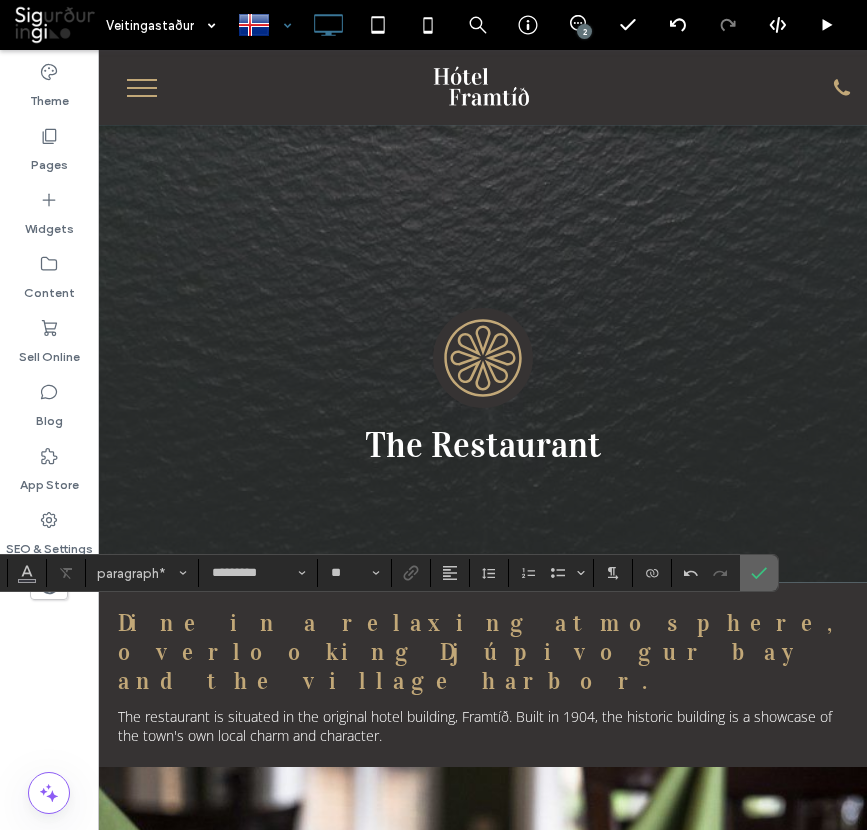 click 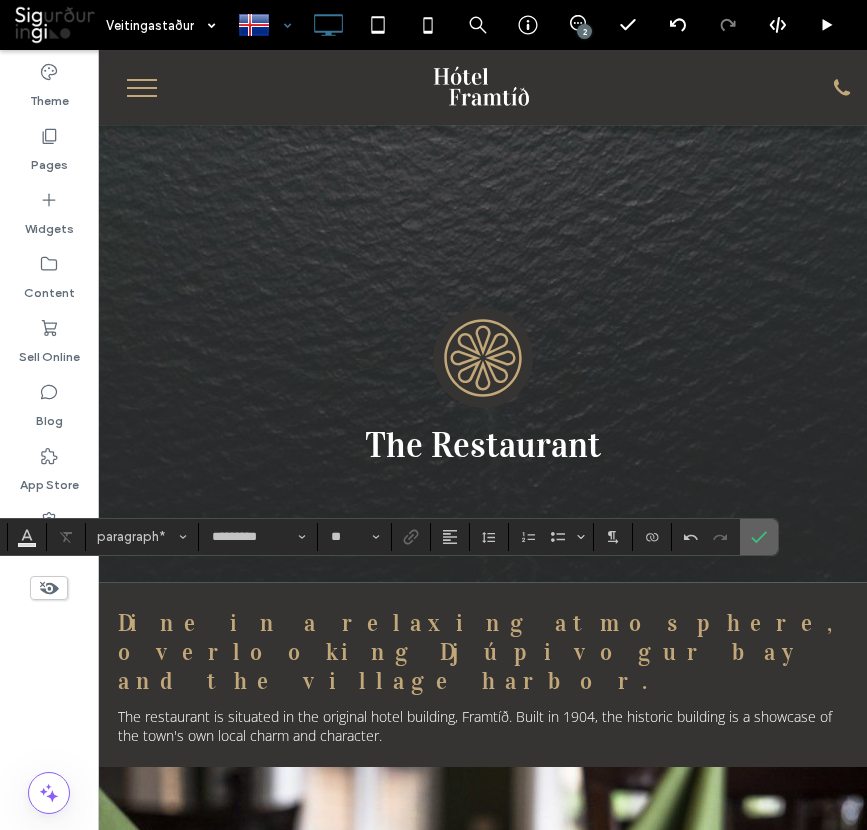 click at bounding box center [759, 537] 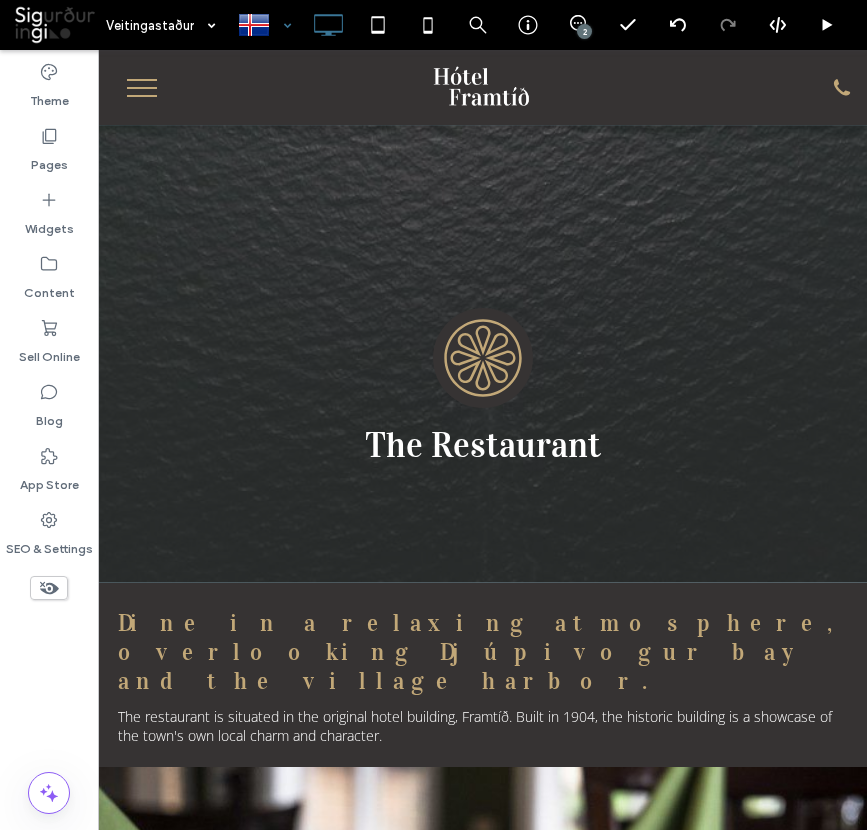 type on "*********" 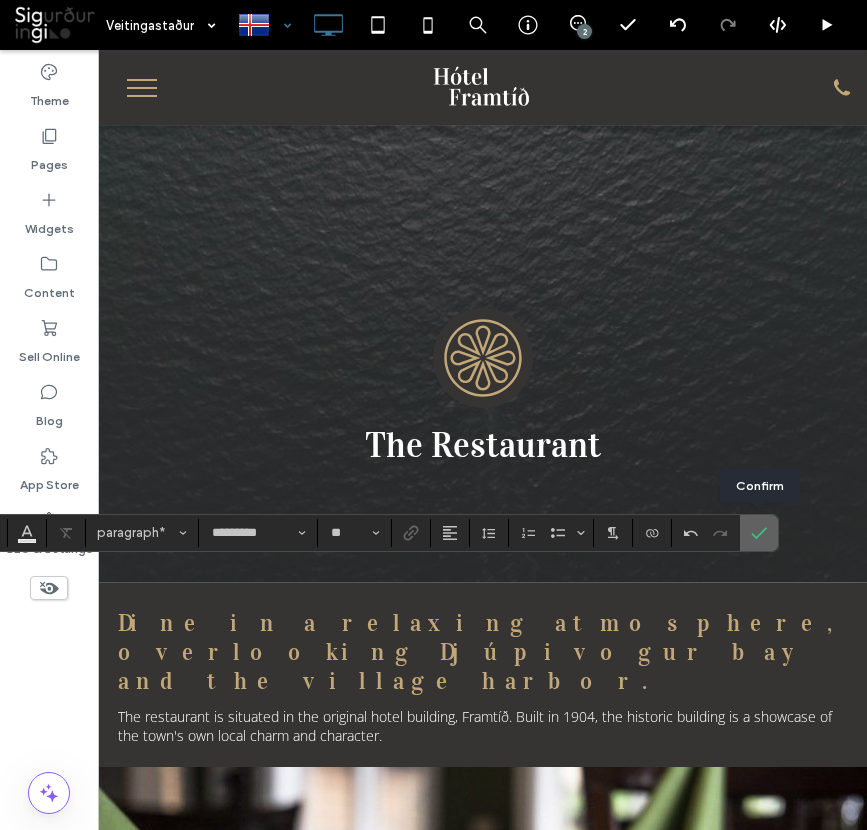 click 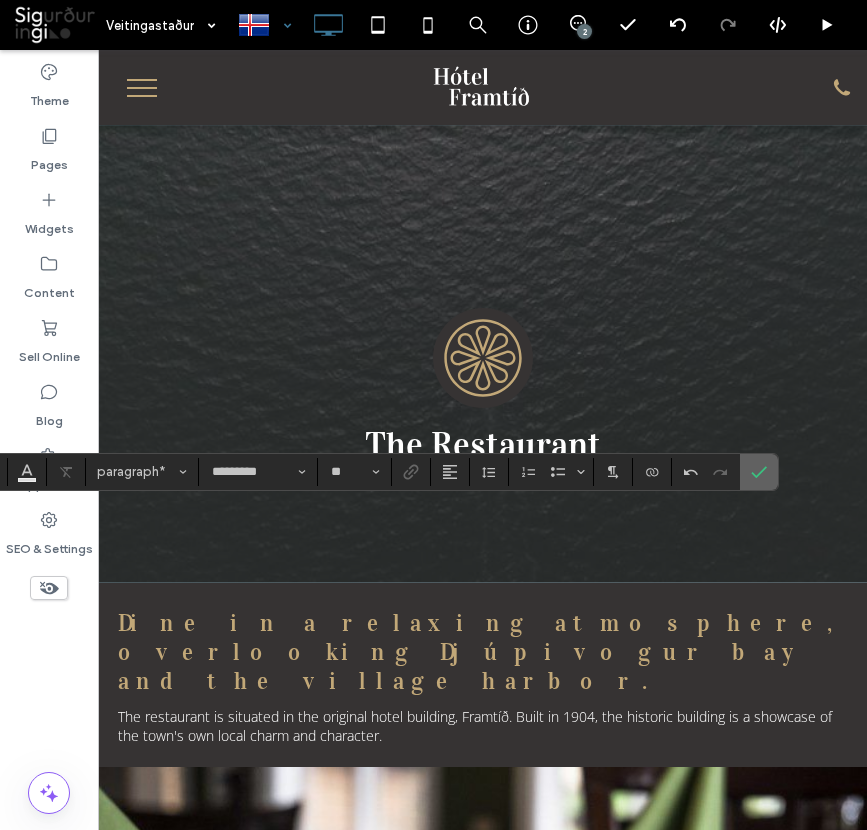 click 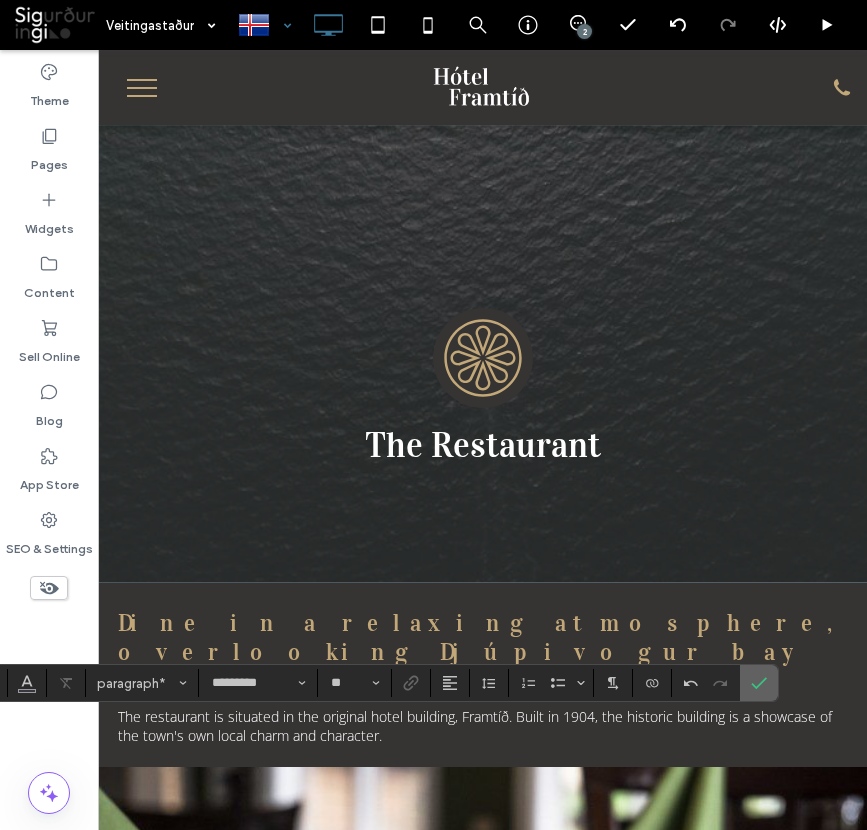 click 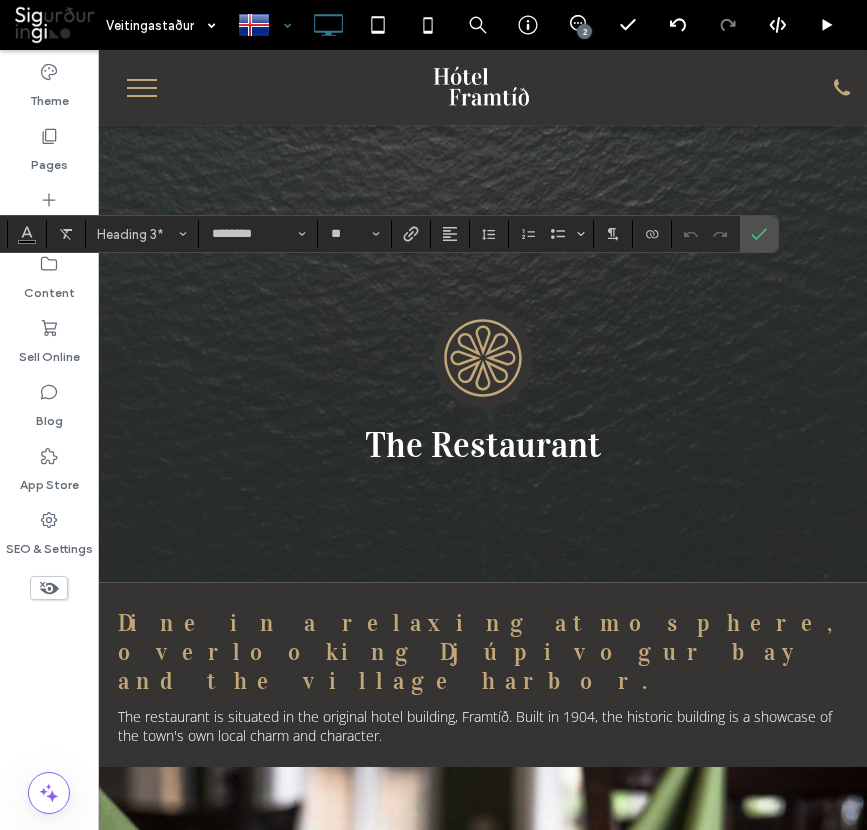 type on "*********" 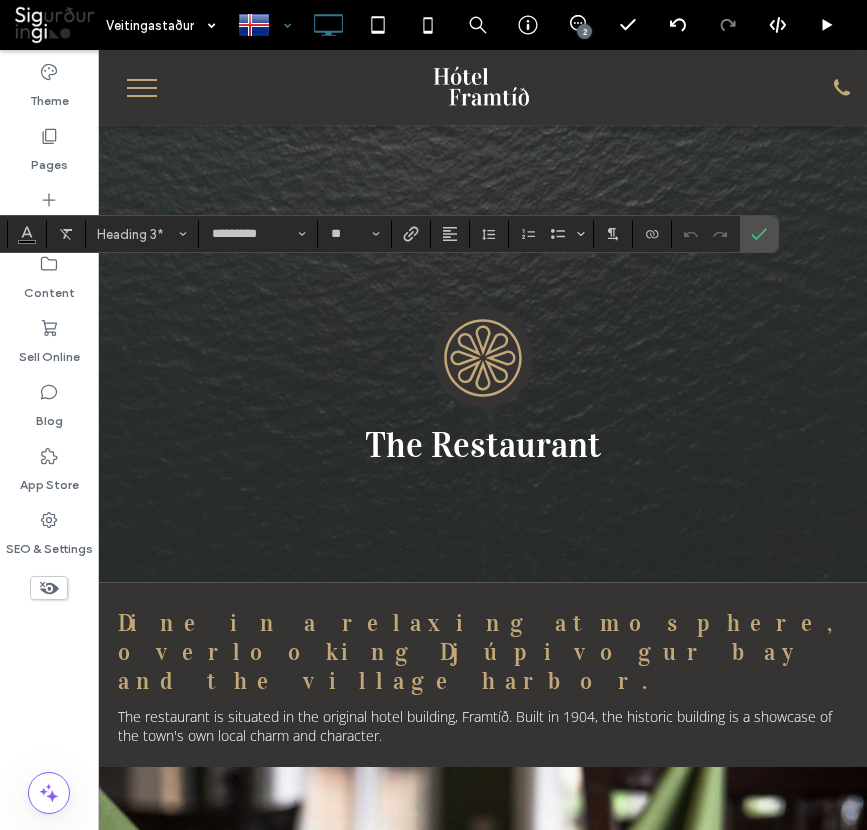 type on "**" 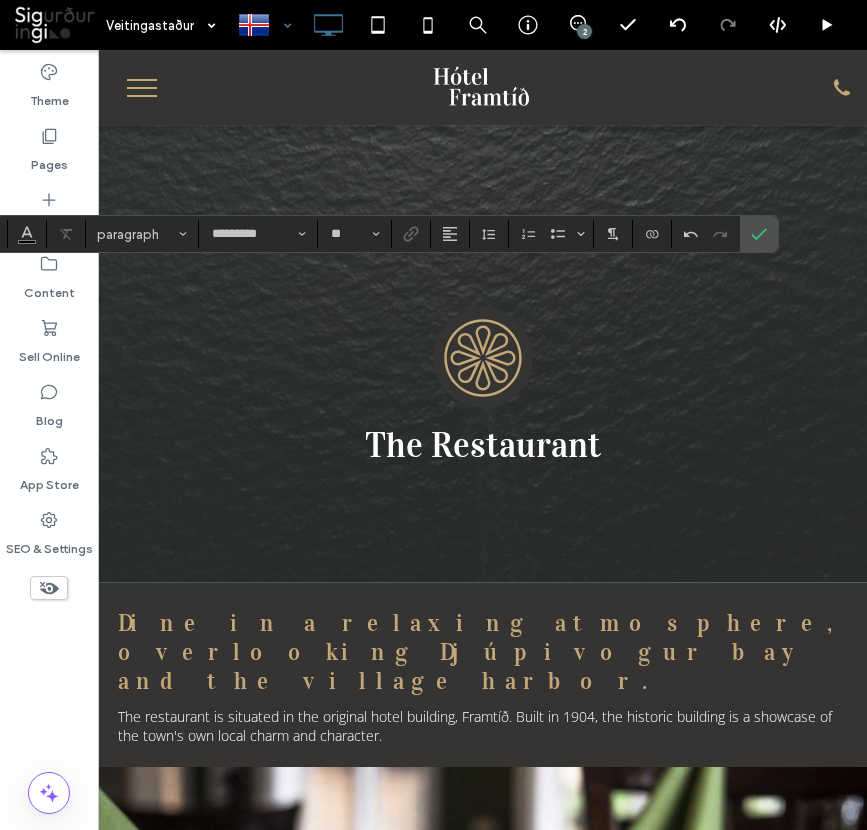 type on "********" 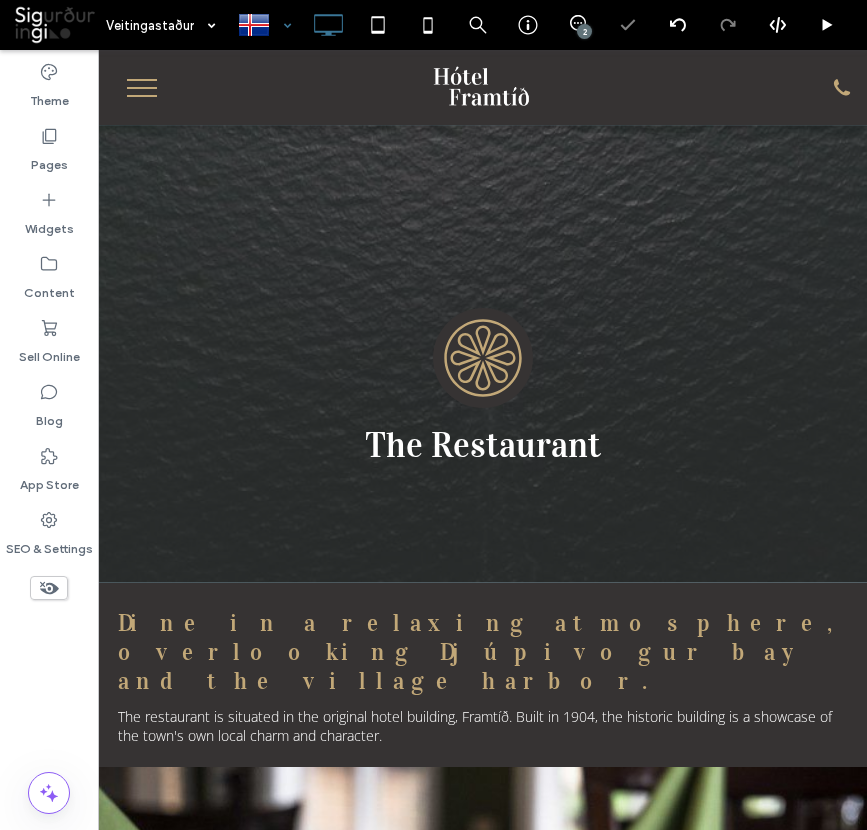 type on "*********" 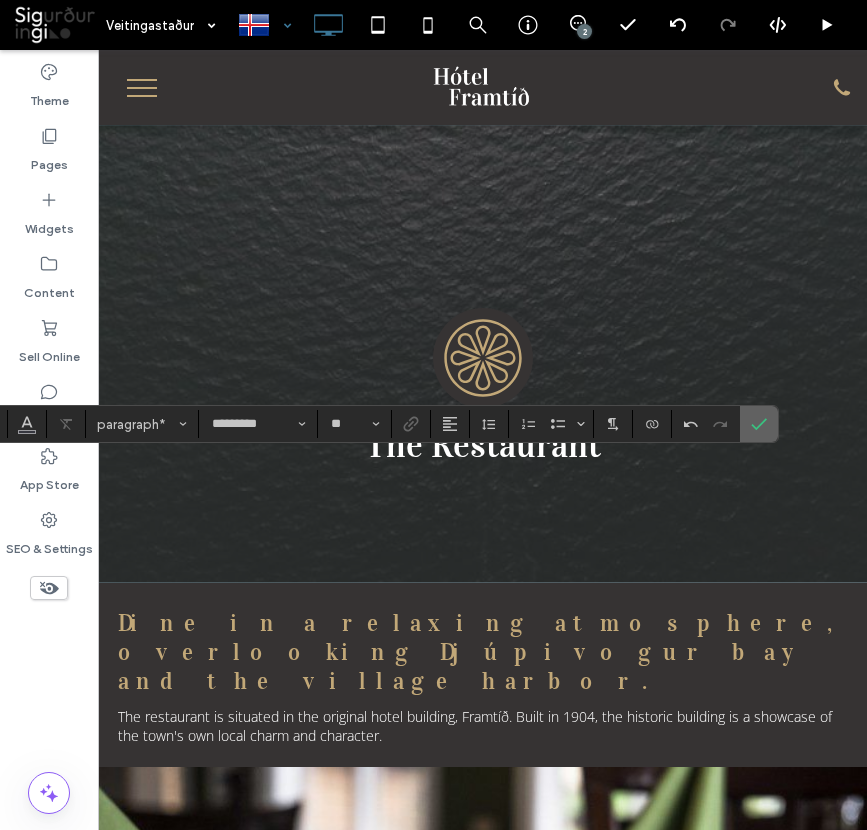 click 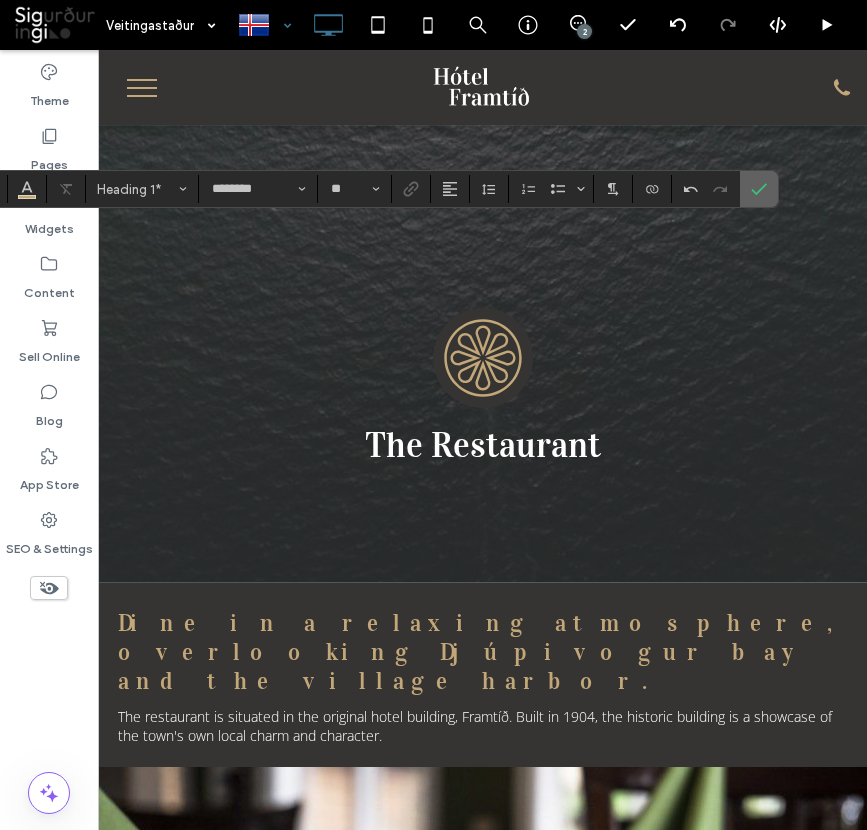 click 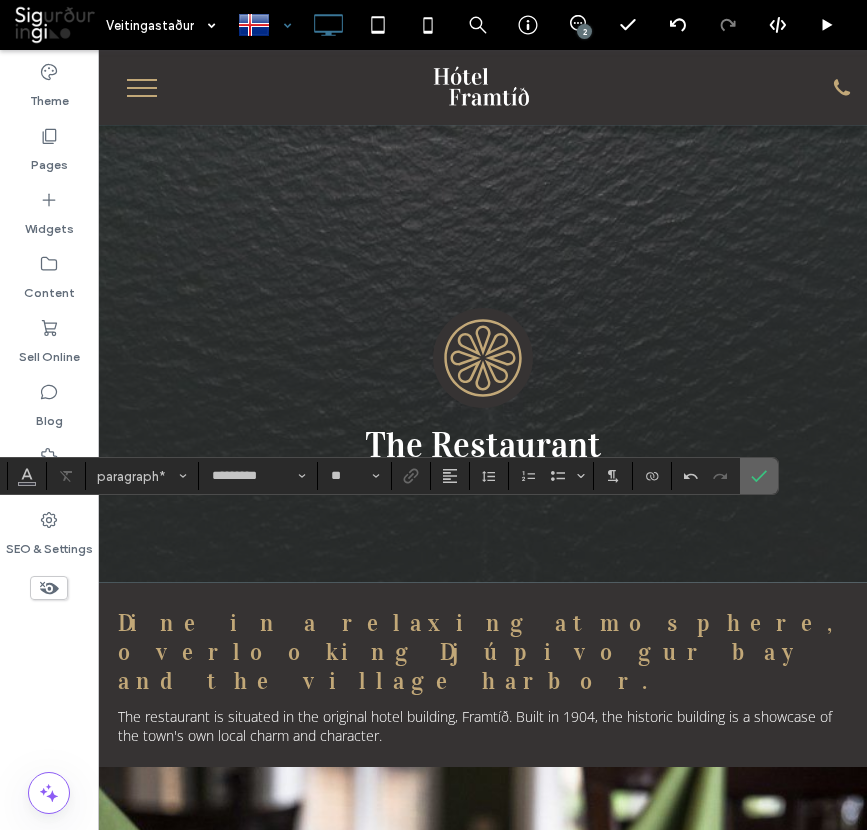click 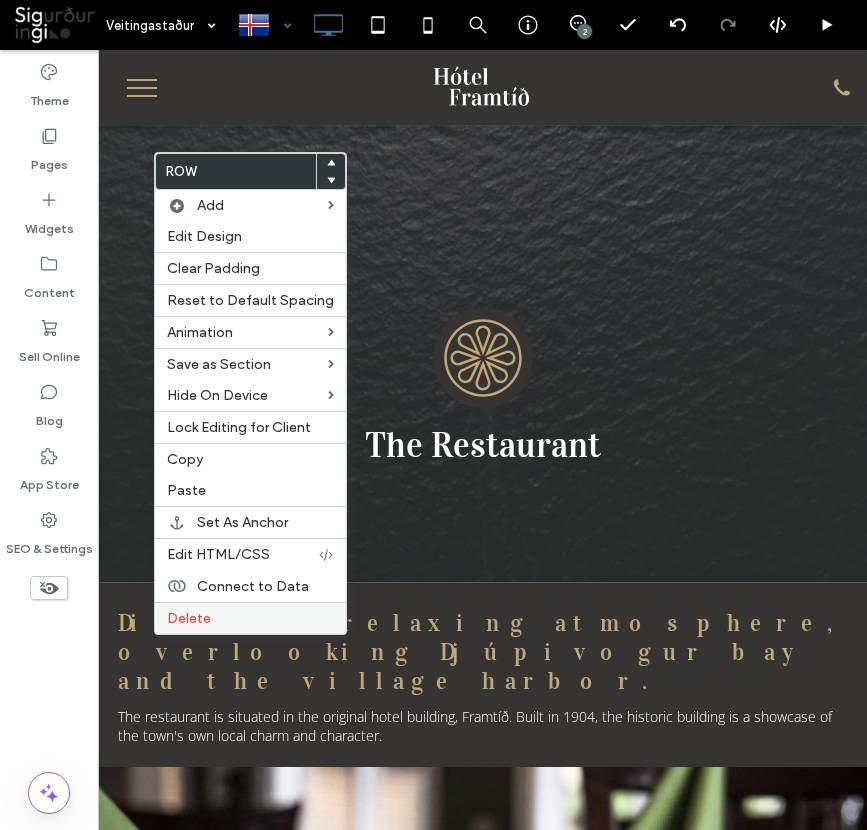 click on "Delete" at bounding box center [189, 618] 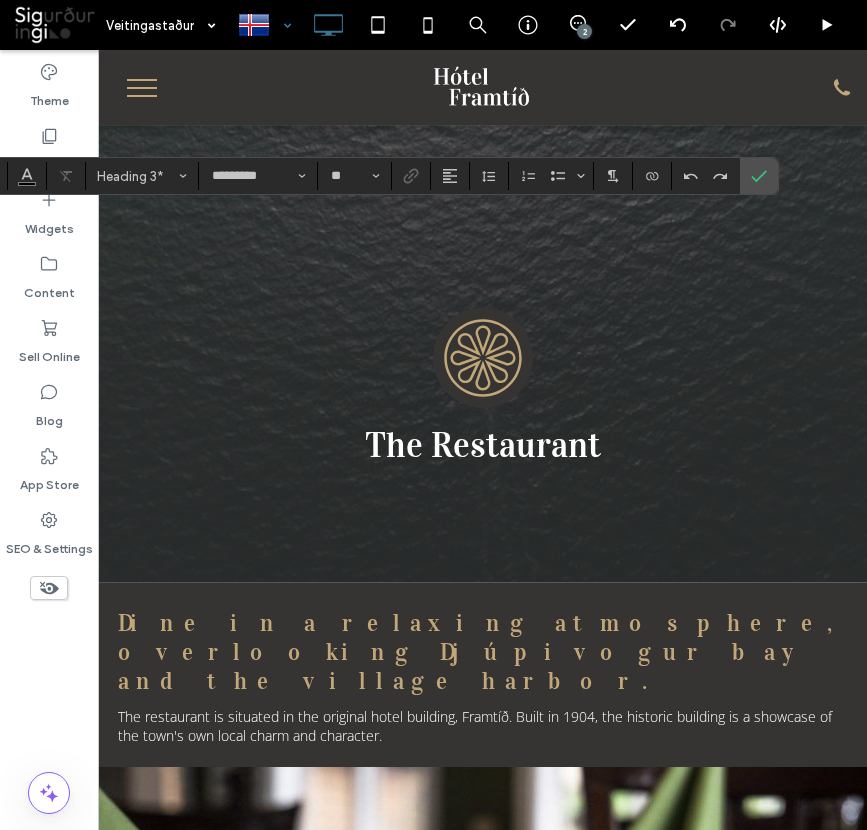 type on "********" 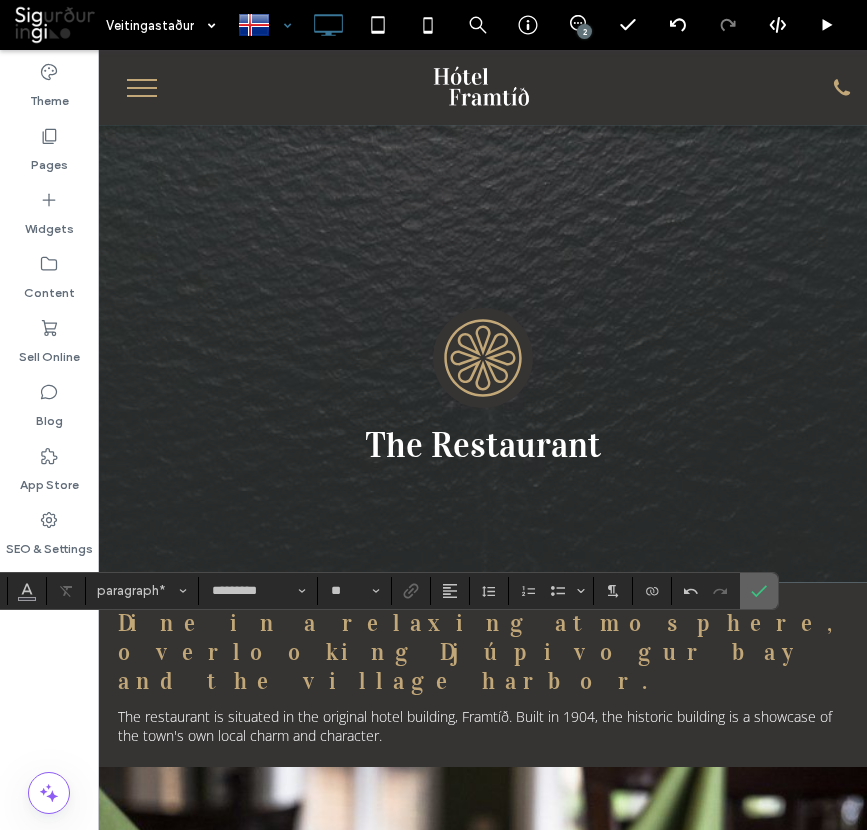 click 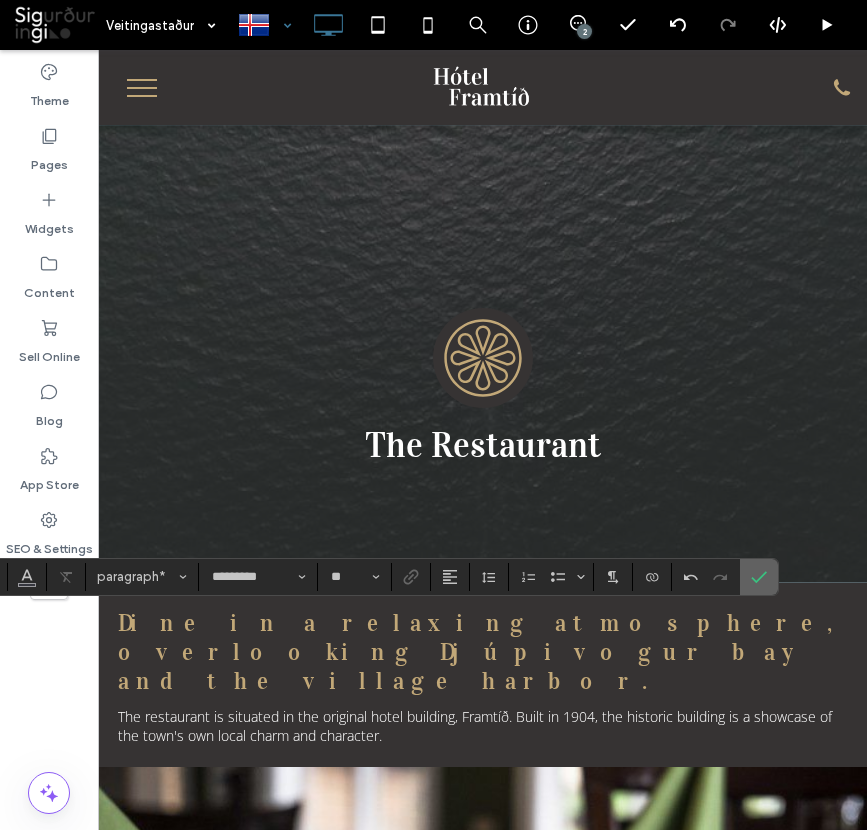 click at bounding box center [759, 577] 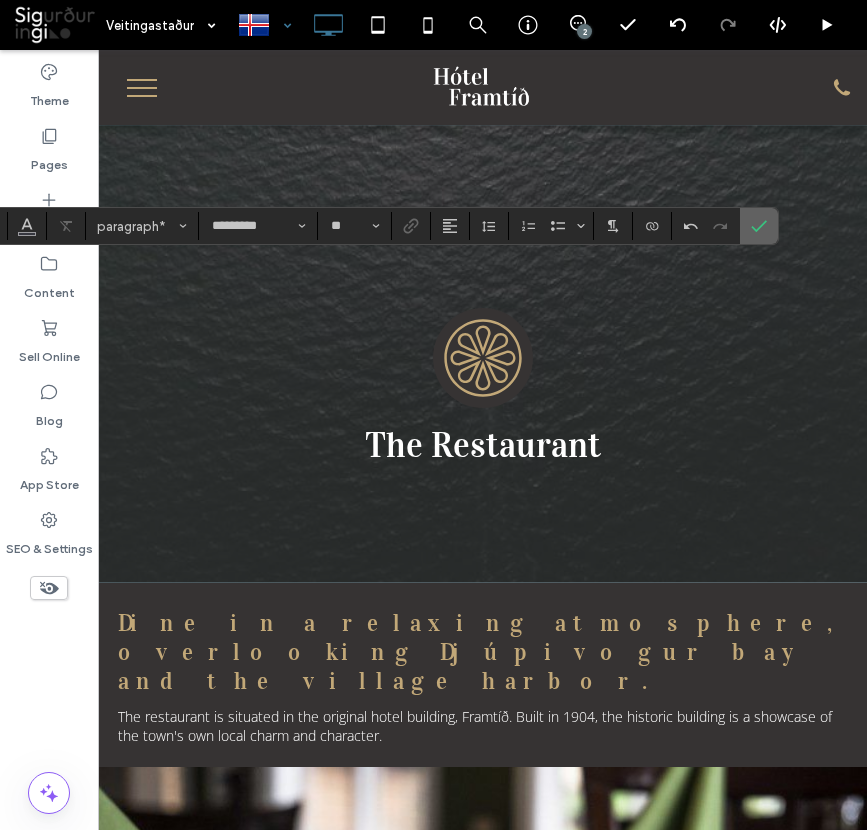 click 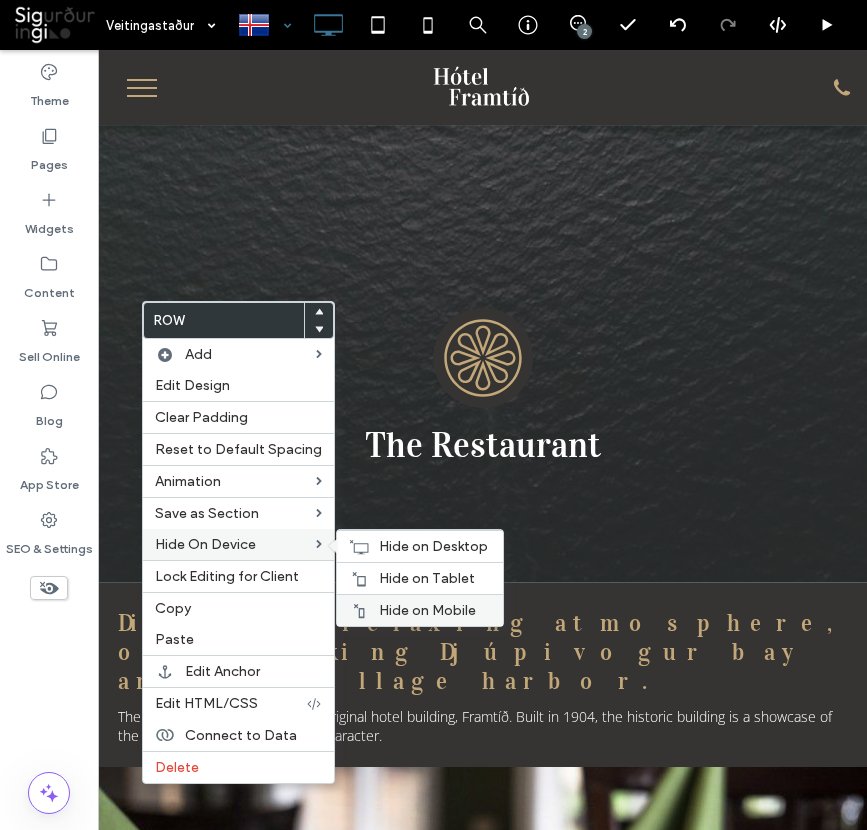 click on "Hide on Mobile" at bounding box center [427, 610] 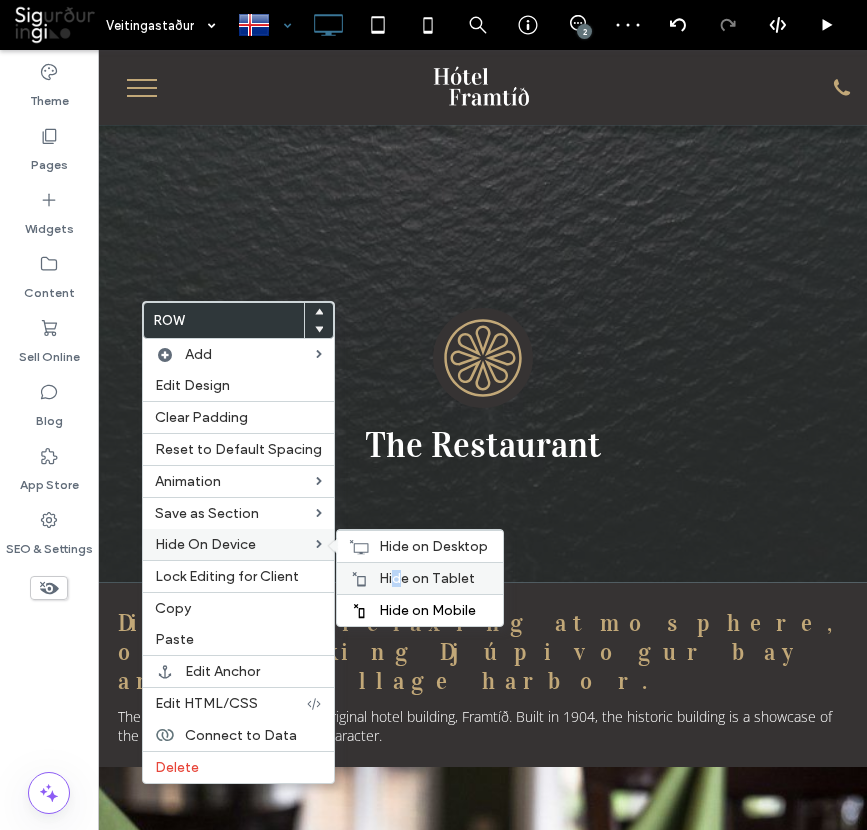 click on "Hide on Tablet" at bounding box center (427, 578) 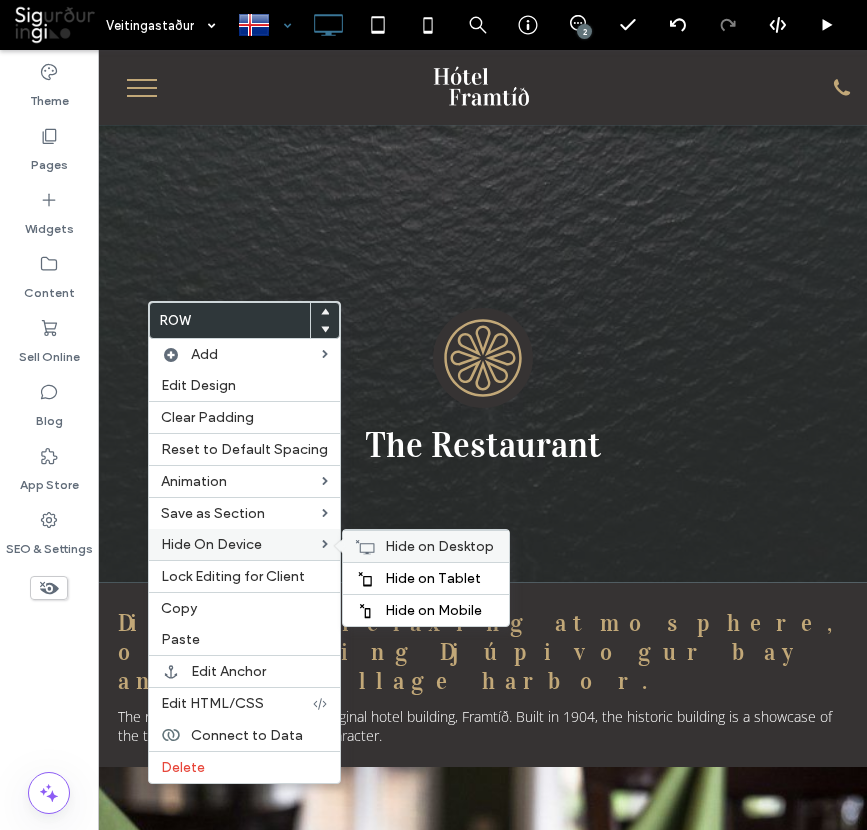 click on "Hide on Desktop" at bounding box center [439, 546] 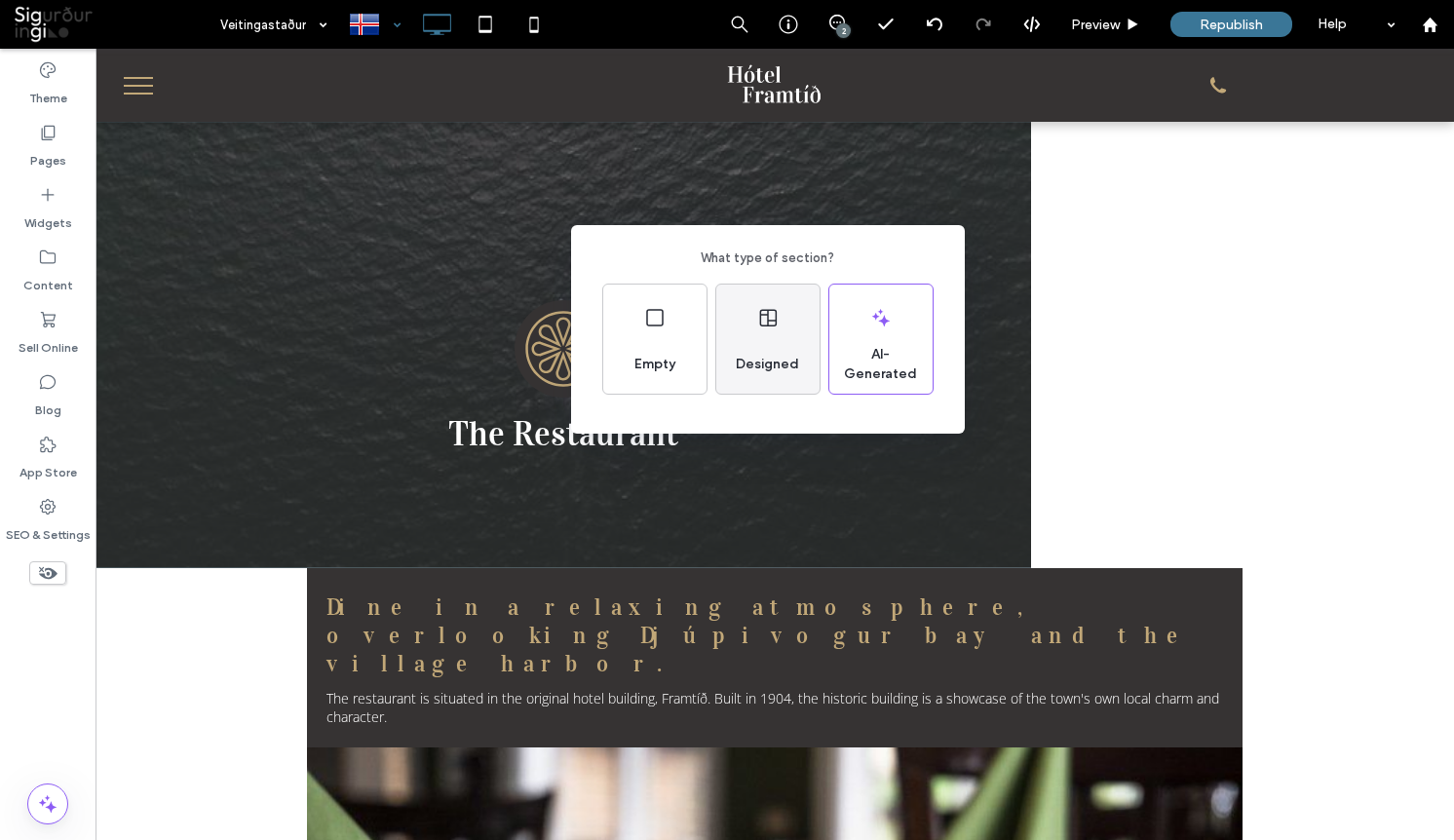 click on "Designed" at bounding box center [767, 364] 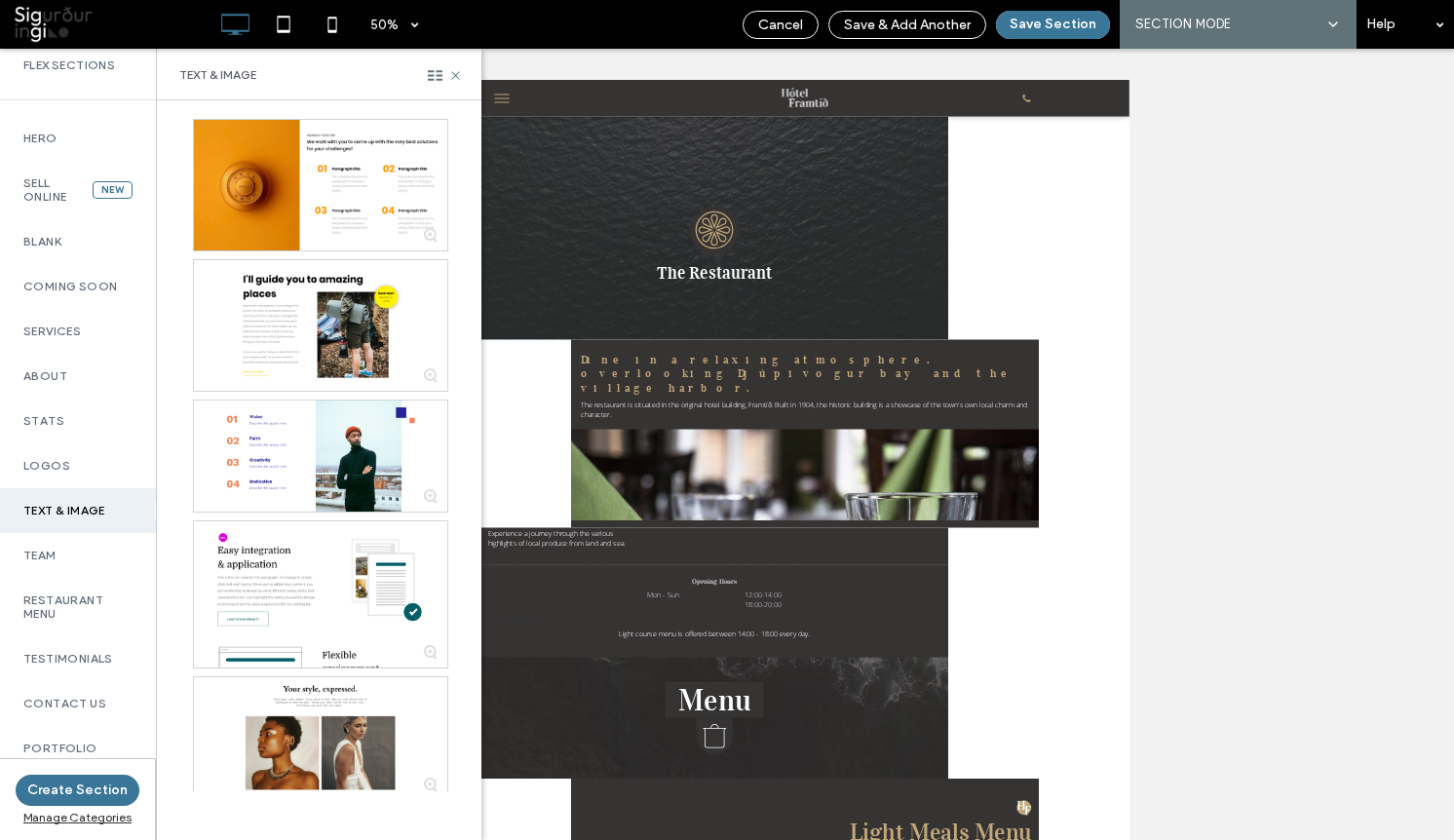 scroll, scrollTop: 634, scrollLeft: 0, axis: vertical 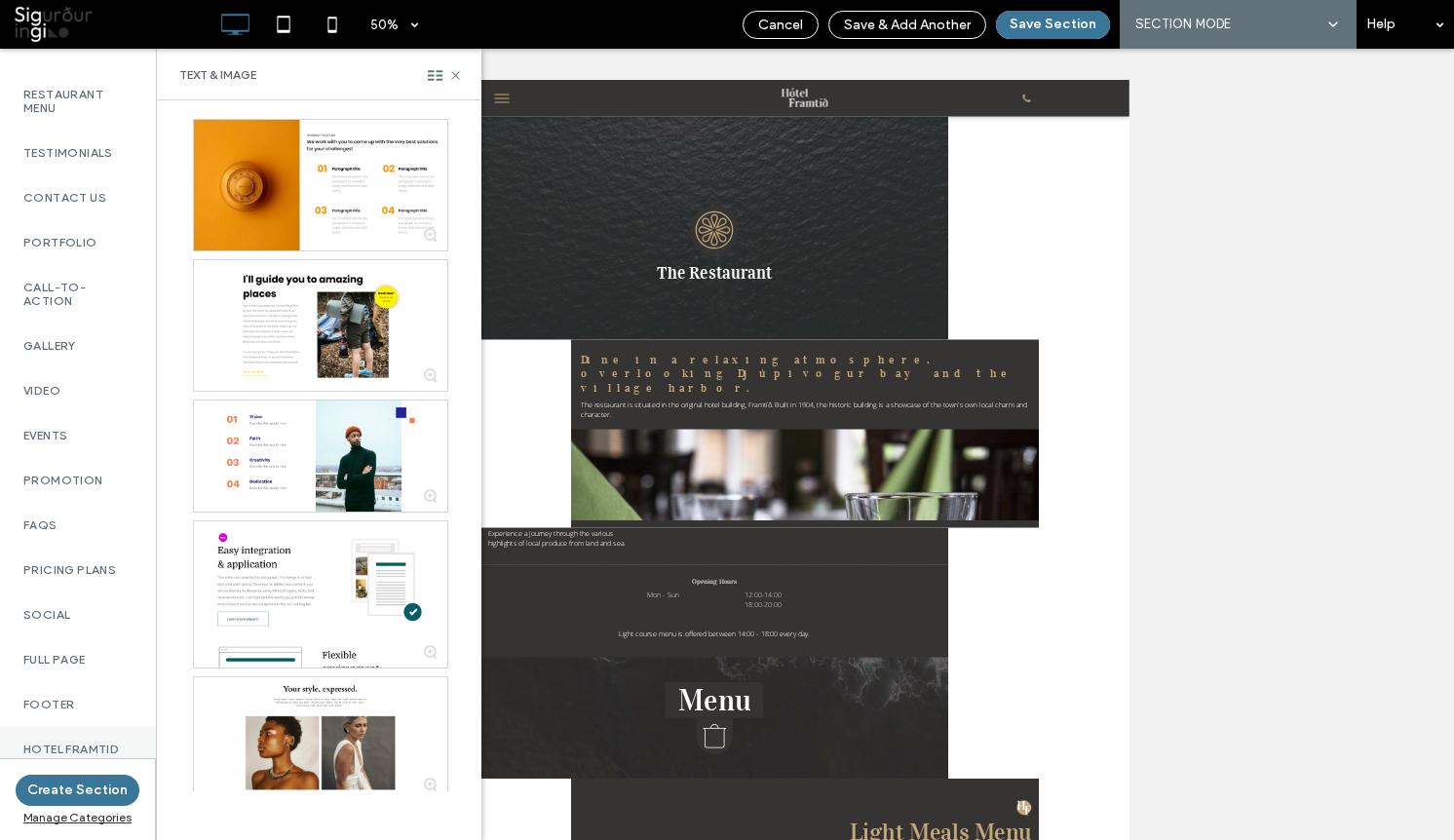 click on "Hotel Framtid" at bounding box center [78, 749] 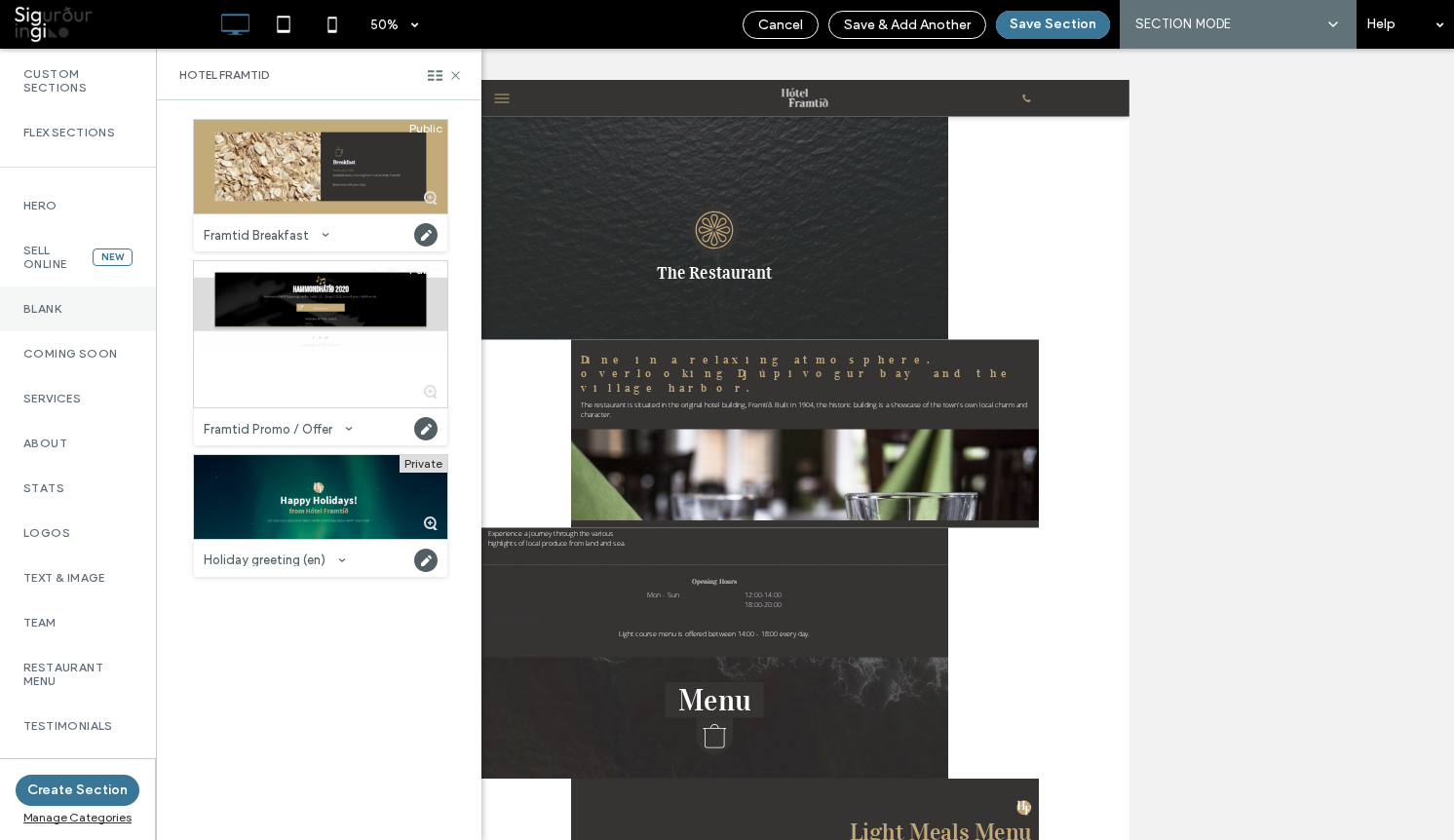 scroll, scrollTop: 31, scrollLeft: 0, axis: vertical 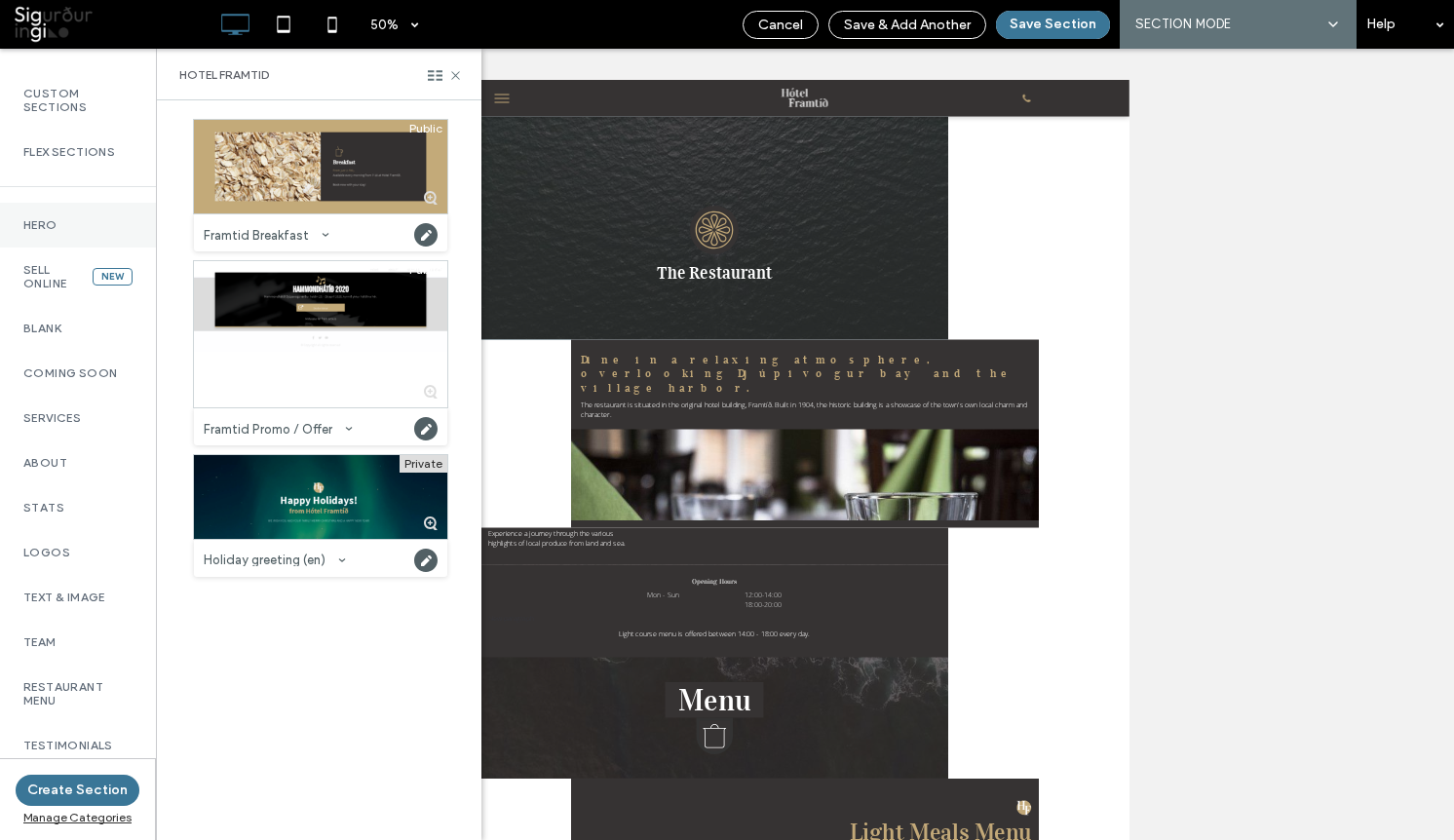 click on "Hero" at bounding box center (78, 225) 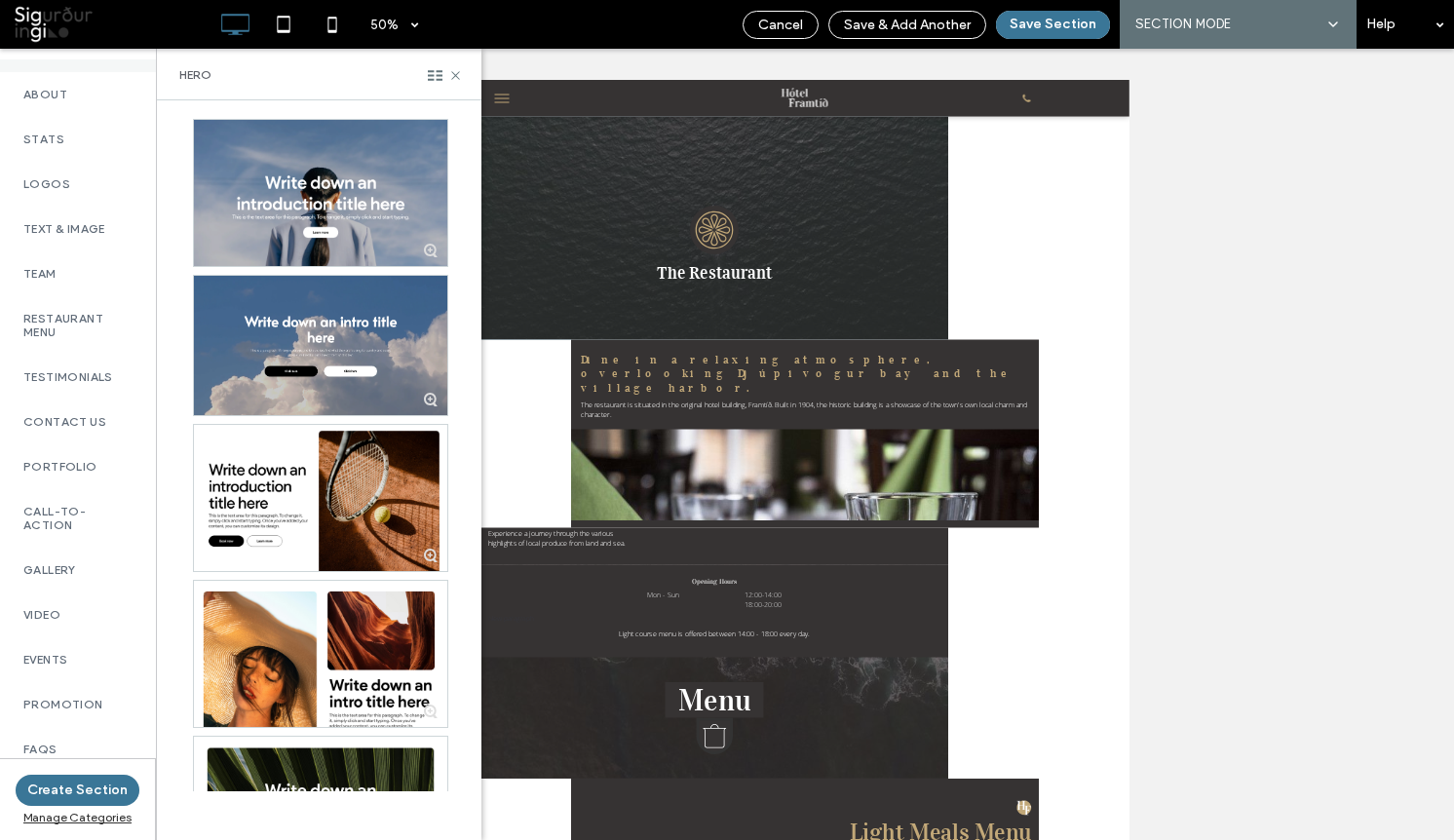 scroll, scrollTop: 444, scrollLeft: 0, axis: vertical 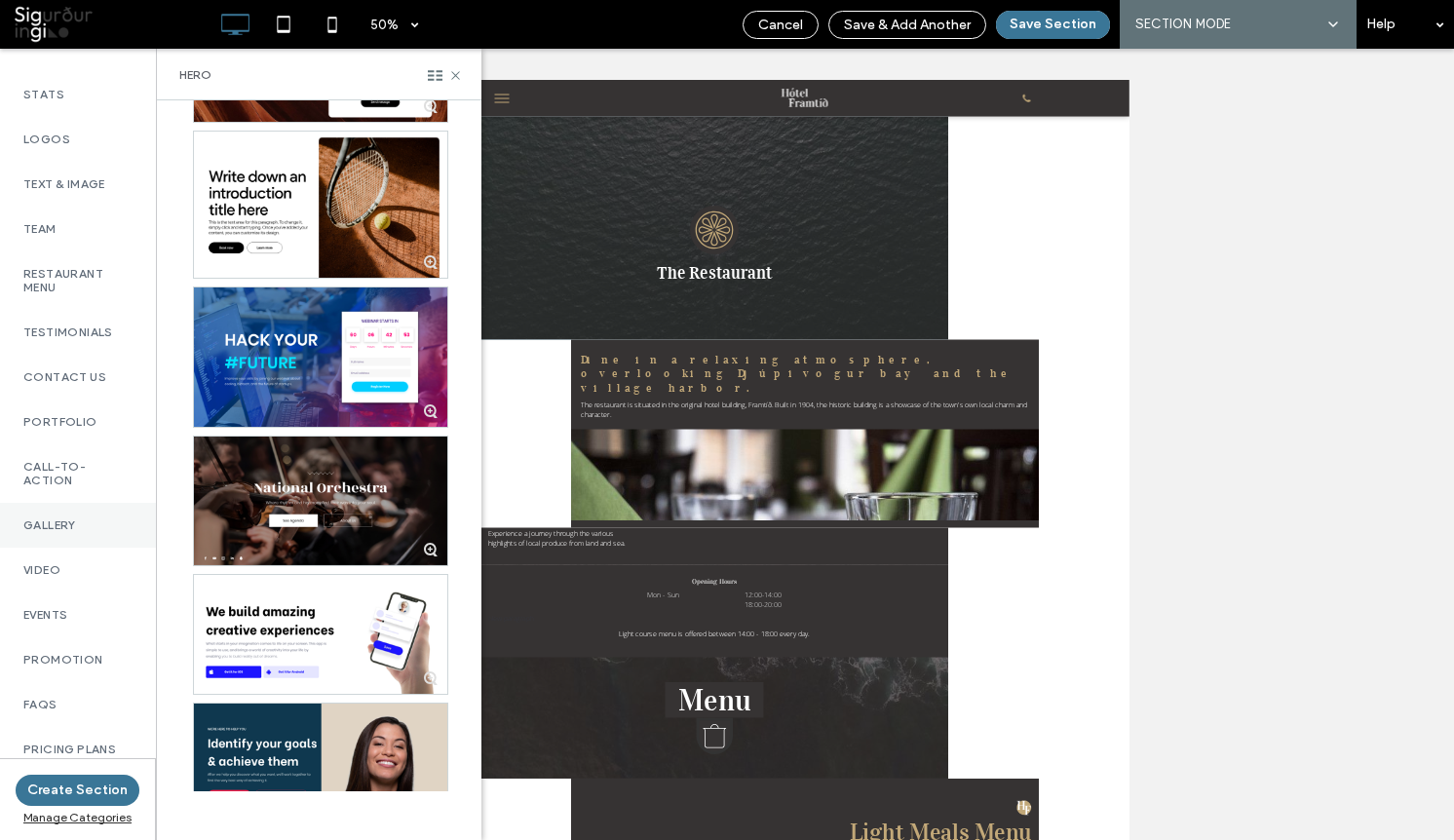 click on "Gallery" at bounding box center [78, 525] 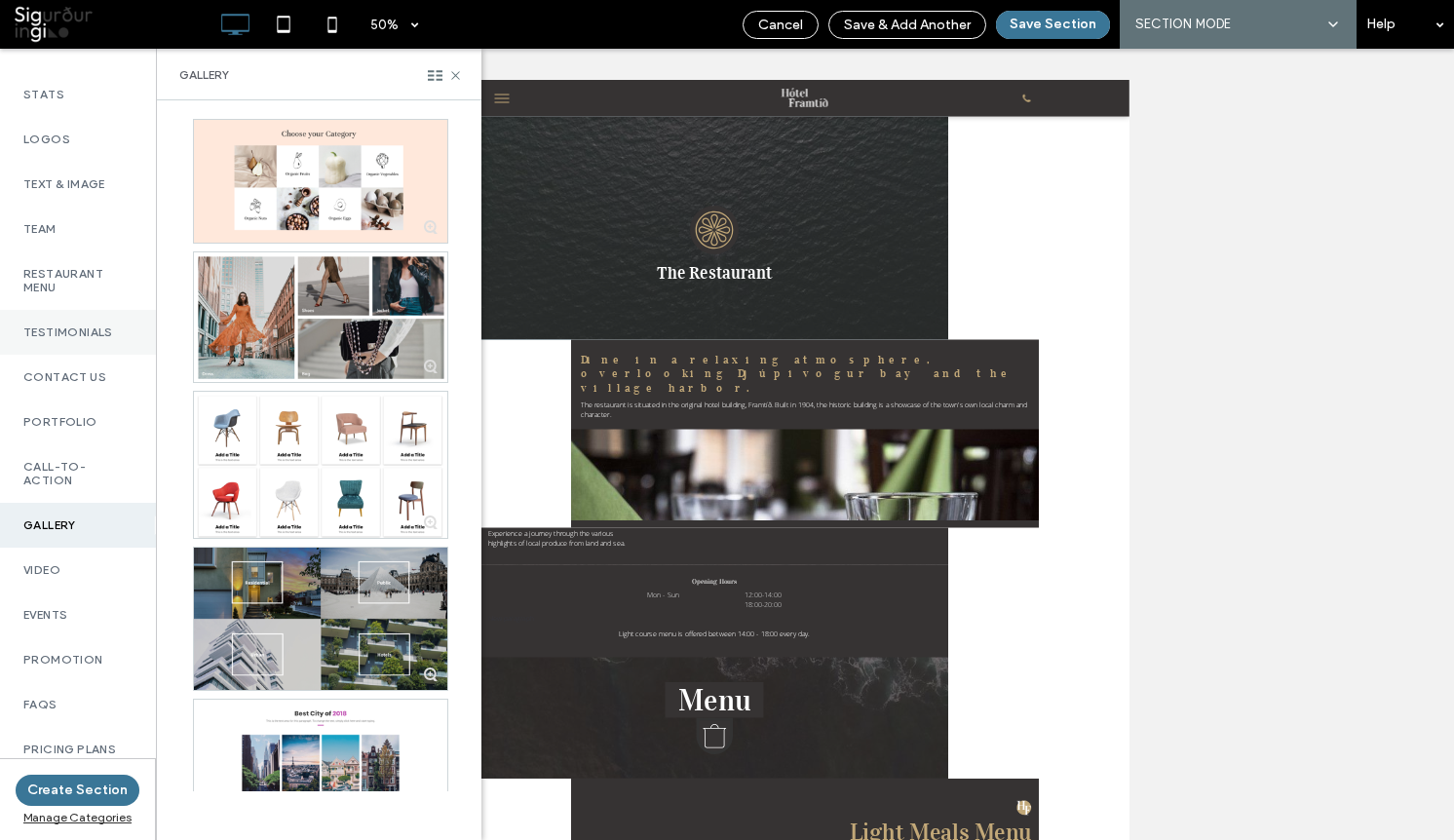 click on "Testimonials" at bounding box center (78, 332) 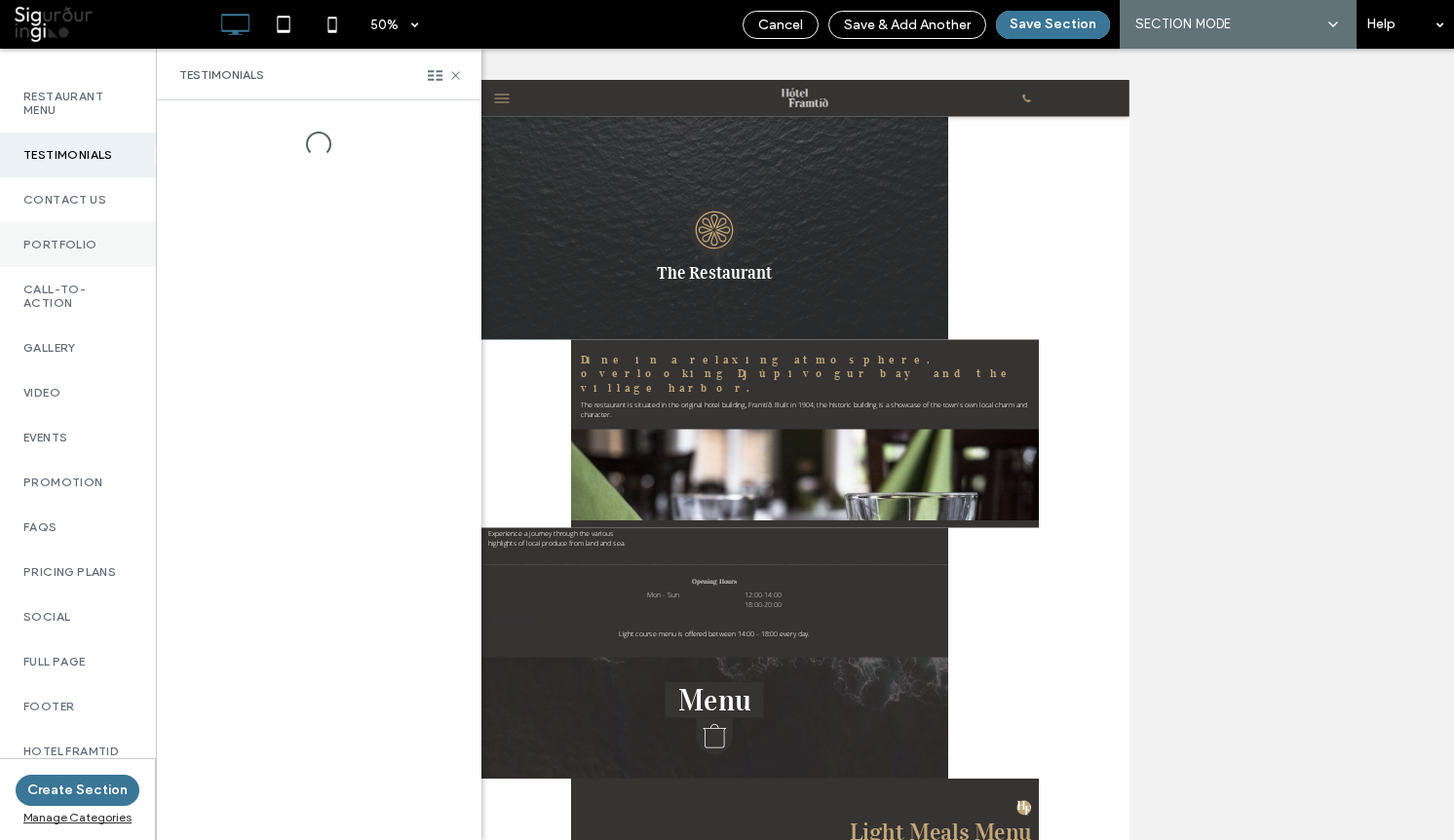scroll, scrollTop: 634, scrollLeft: 0, axis: vertical 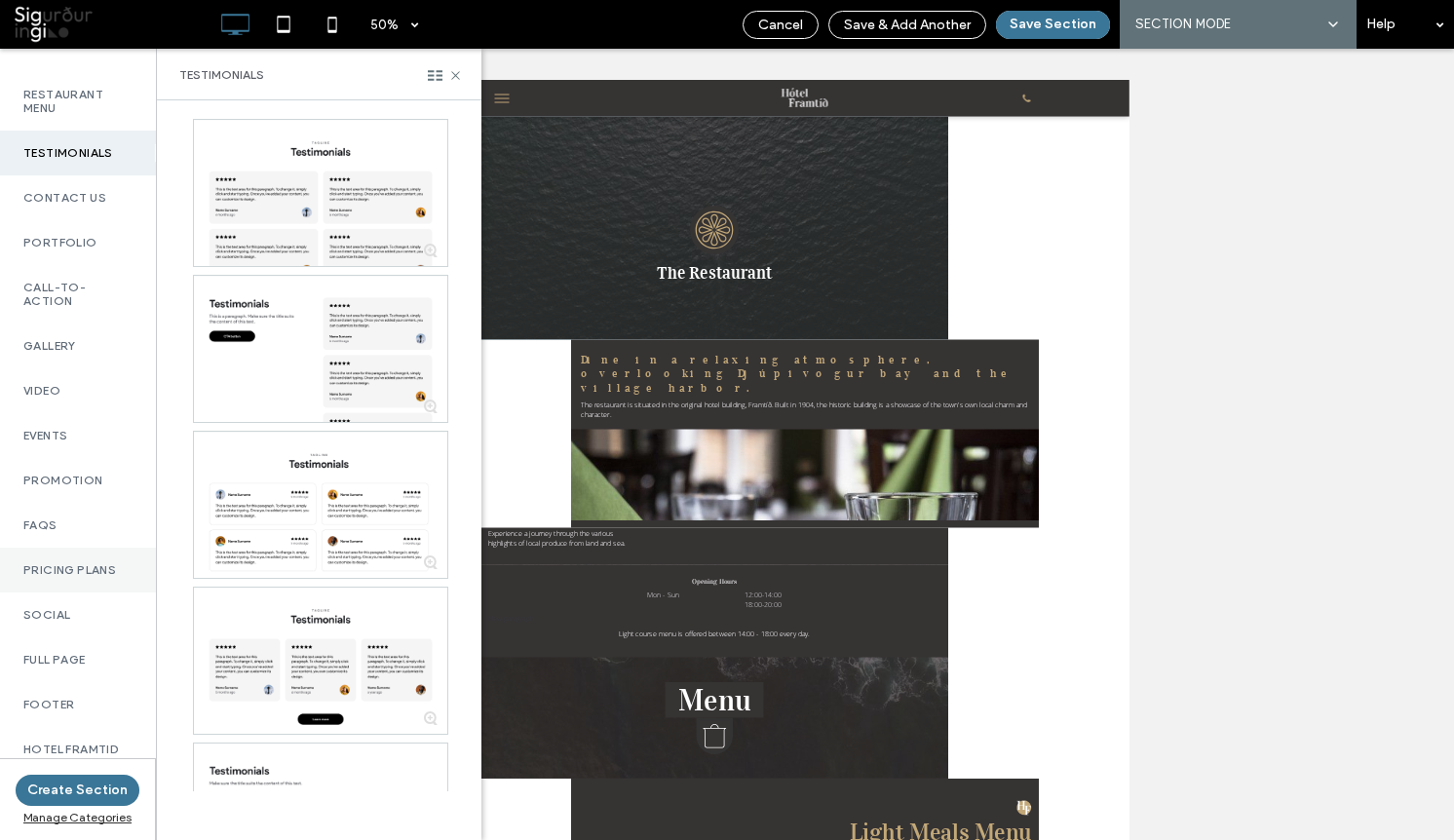 click on "Pricing Plans" at bounding box center (78, 570) 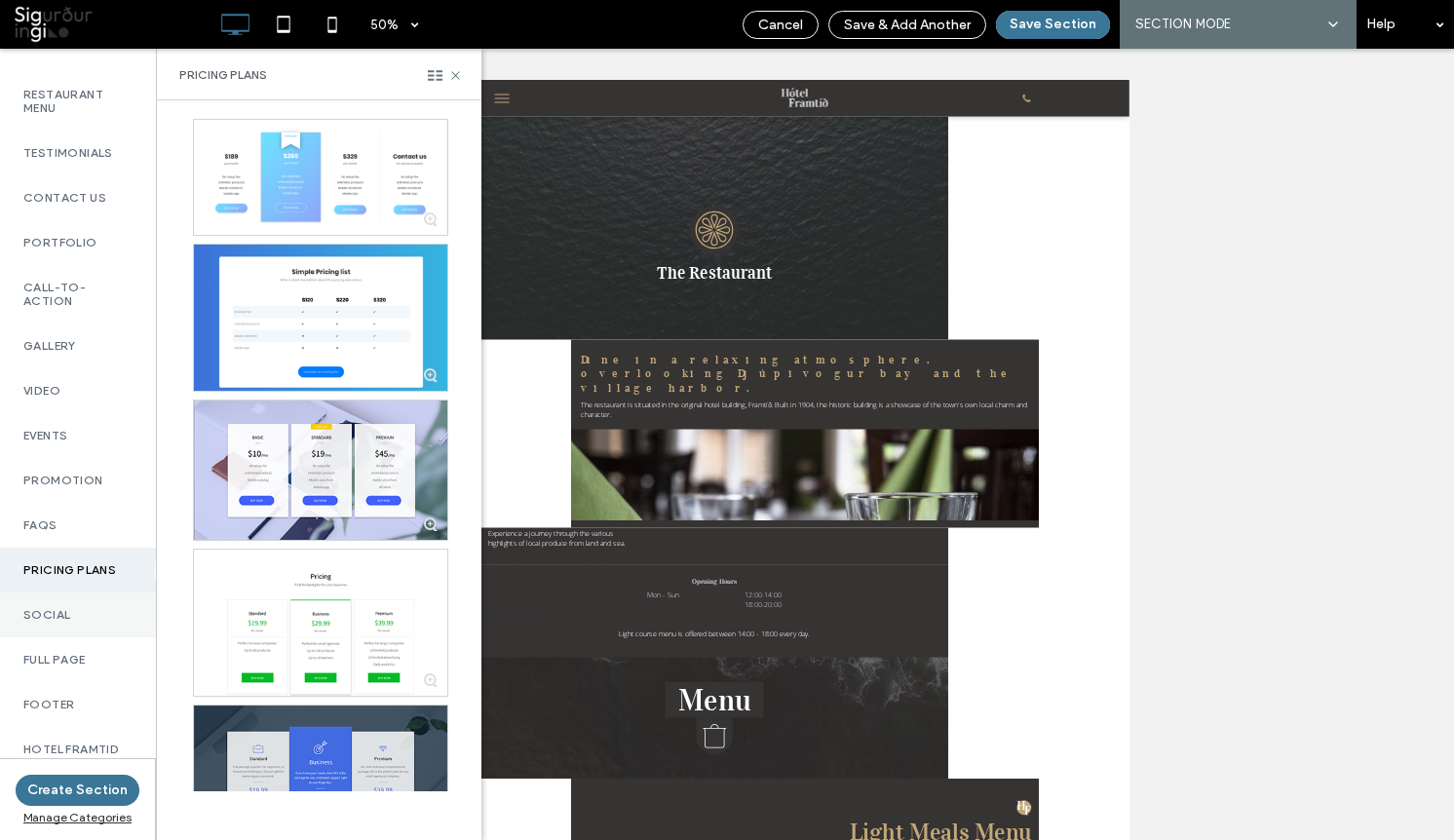 click on "Social" at bounding box center [78, 615] 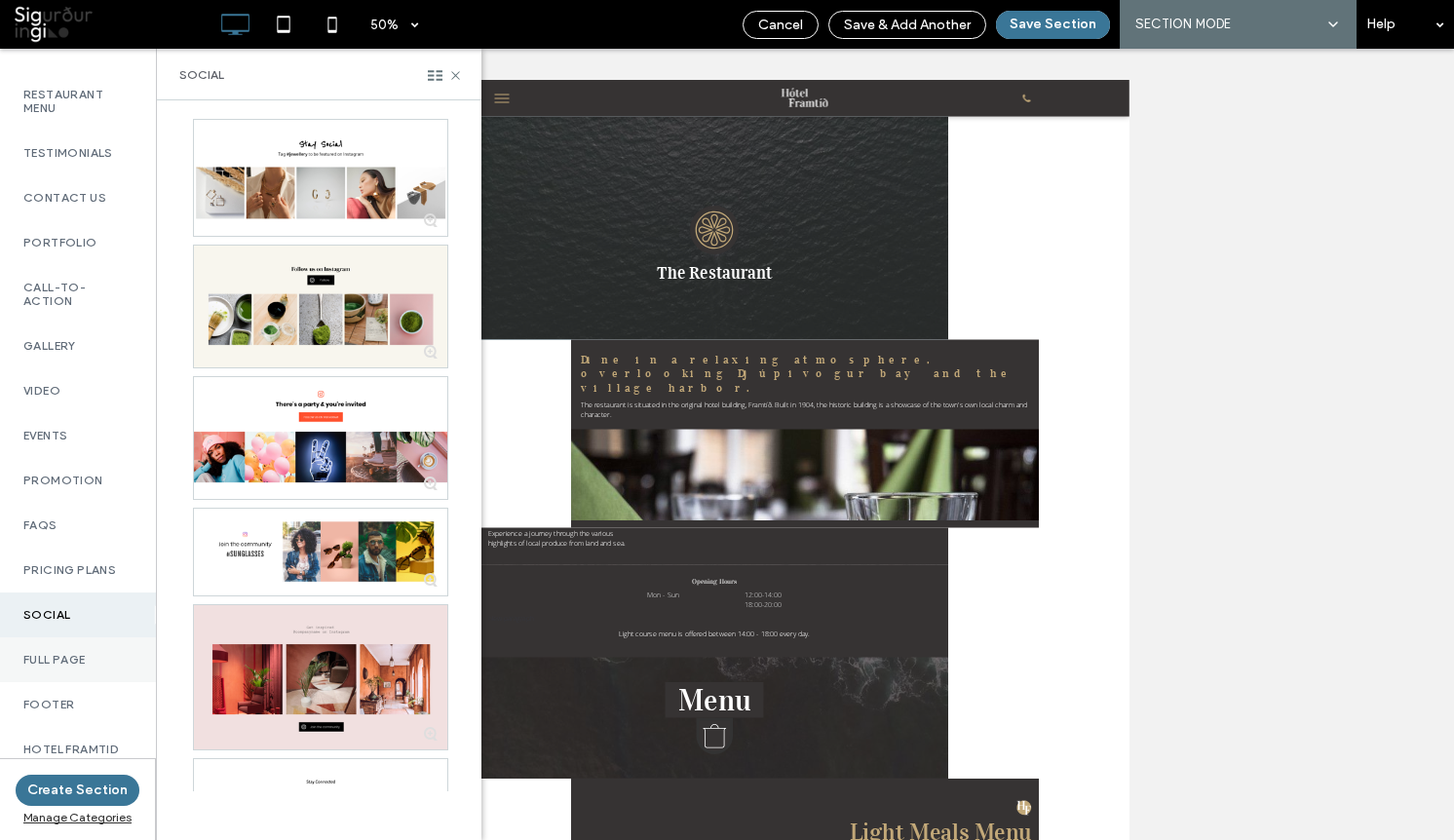 click on "Full Page" at bounding box center [78, 660] 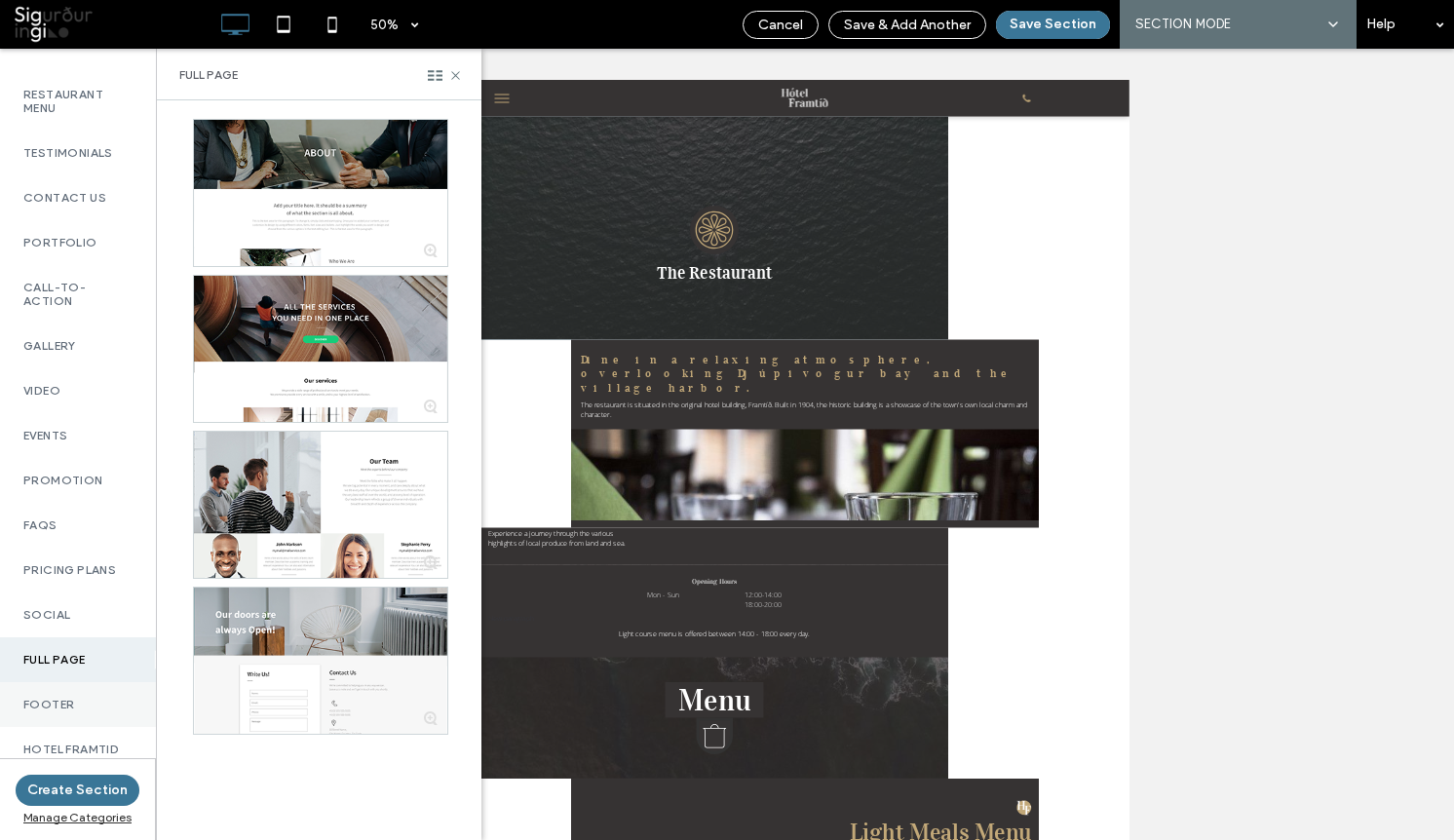 click on "Footer" at bounding box center (78, 705) 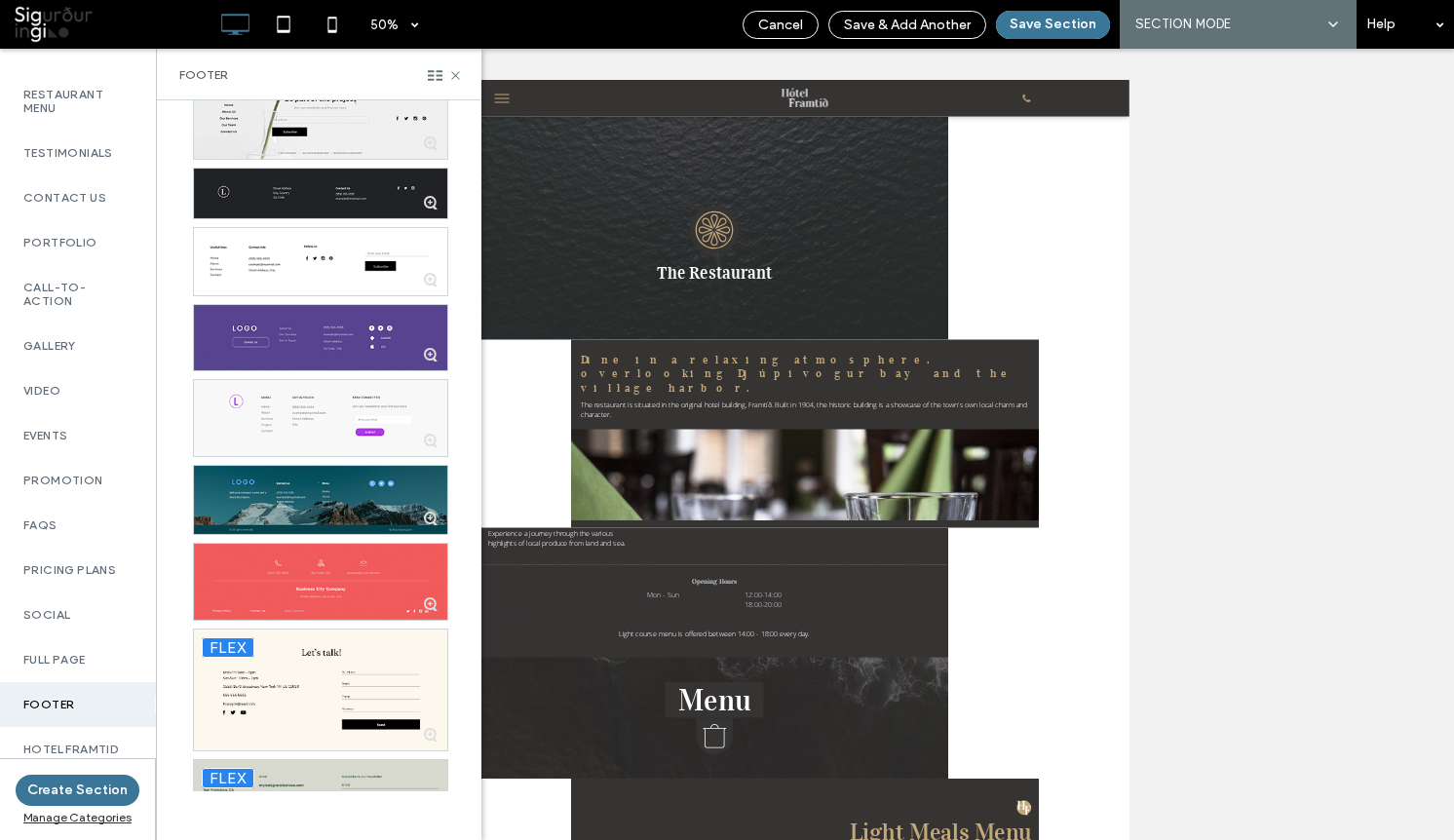 scroll, scrollTop: 451, scrollLeft: 0, axis: vertical 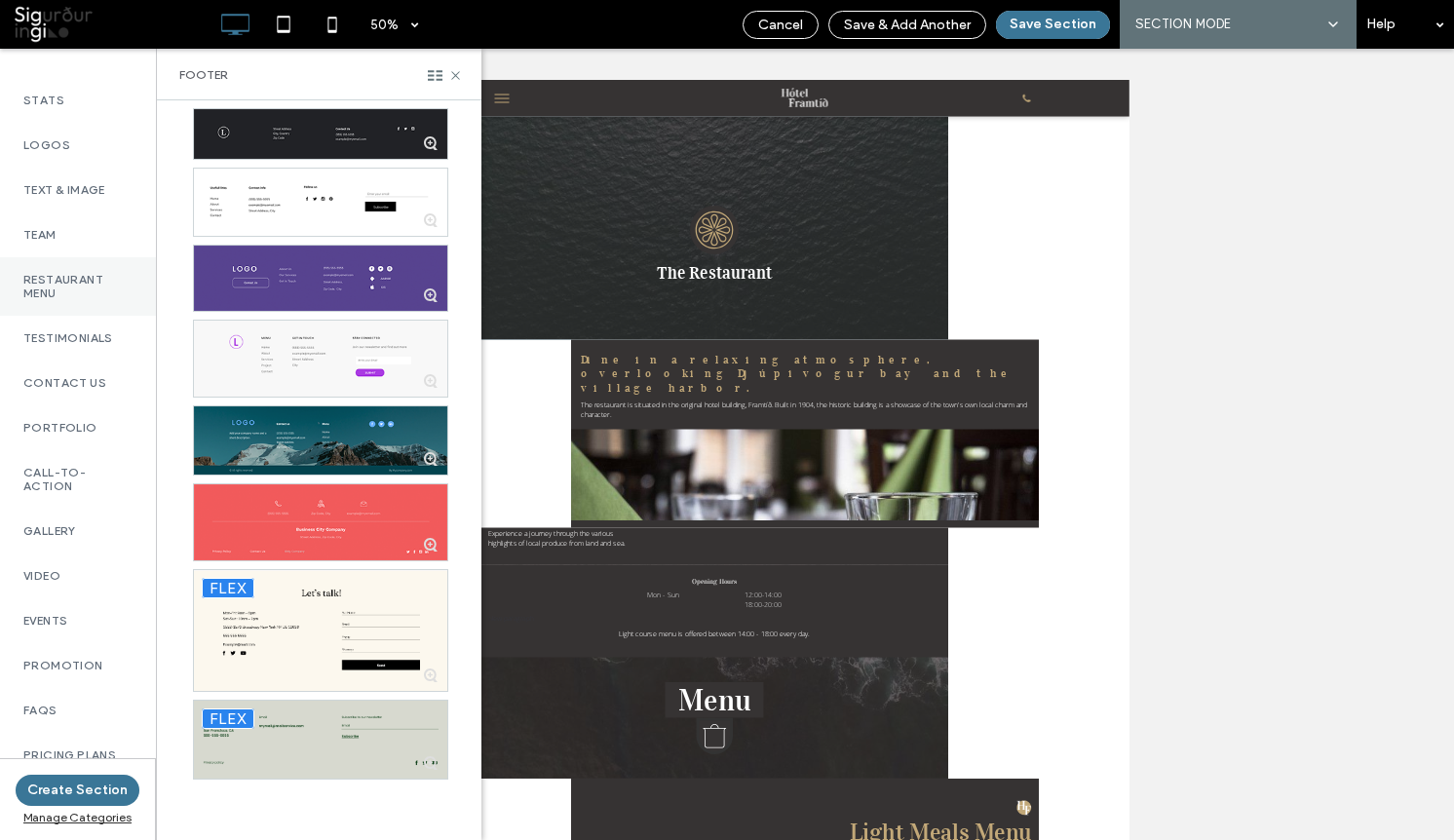 click on "Restaurant Menu" at bounding box center (78, 286) 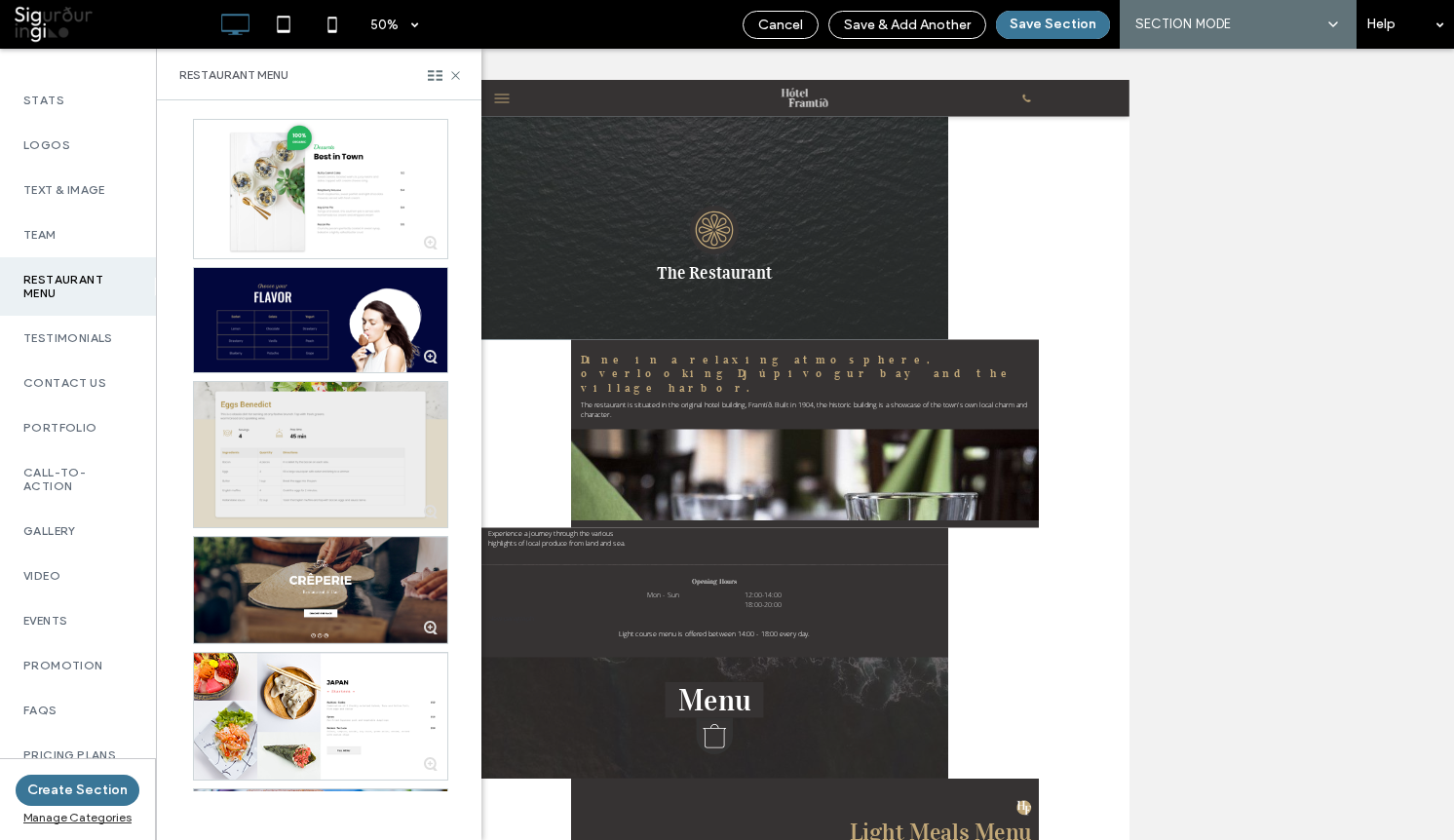 click at bounding box center (321, 454) 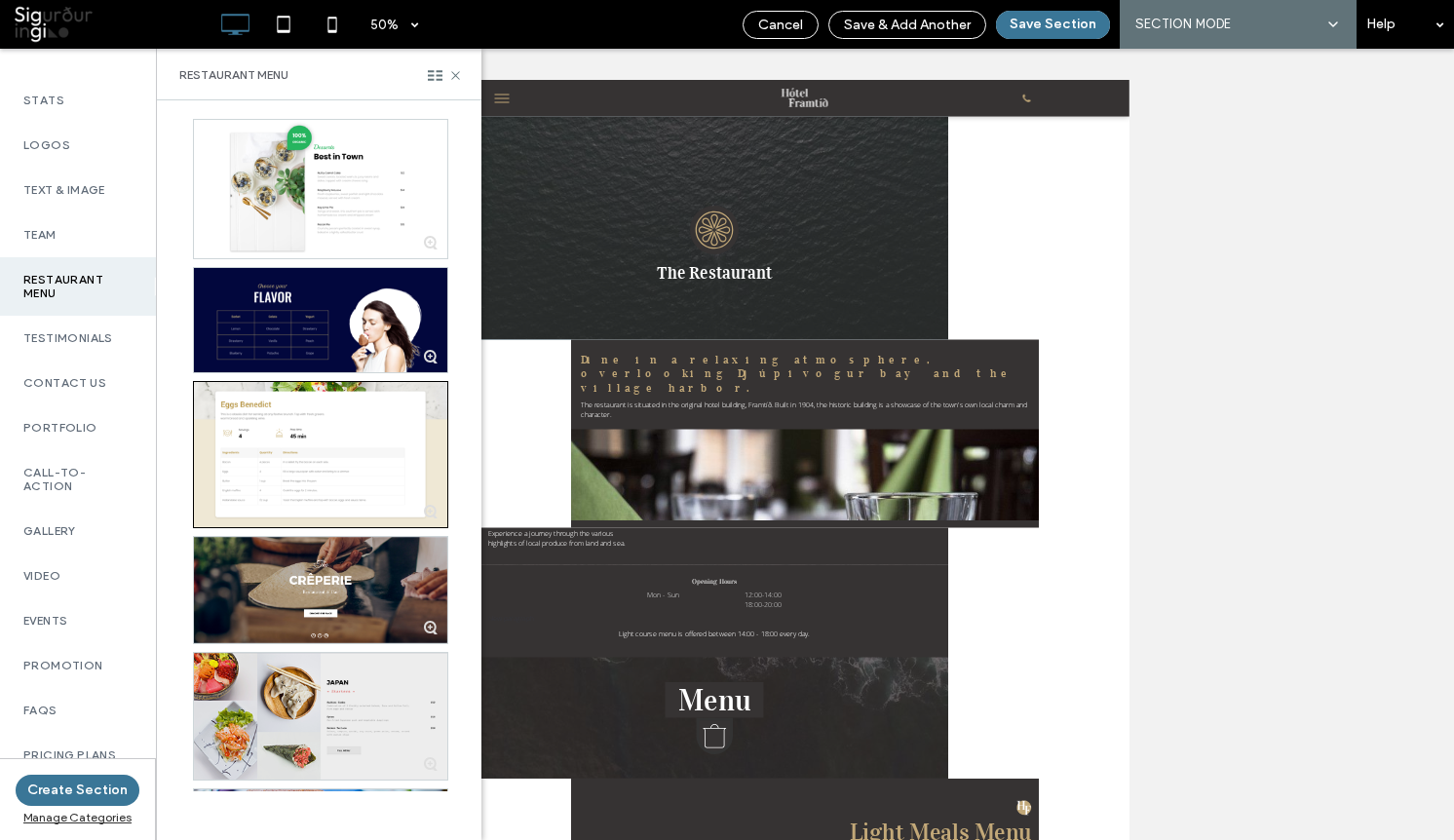 click at bounding box center [321, 716] 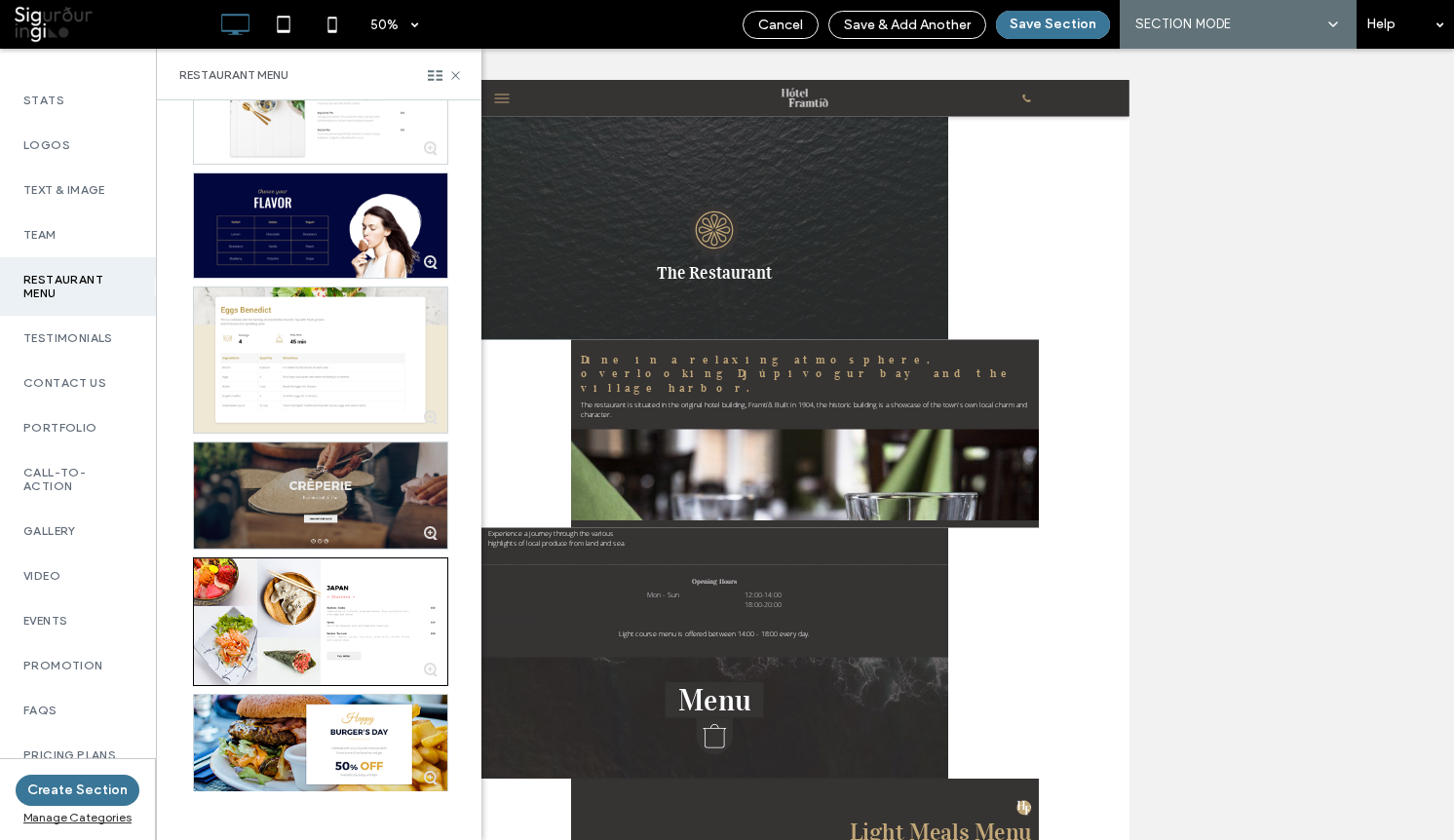 scroll, scrollTop: 95, scrollLeft: 0, axis: vertical 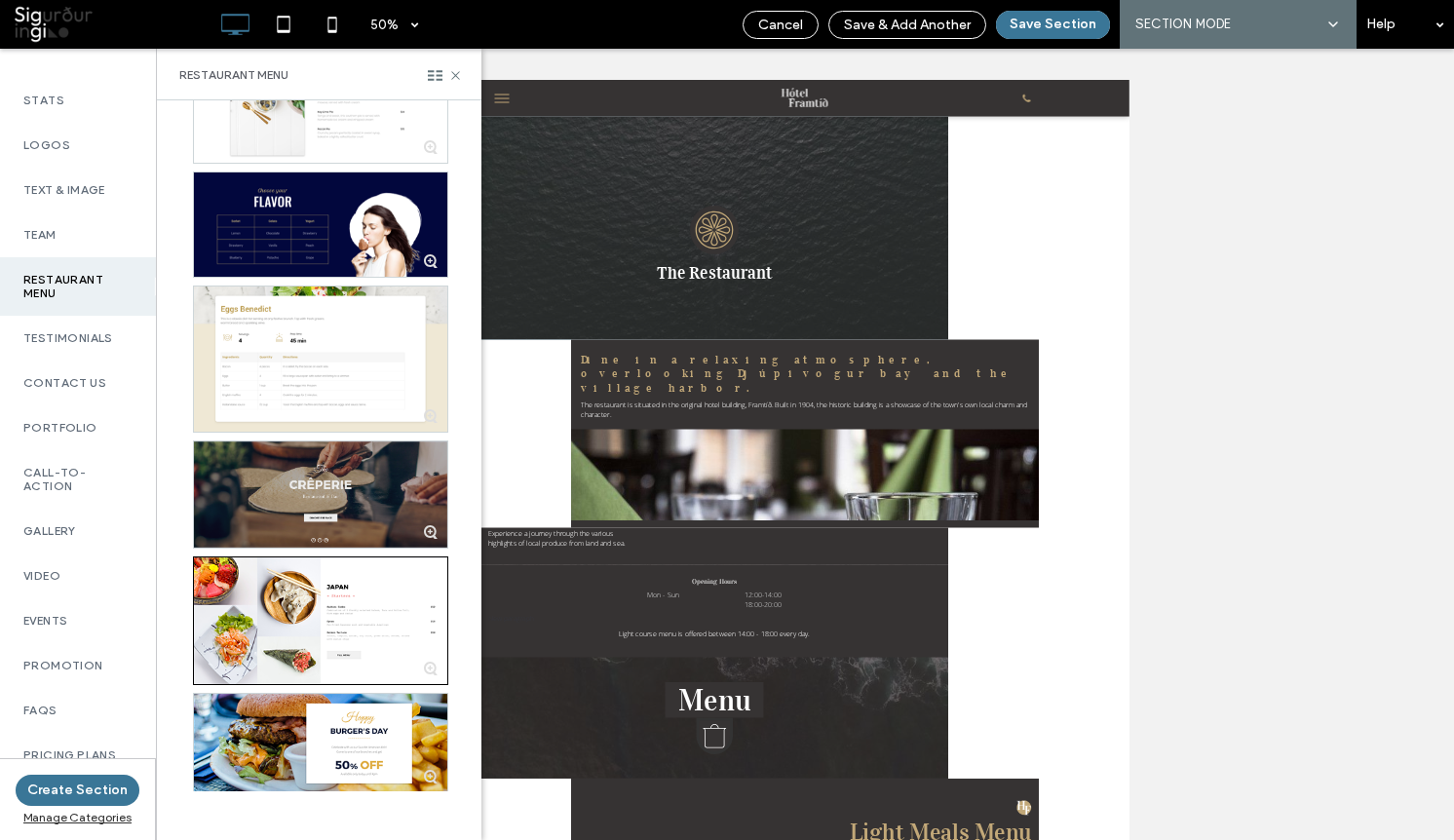 click at bounding box center [321, 494] 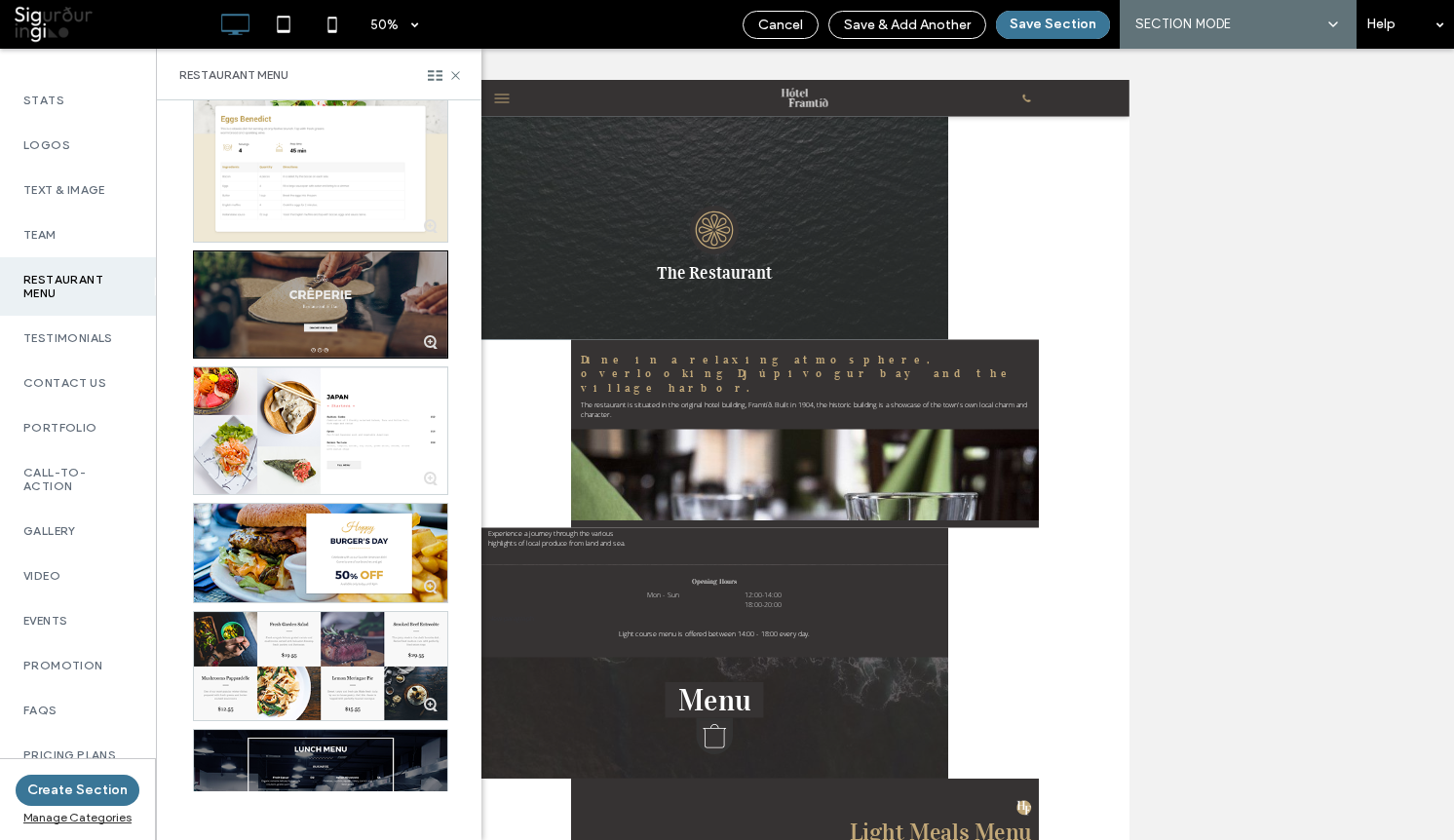scroll, scrollTop: 289, scrollLeft: 0, axis: vertical 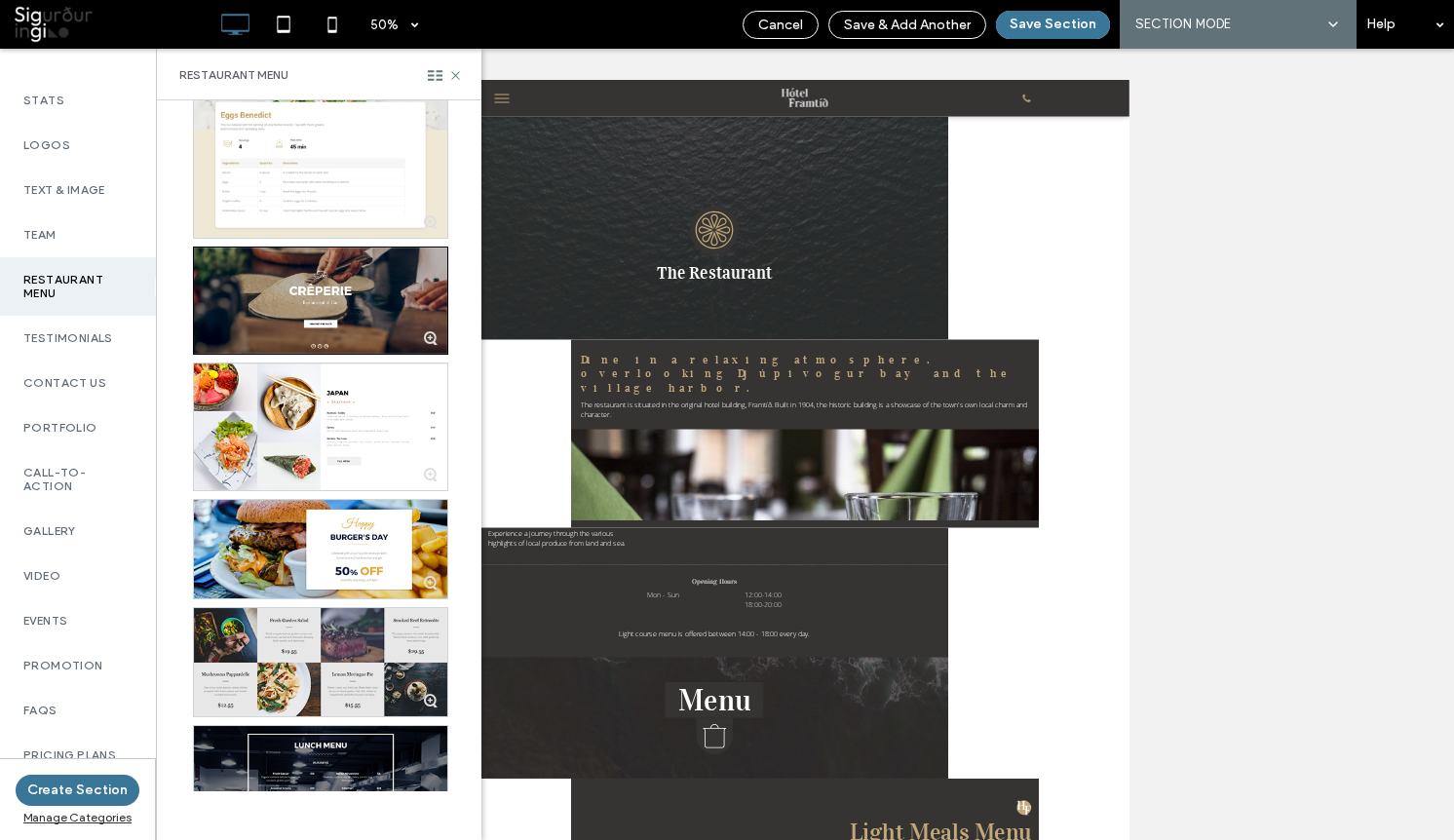 click at bounding box center (321, 662) 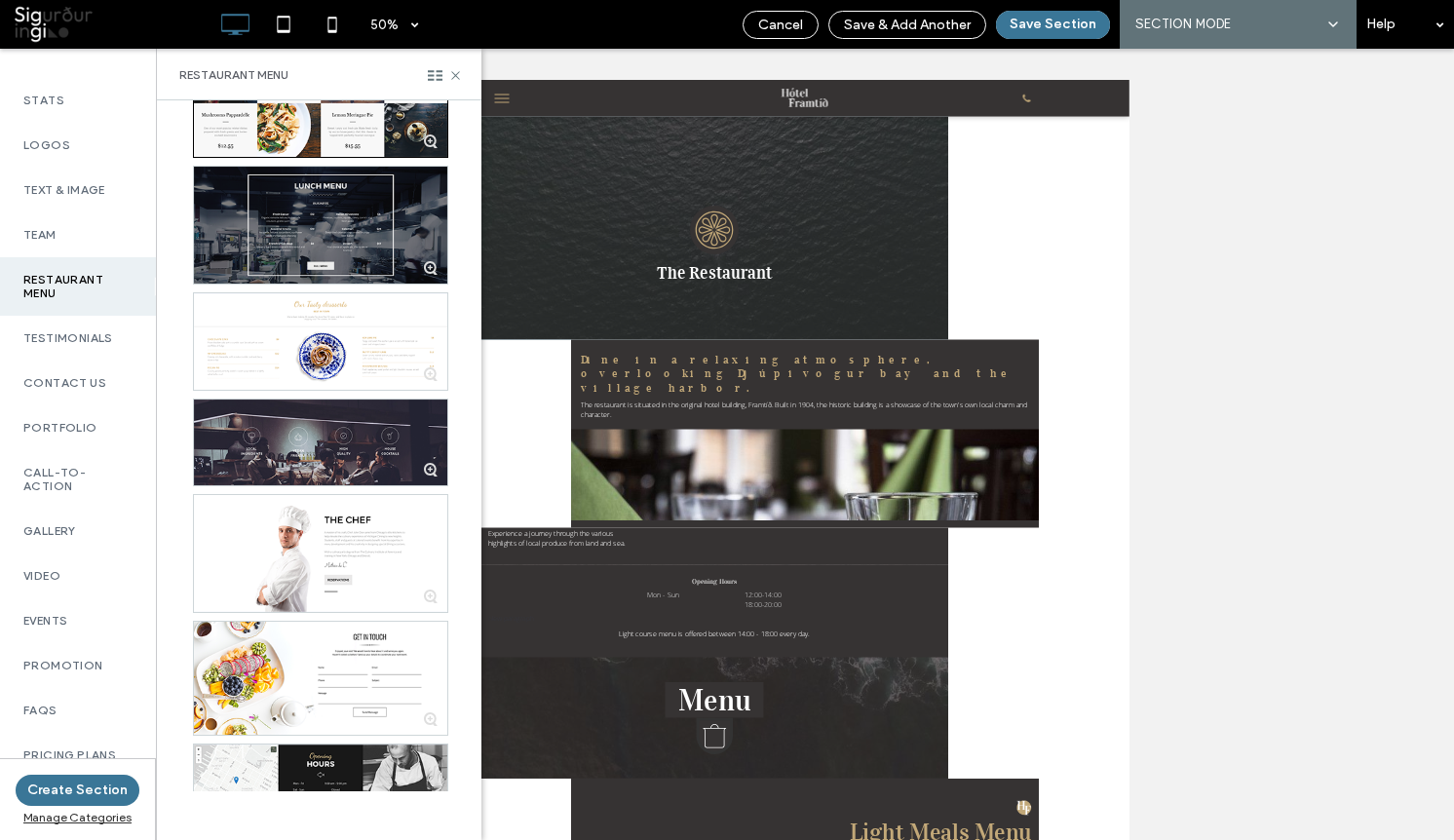 scroll, scrollTop: 894, scrollLeft: 0, axis: vertical 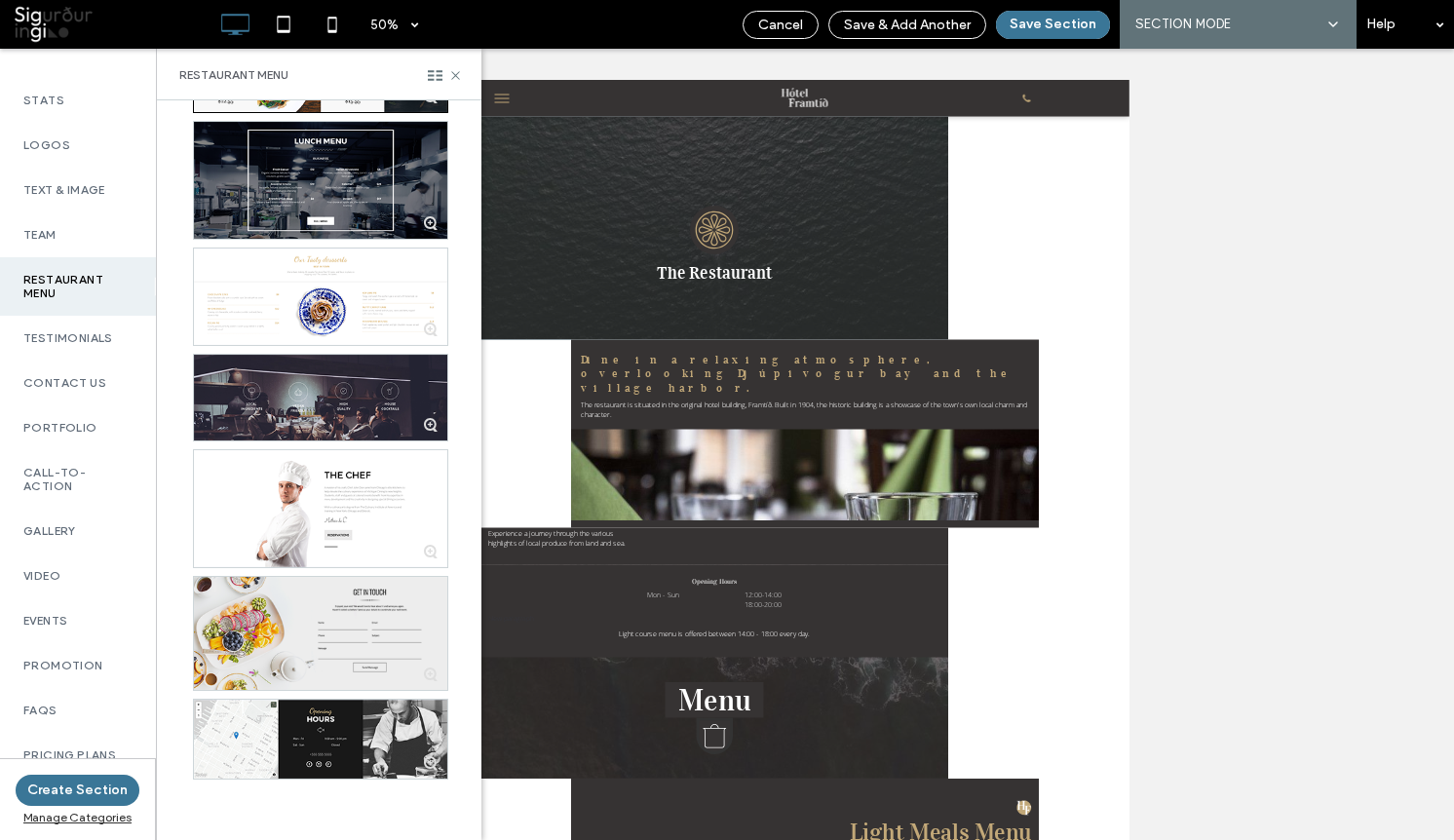 click at bounding box center [321, 633] 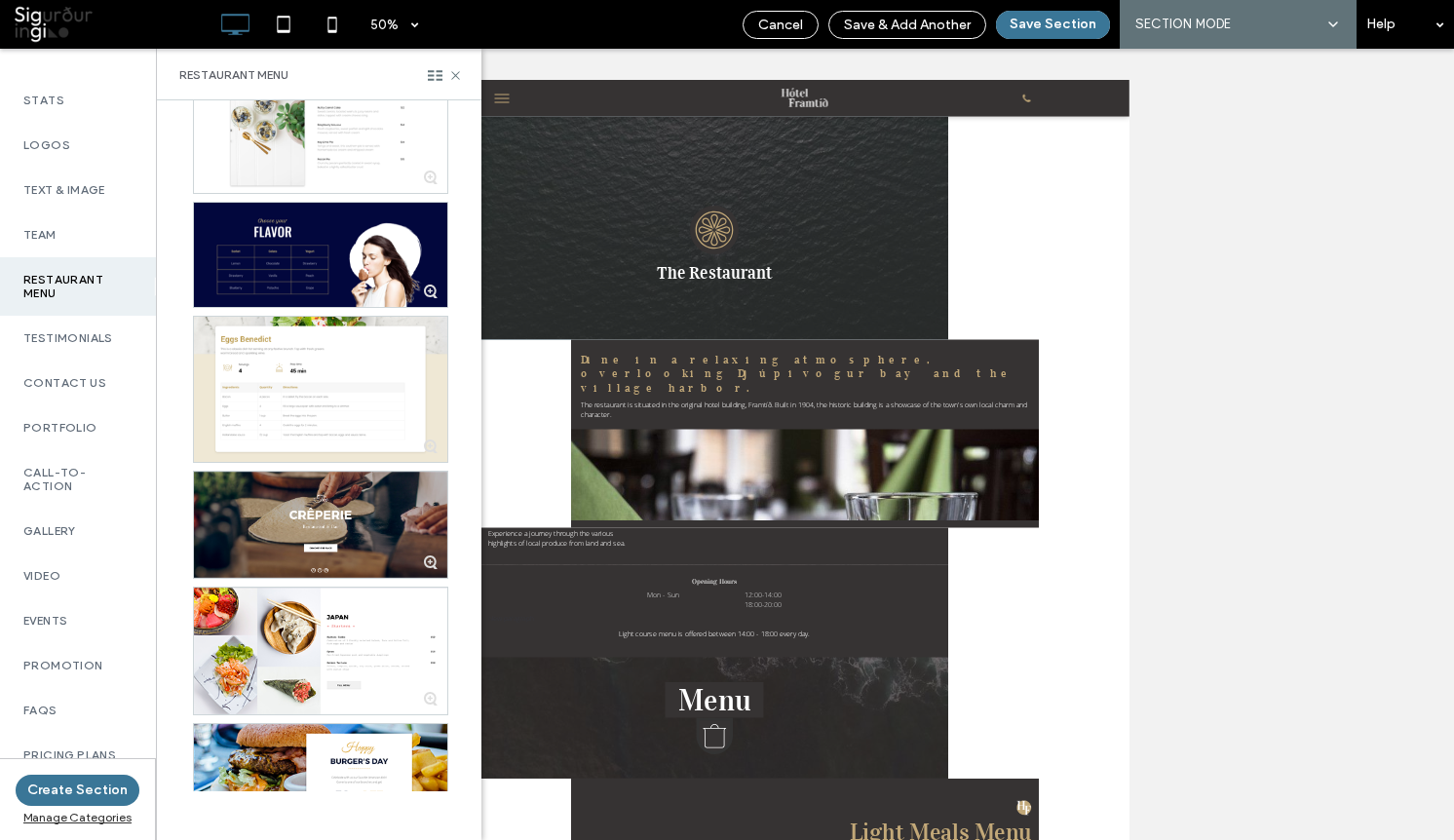 scroll, scrollTop: 0, scrollLeft: 0, axis: both 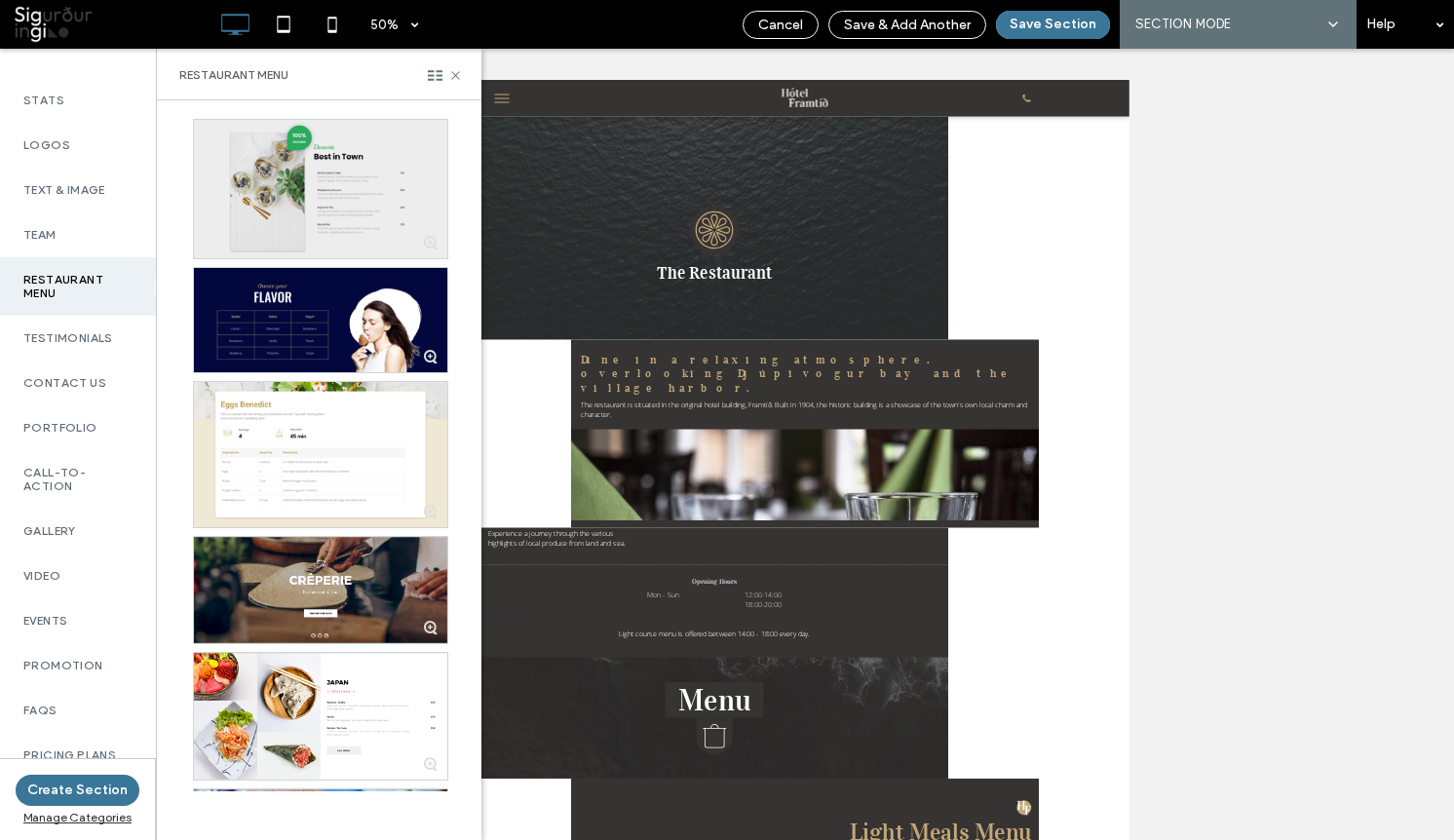click at bounding box center (321, 189) 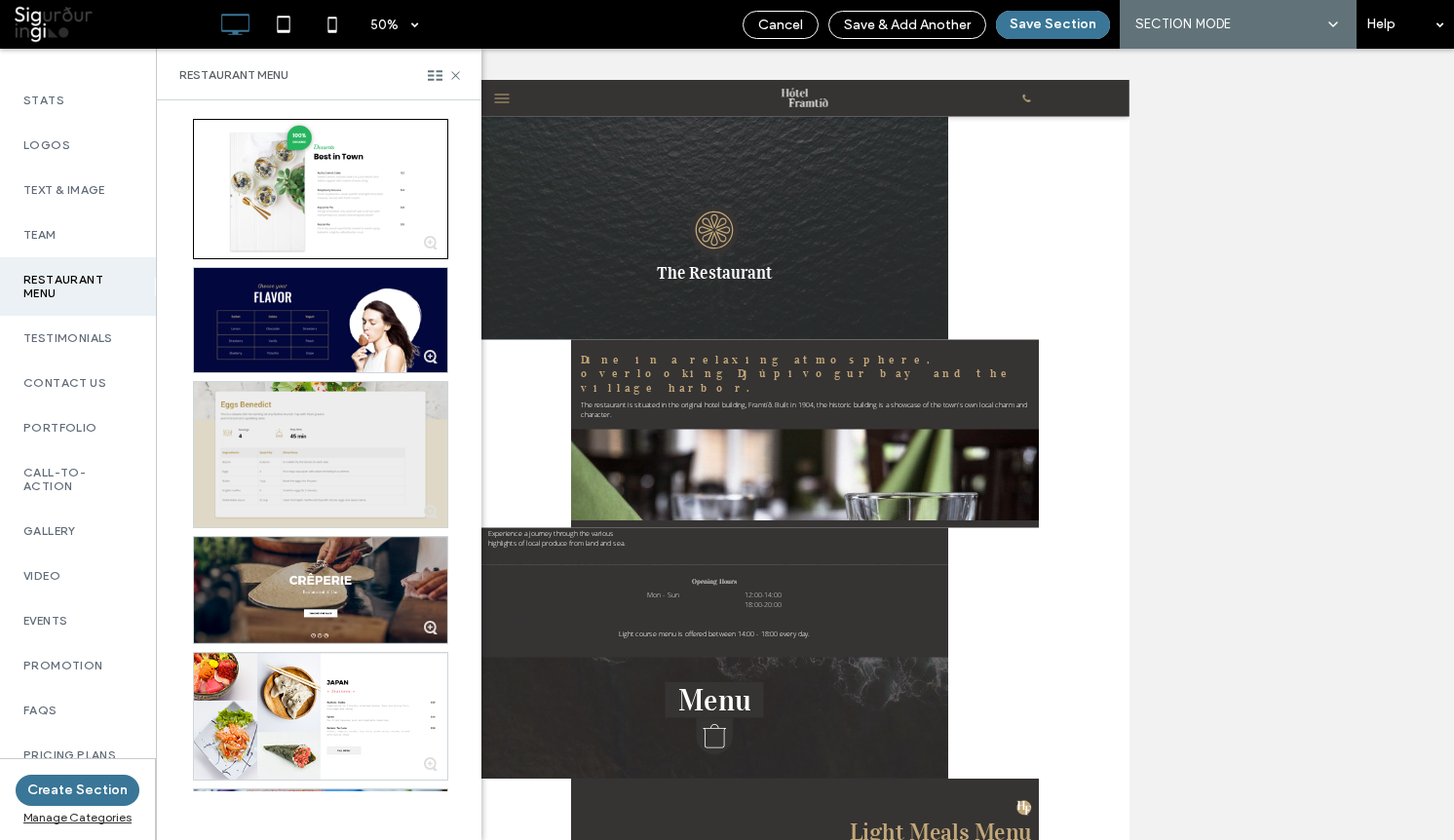 scroll, scrollTop: 24, scrollLeft: 0, axis: vertical 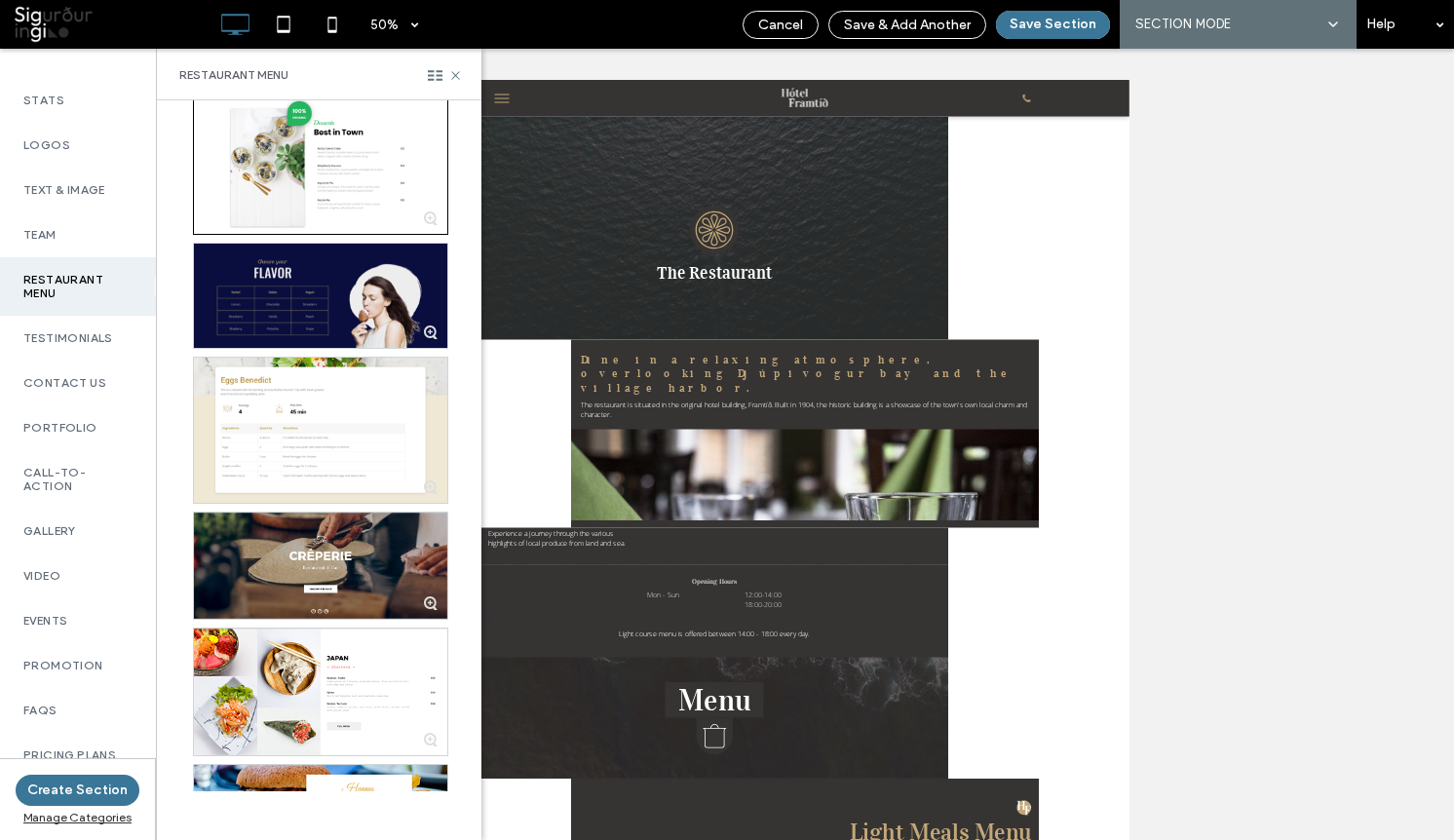 click at bounding box center [321, 295] 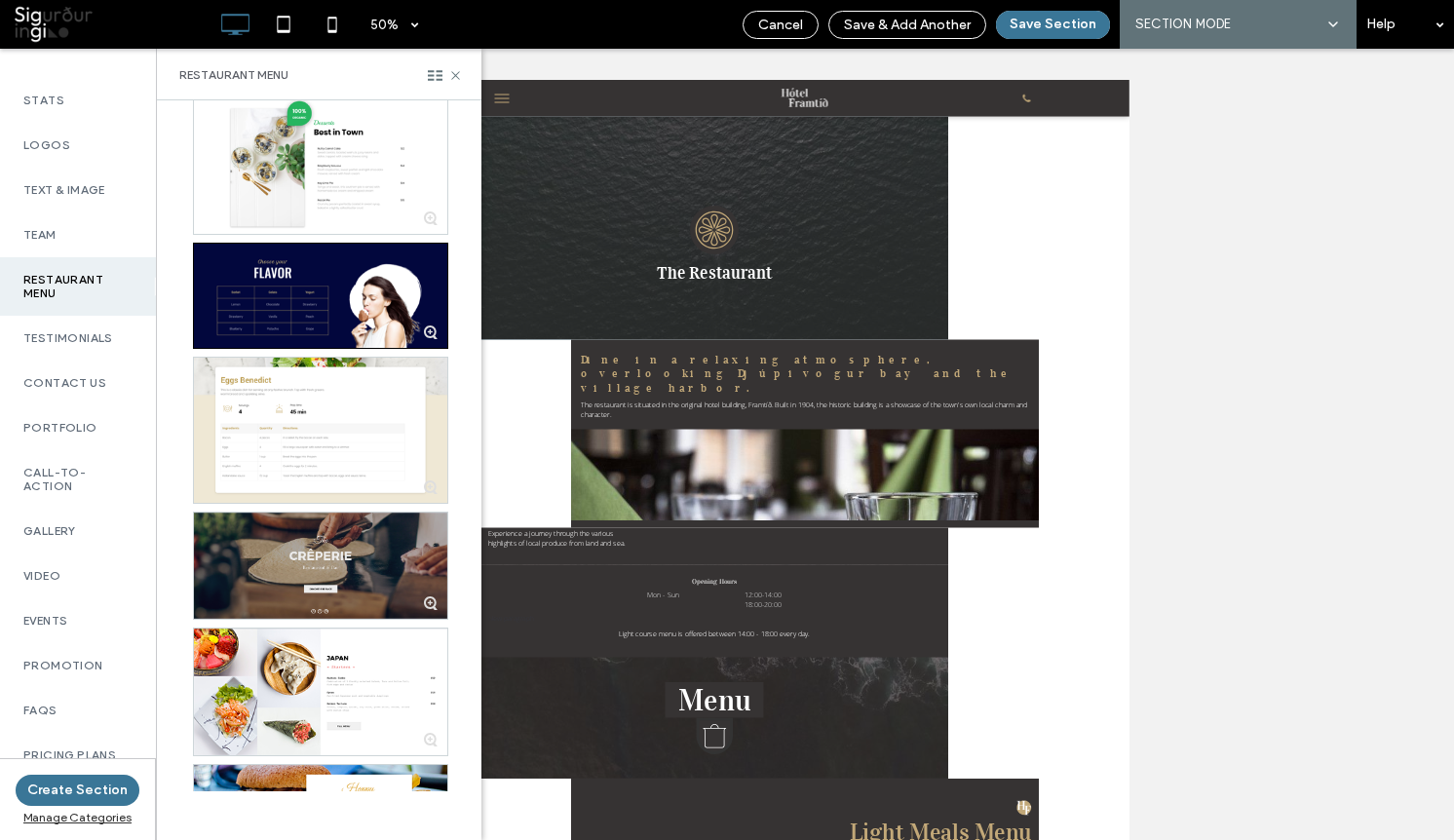 click at bounding box center (321, 565) 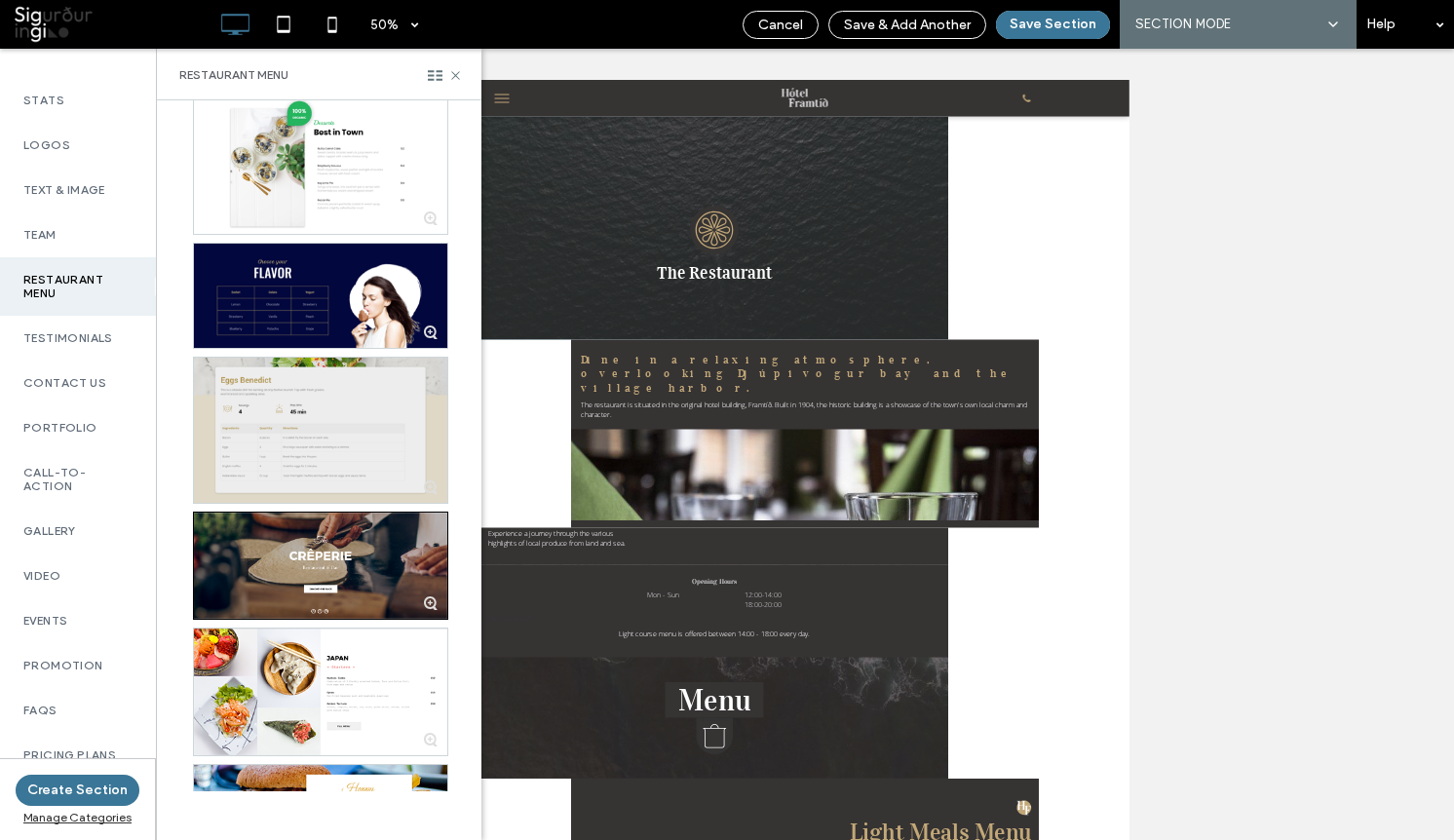 click at bounding box center [321, 430] 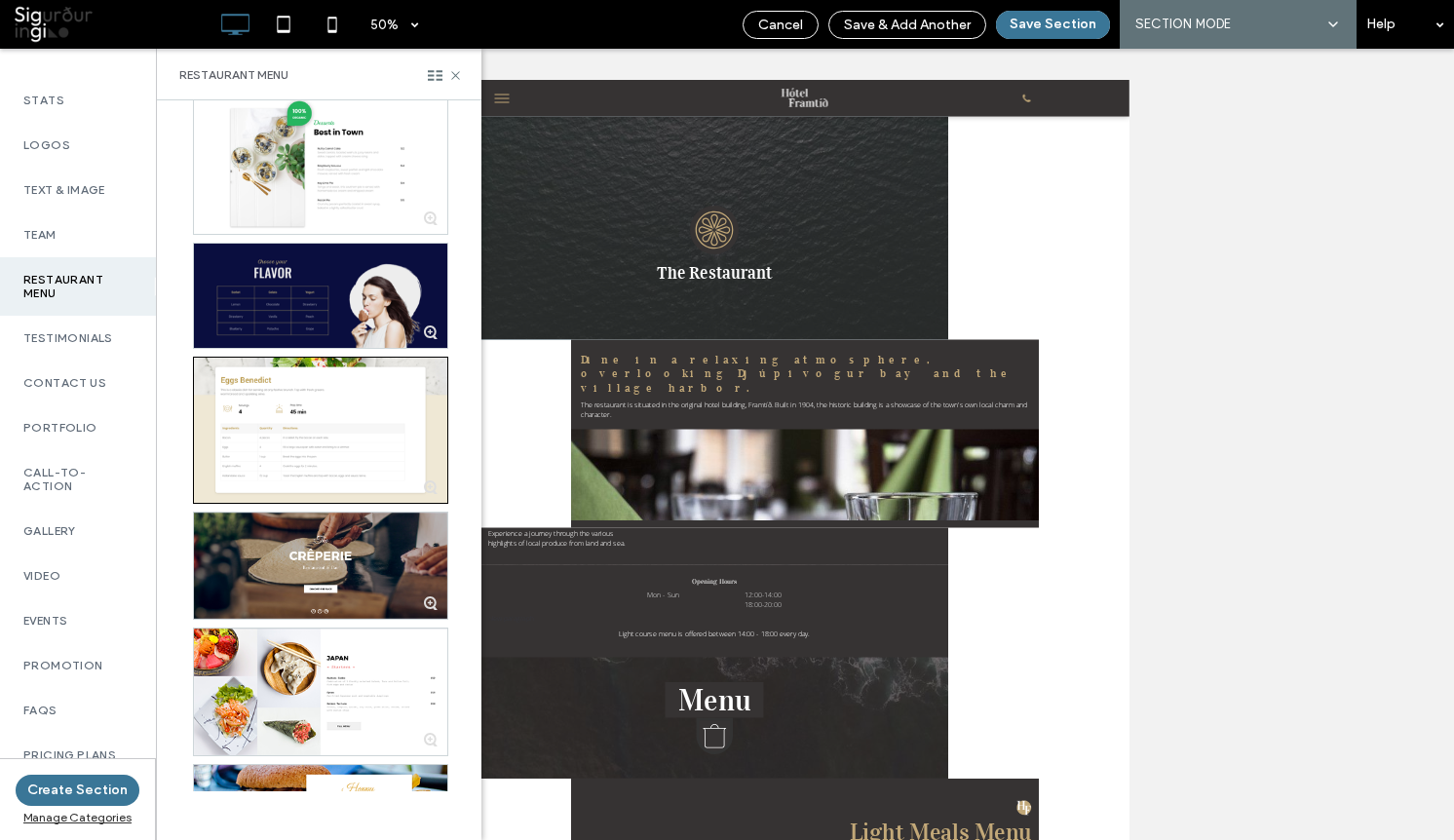 click at bounding box center (321, 295) 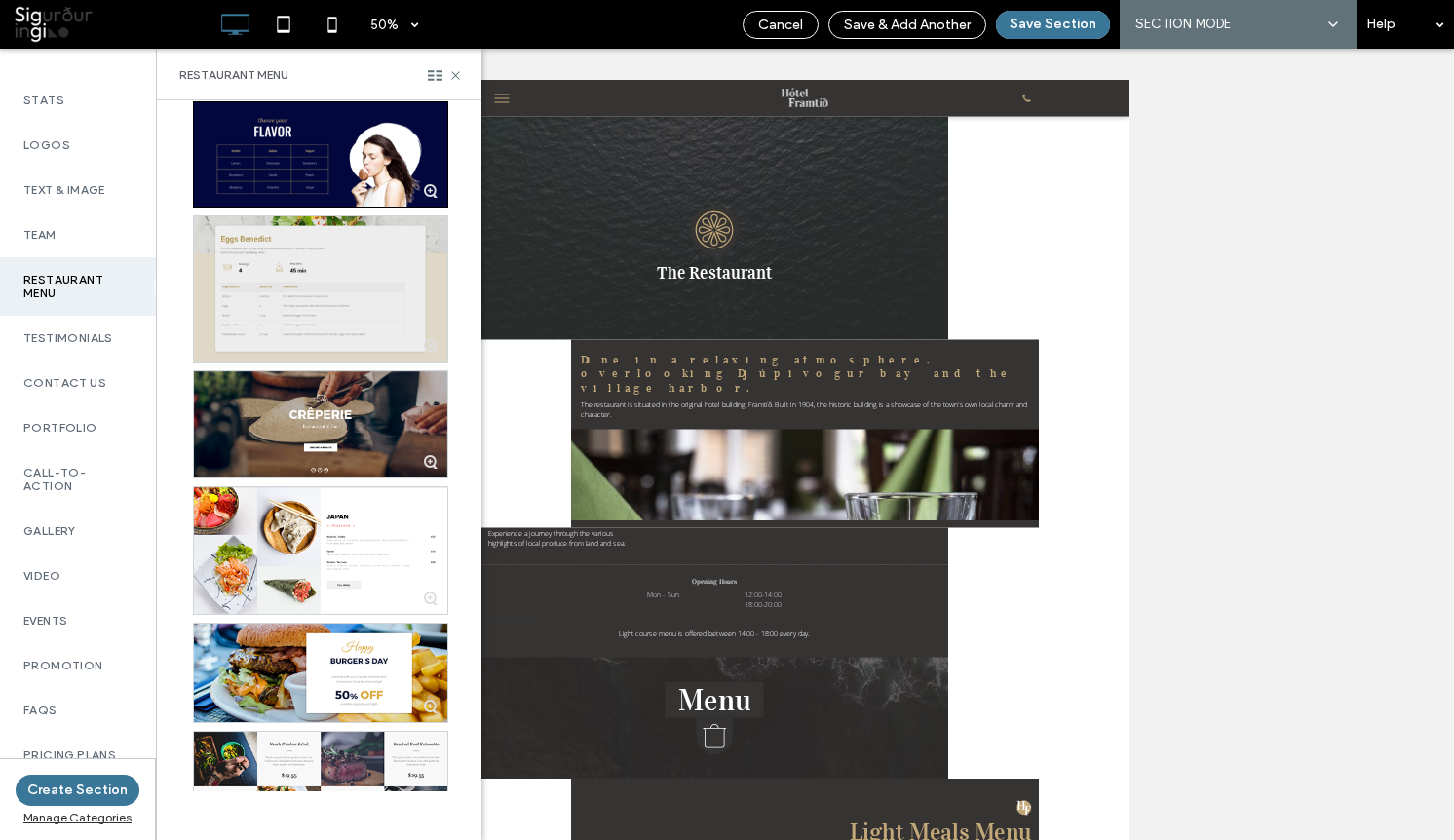 scroll, scrollTop: 182, scrollLeft: 0, axis: vertical 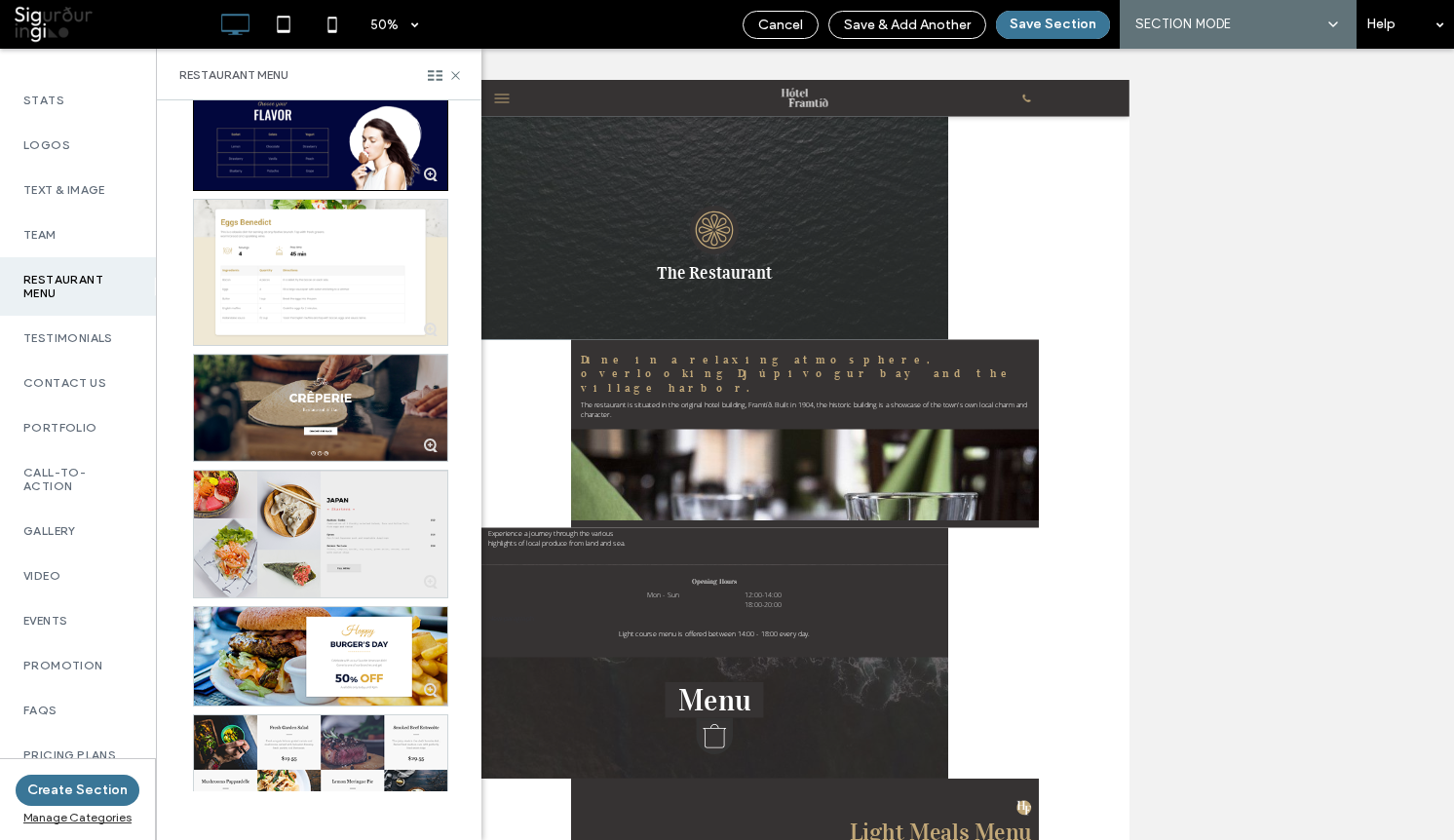 click at bounding box center [321, 534] 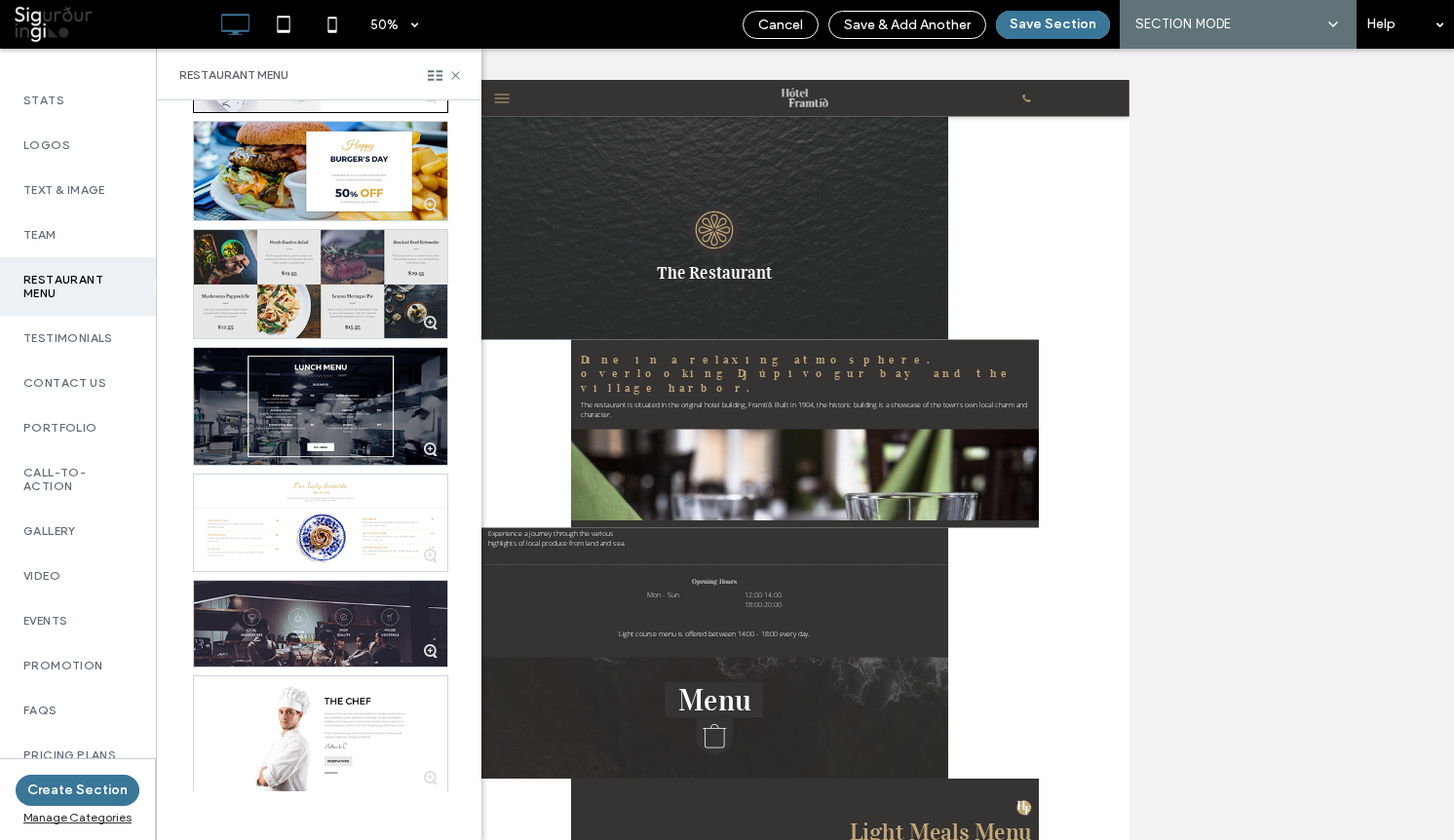 scroll, scrollTop: 672, scrollLeft: 0, axis: vertical 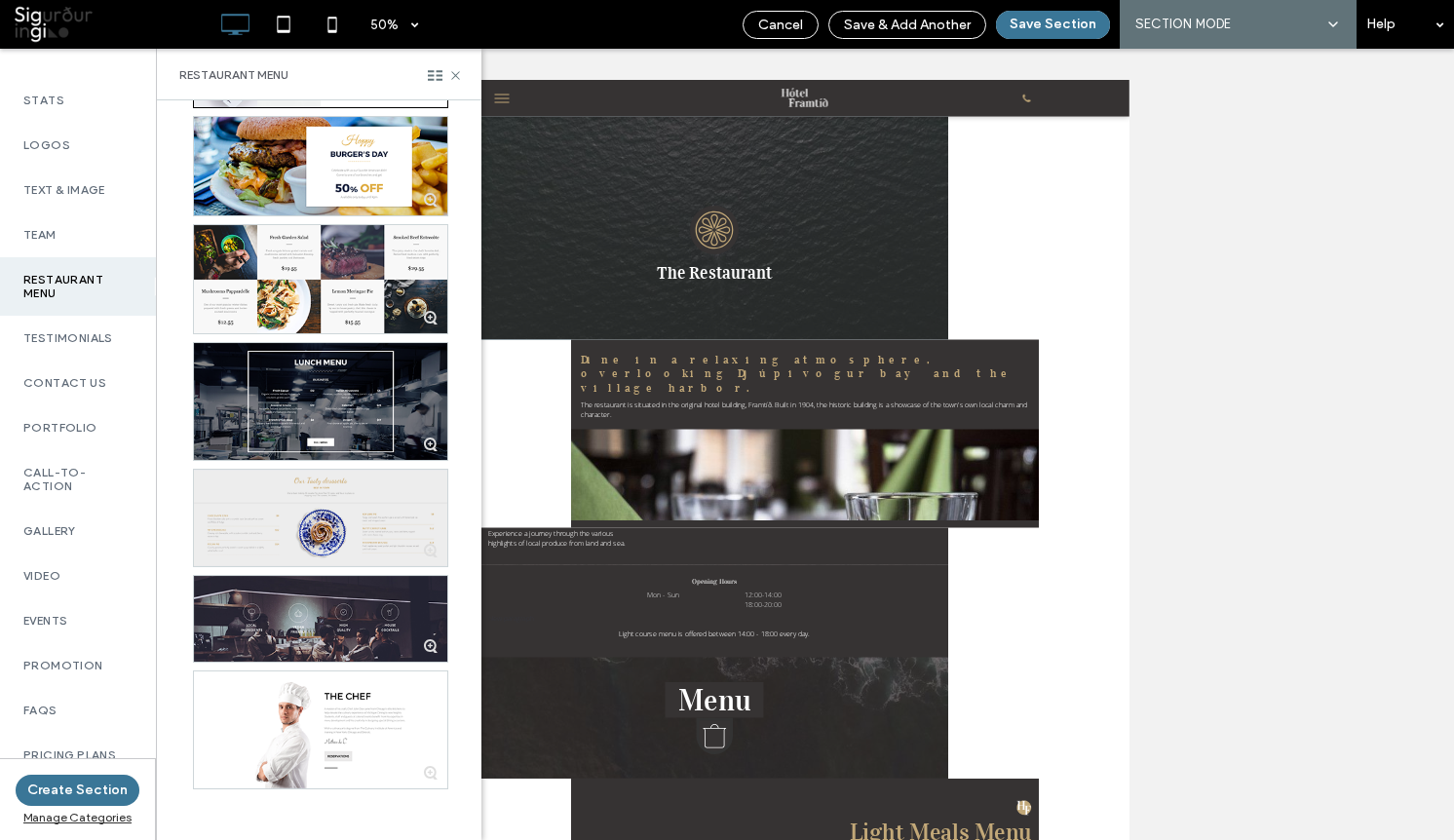 click at bounding box center [321, 517] 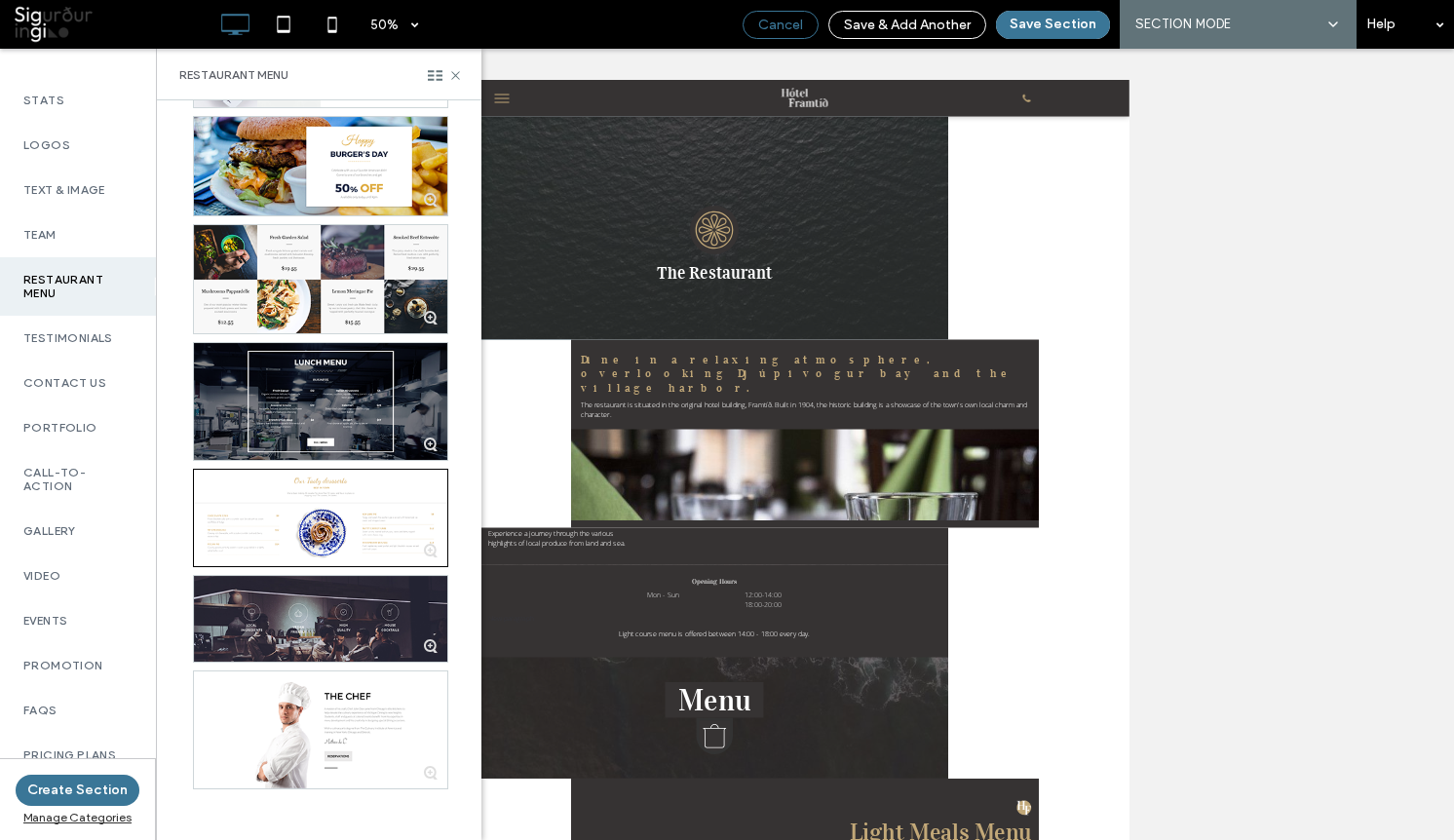 click on "Cancel" at bounding box center (781, 24) 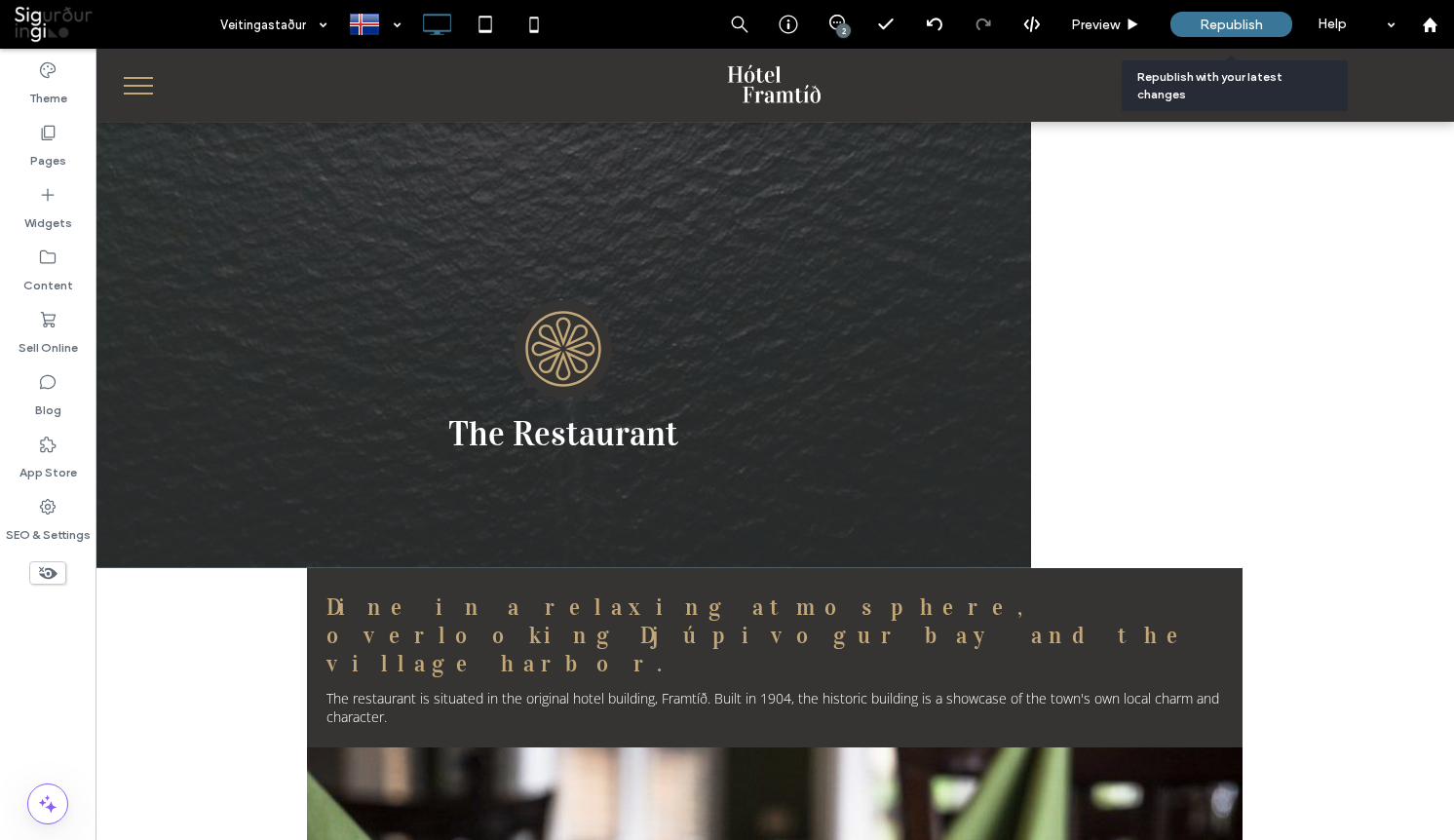 click on "Republish" at bounding box center (1231, 24) 